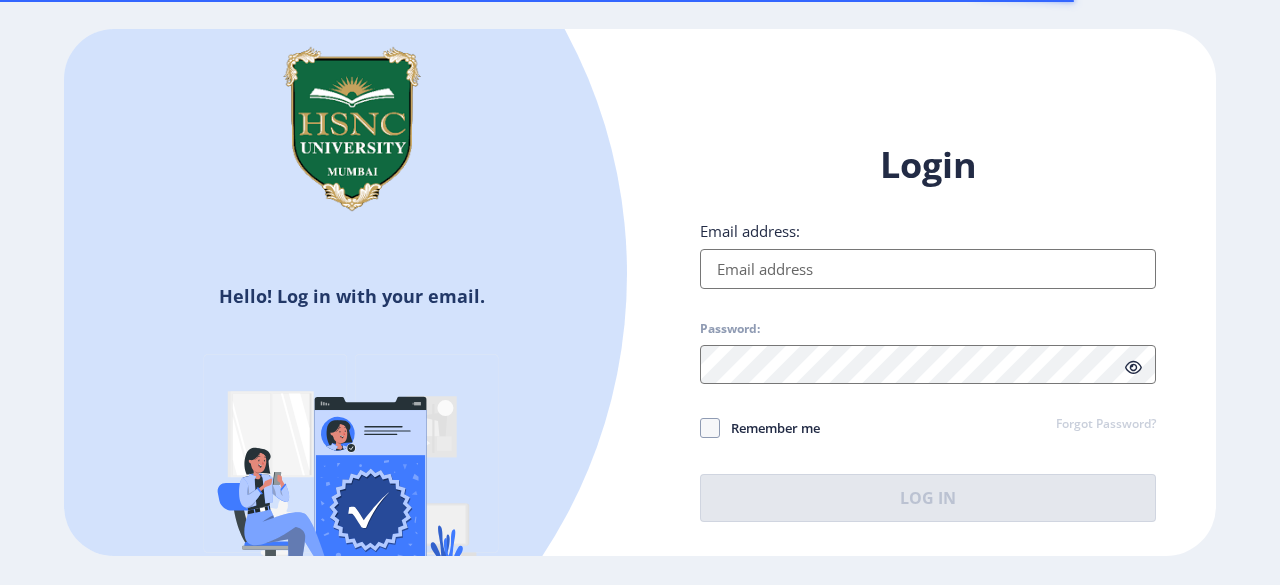 scroll, scrollTop: 0, scrollLeft: 0, axis: both 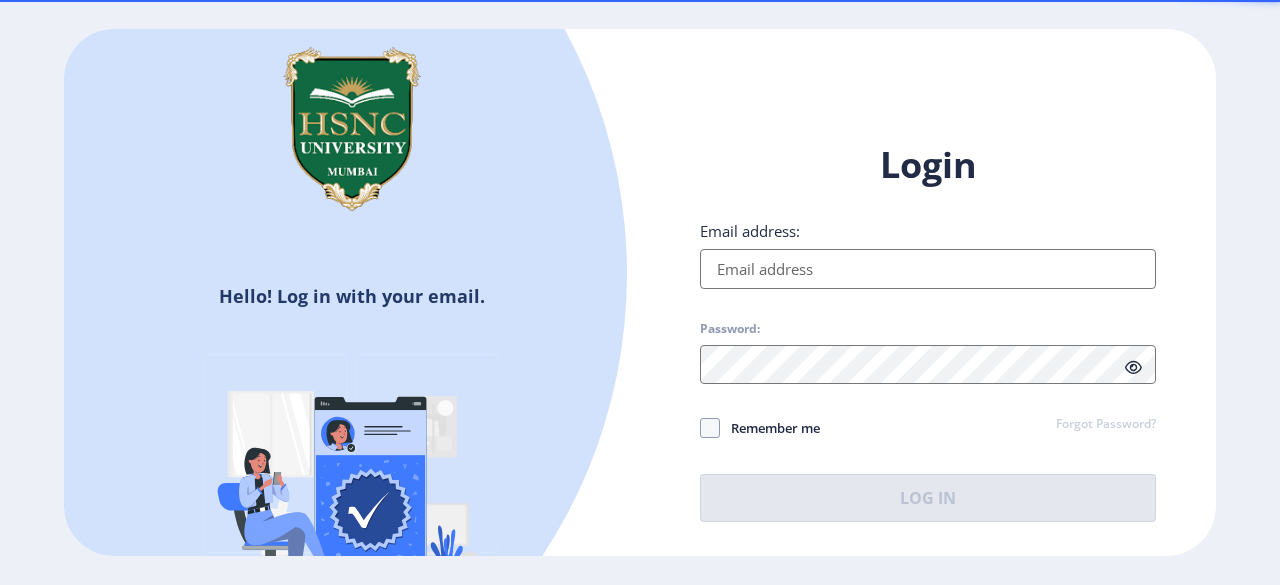 click on "Email address:" at bounding box center (928, 269) 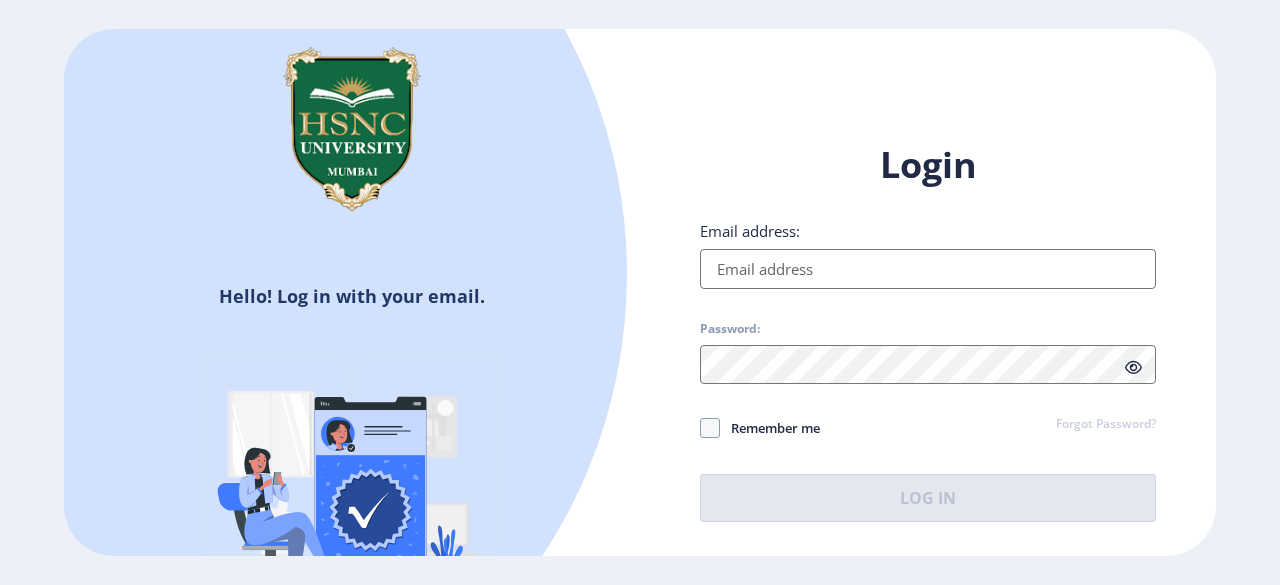 type on "[EMAIL_ADDRESS][DOMAIN_NAME]" 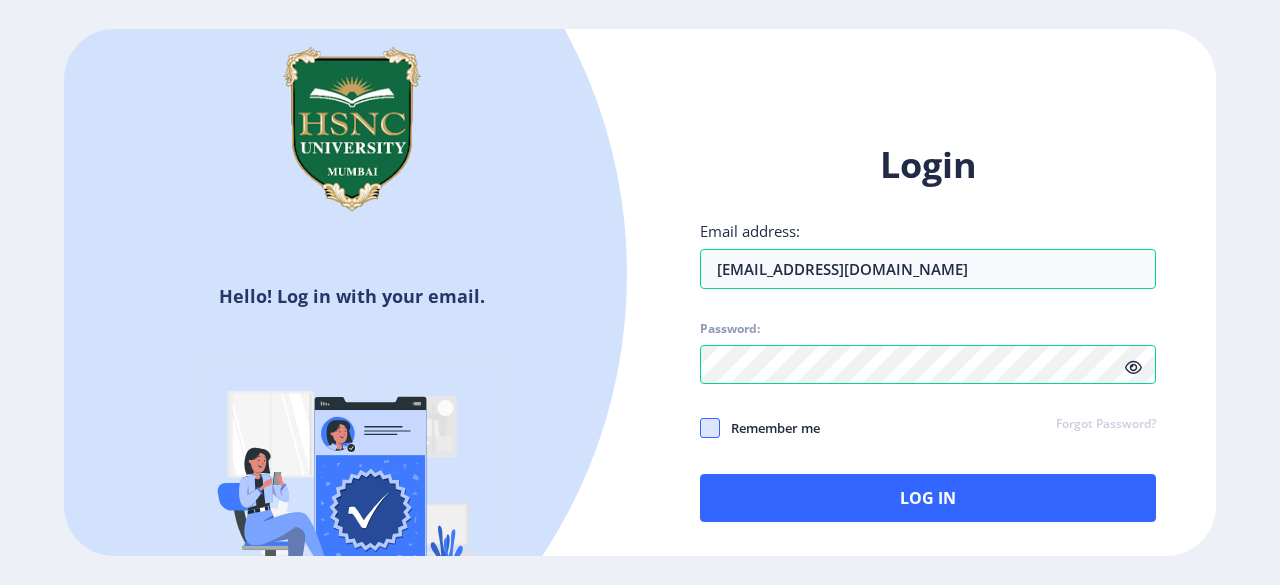 click 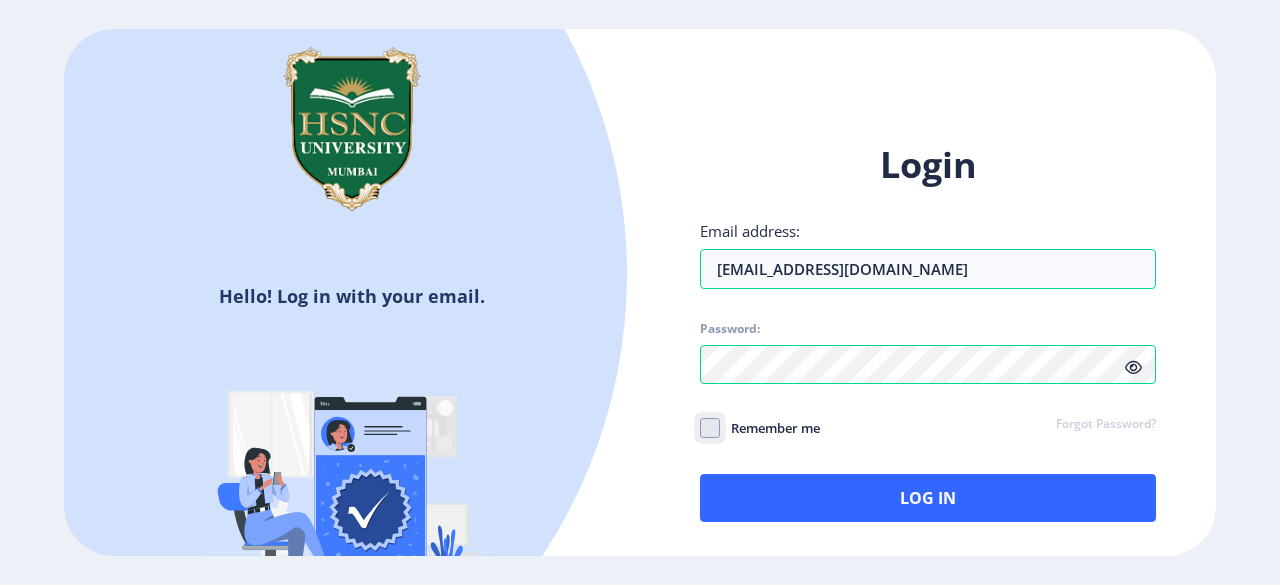 checkbox on "true" 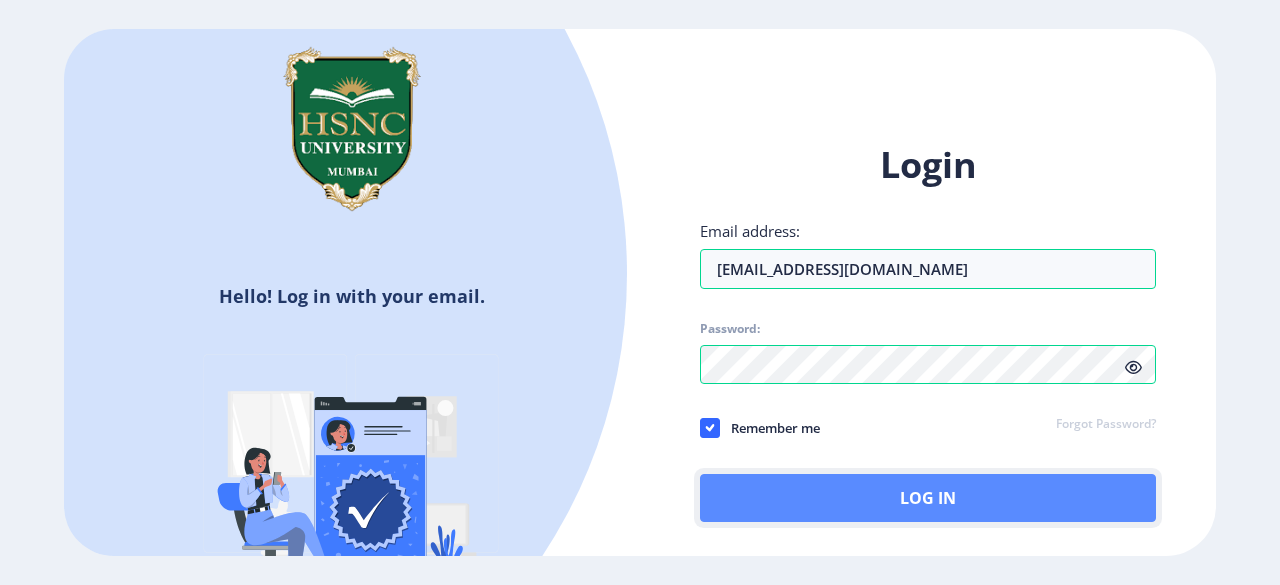 click on "Log In" 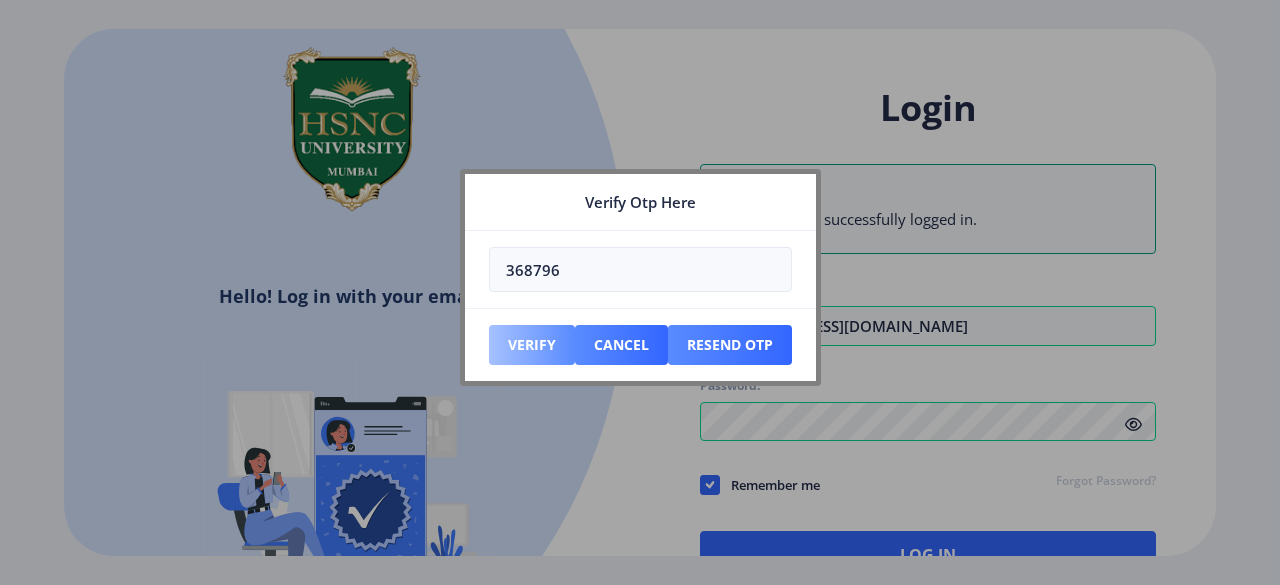 type on "368796" 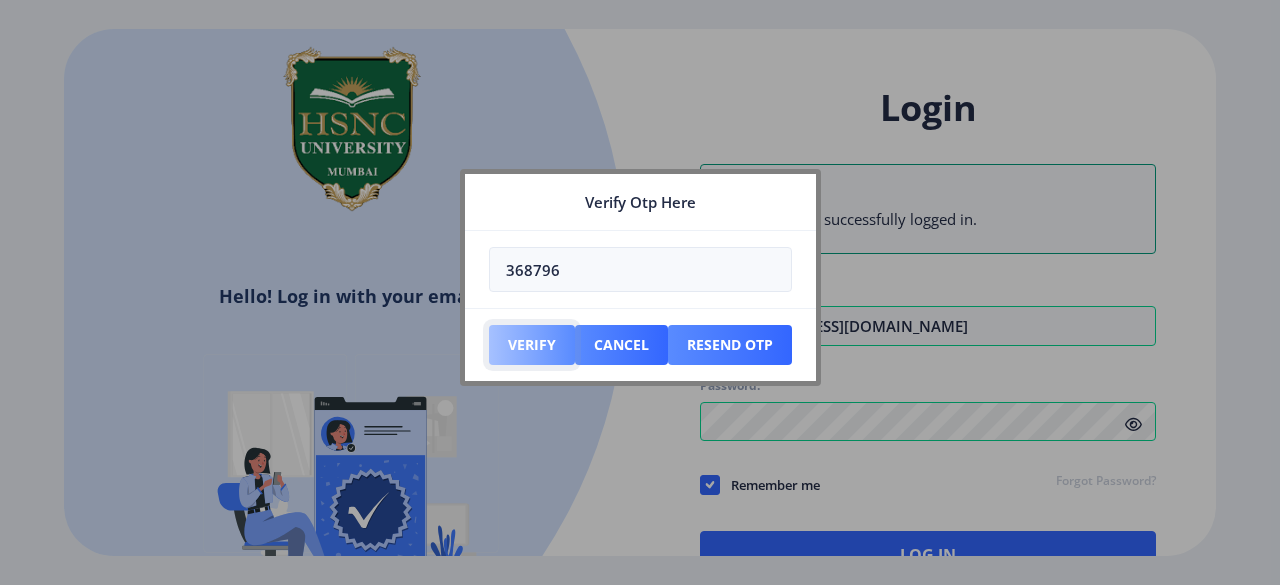 click on "Verify" at bounding box center (532, 345) 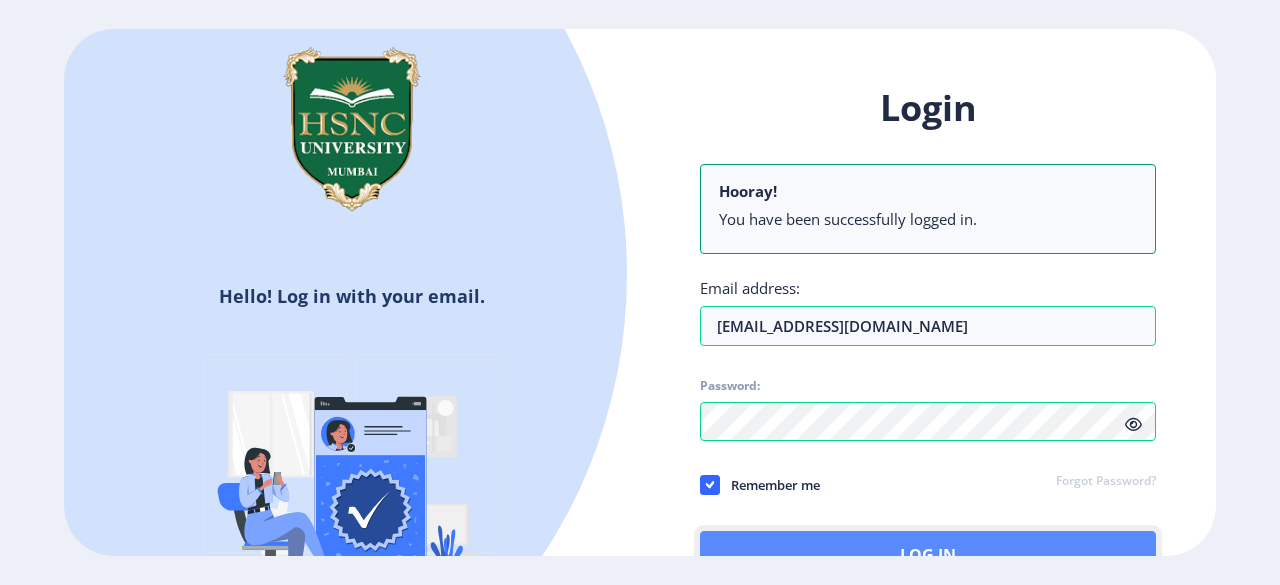 click on "Log In" 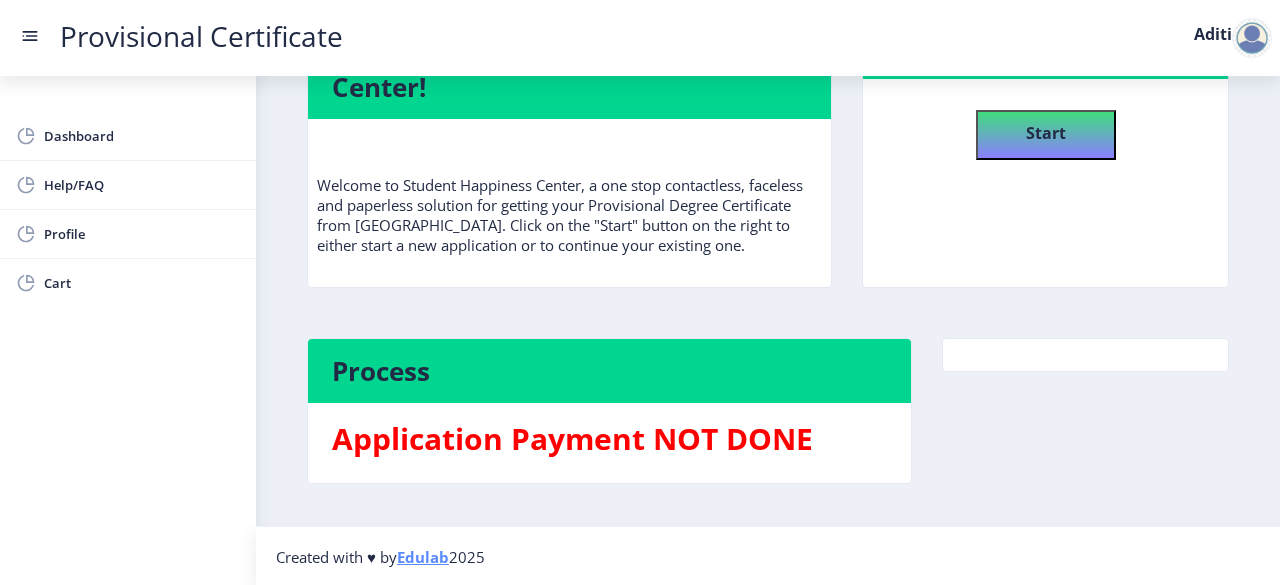 scroll, scrollTop: 0, scrollLeft: 0, axis: both 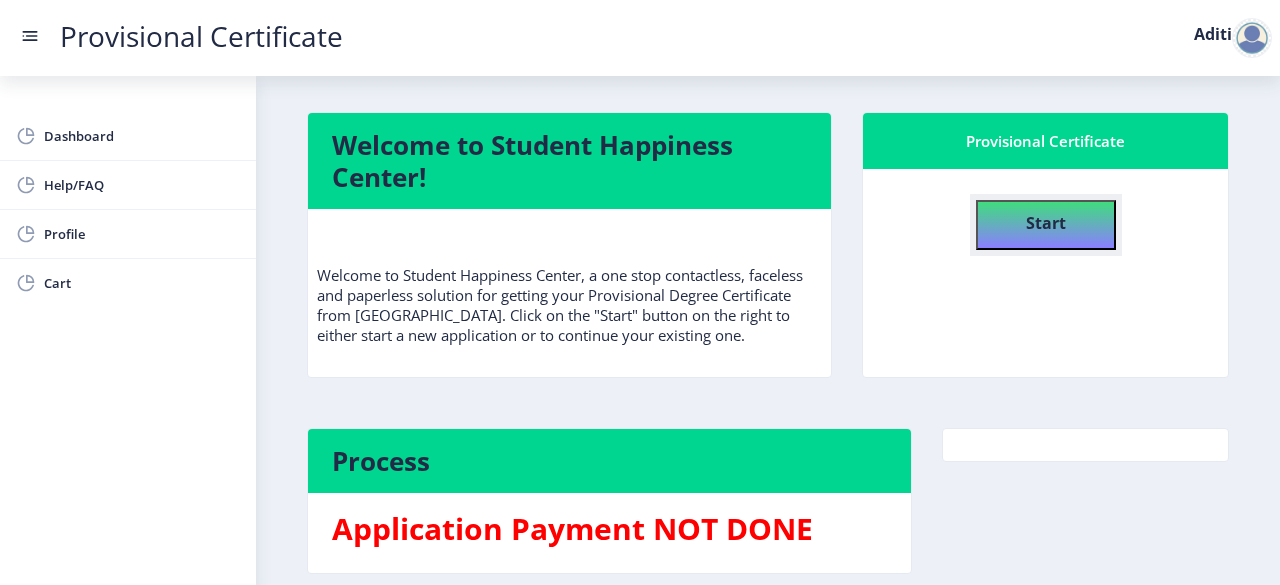 click on "Start" 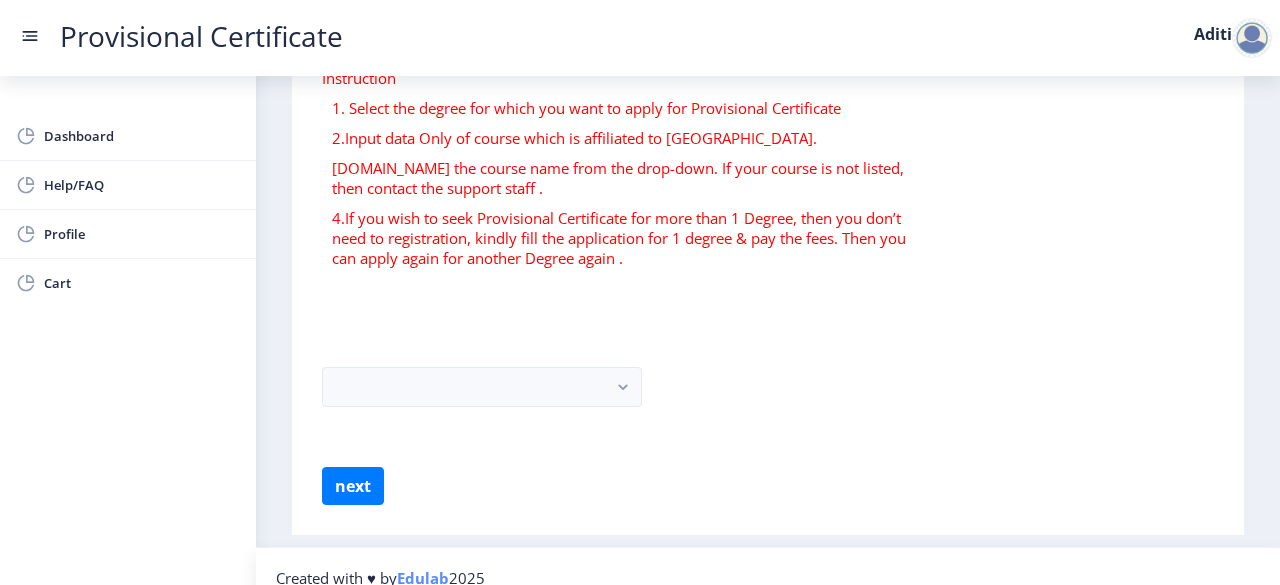 scroll, scrollTop: 146, scrollLeft: 0, axis: vertical 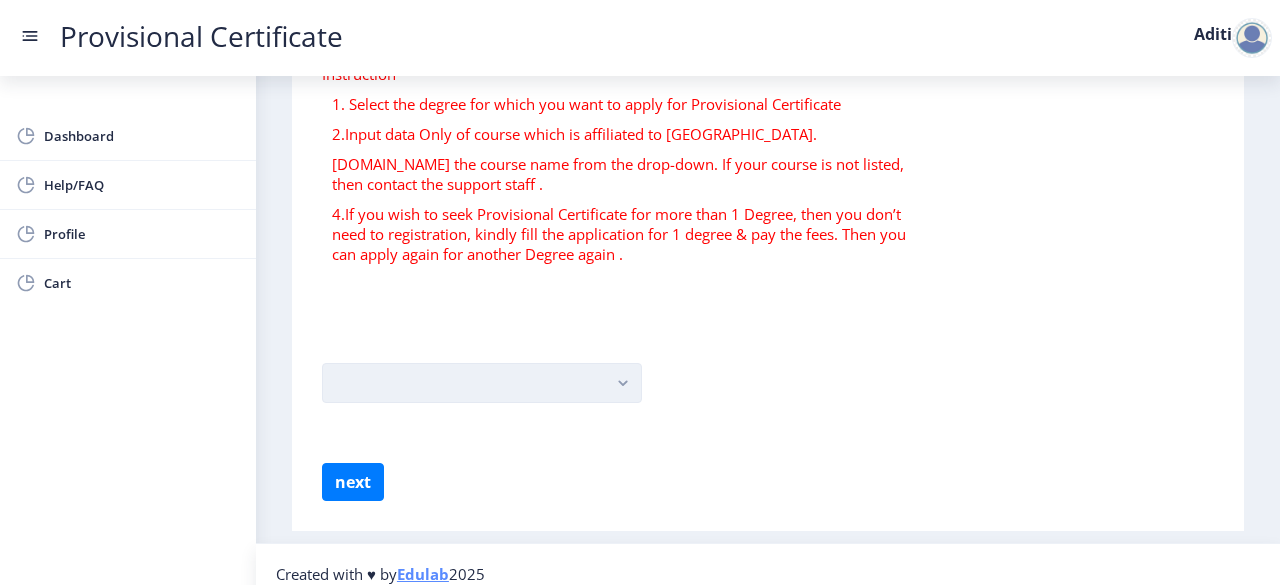 click 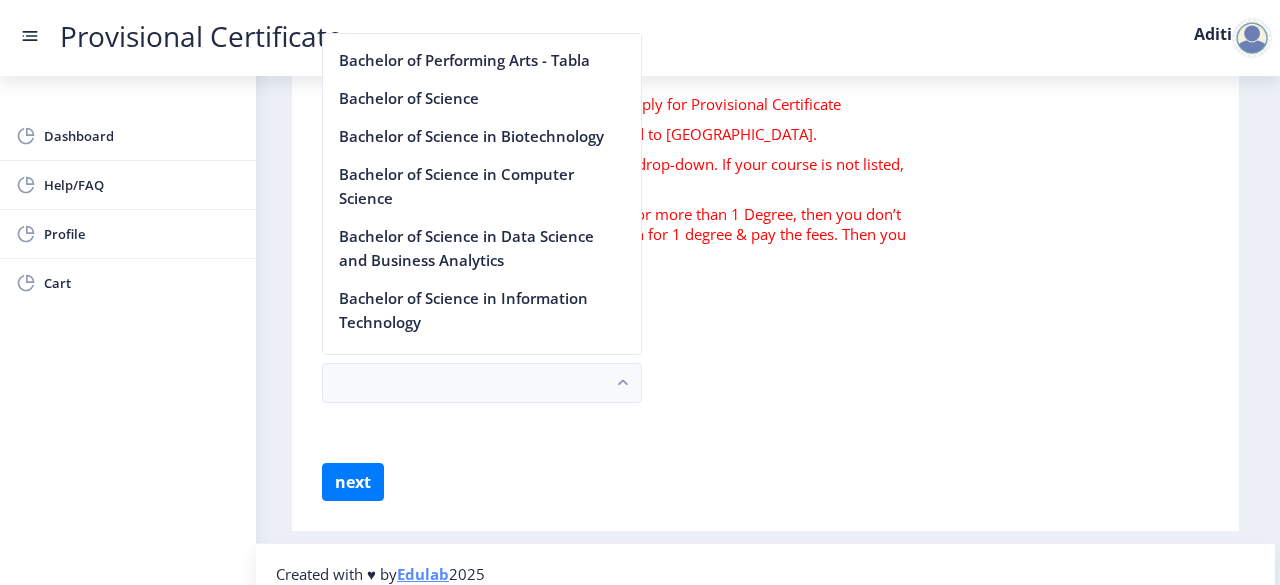 scroll, scrollTop: 1509, scrollLeft: 0, axis: vertical 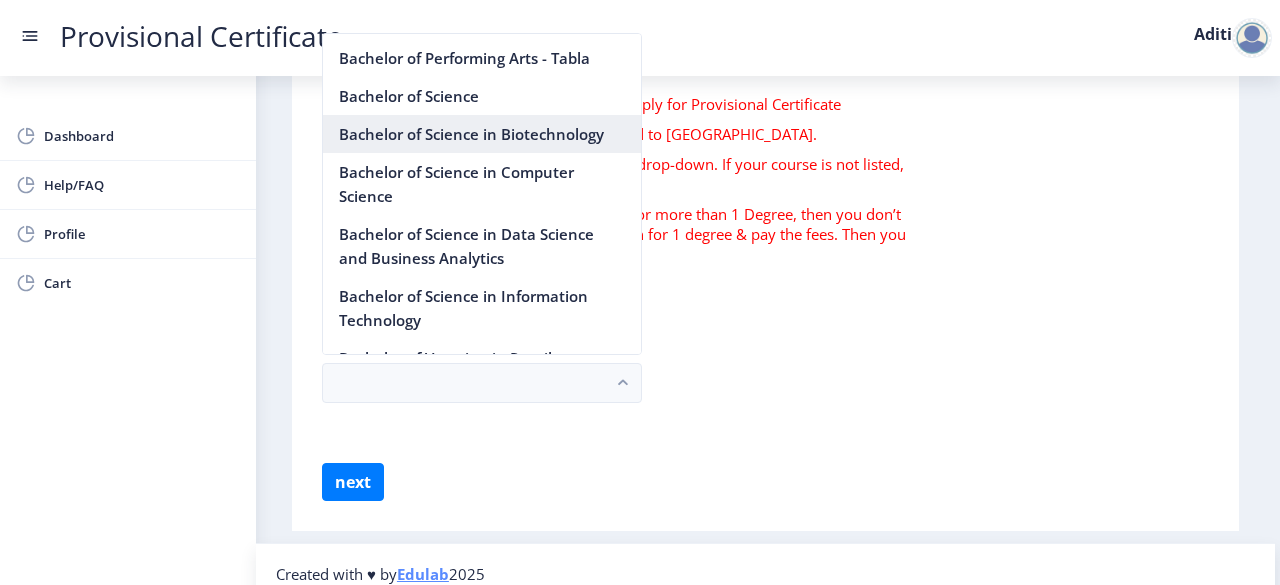 click on "Bachelor of Science in Biotechnology" at bounding box center [482, 134] 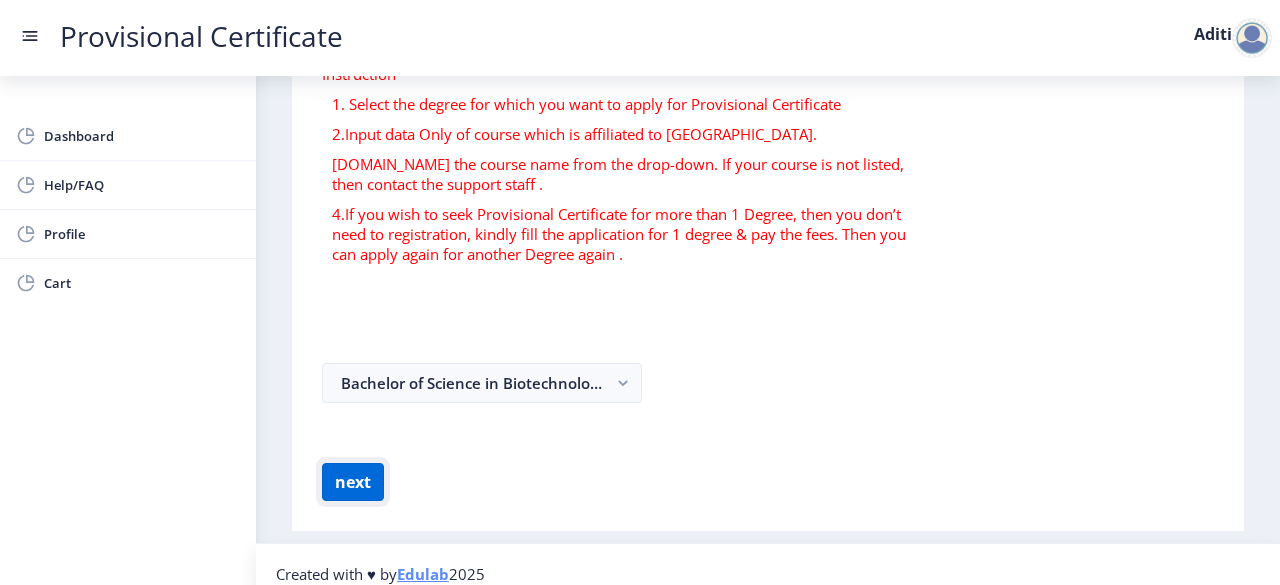 click on "next" 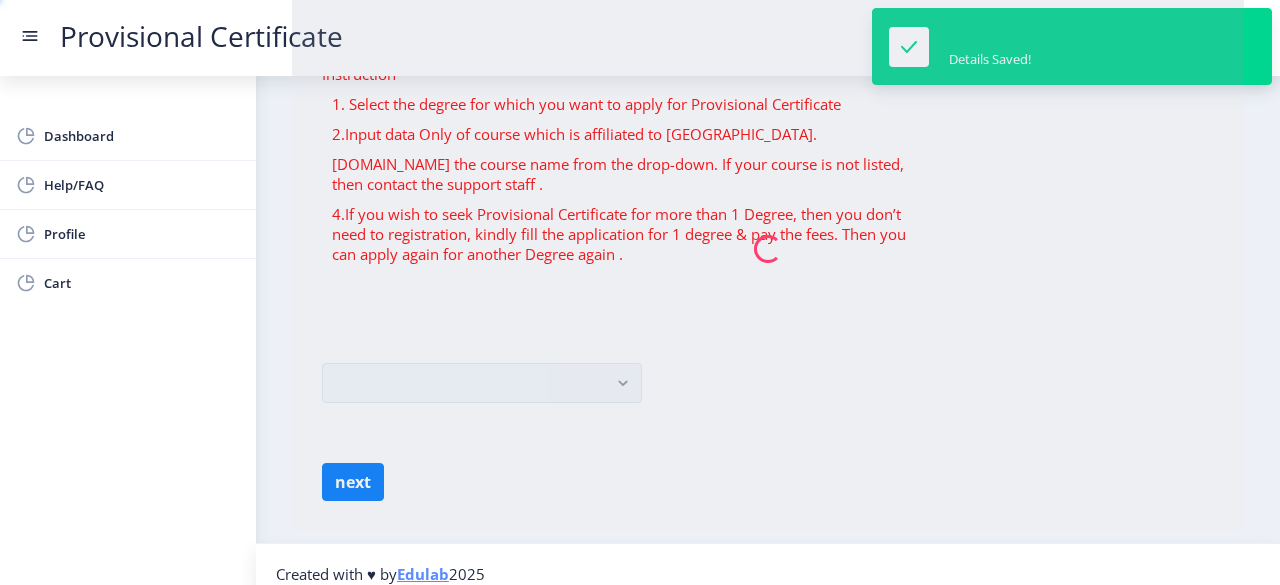 scroll, scrollTop: 0, scrollLeft: 0, axis: both 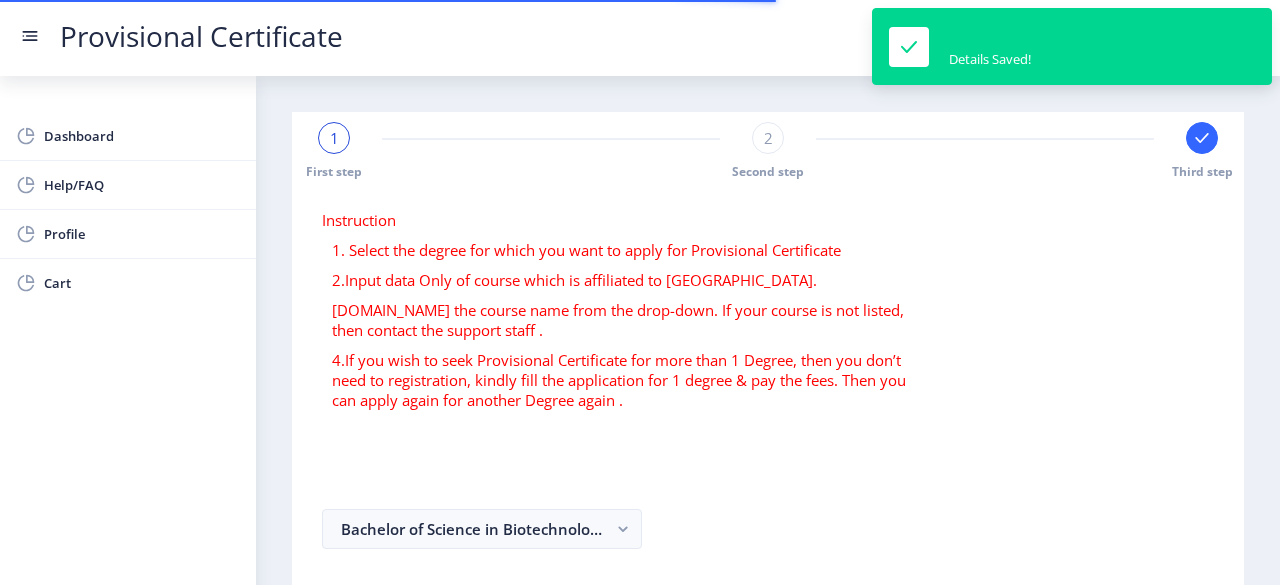 select 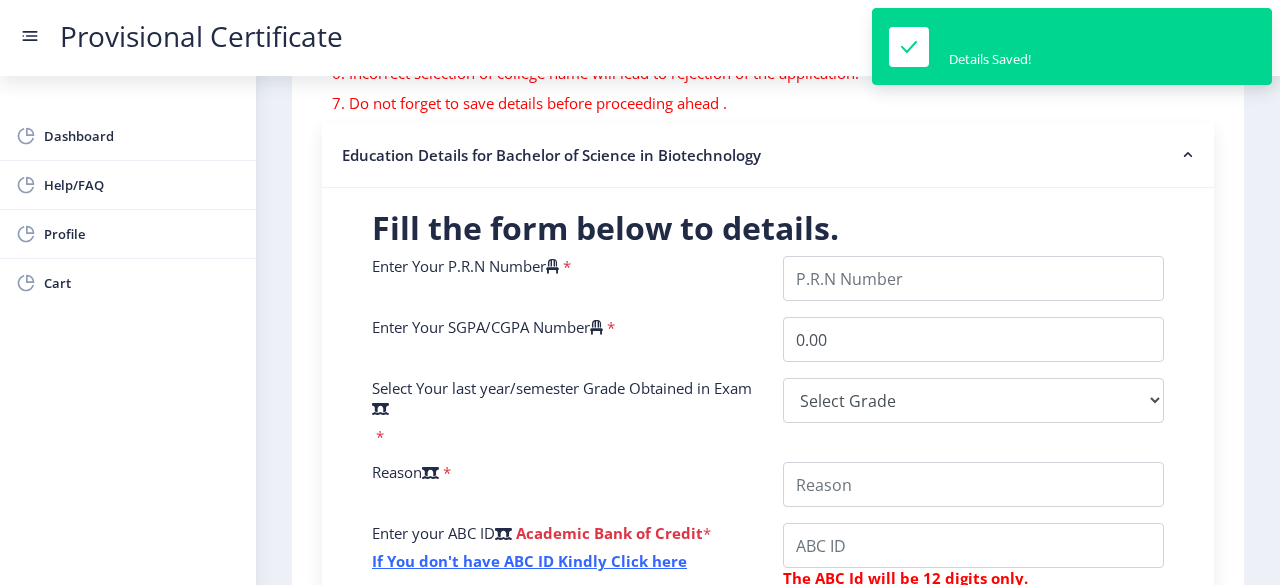 scroll, scrollTop: 368, scrollLeft: 0, axis: vertical 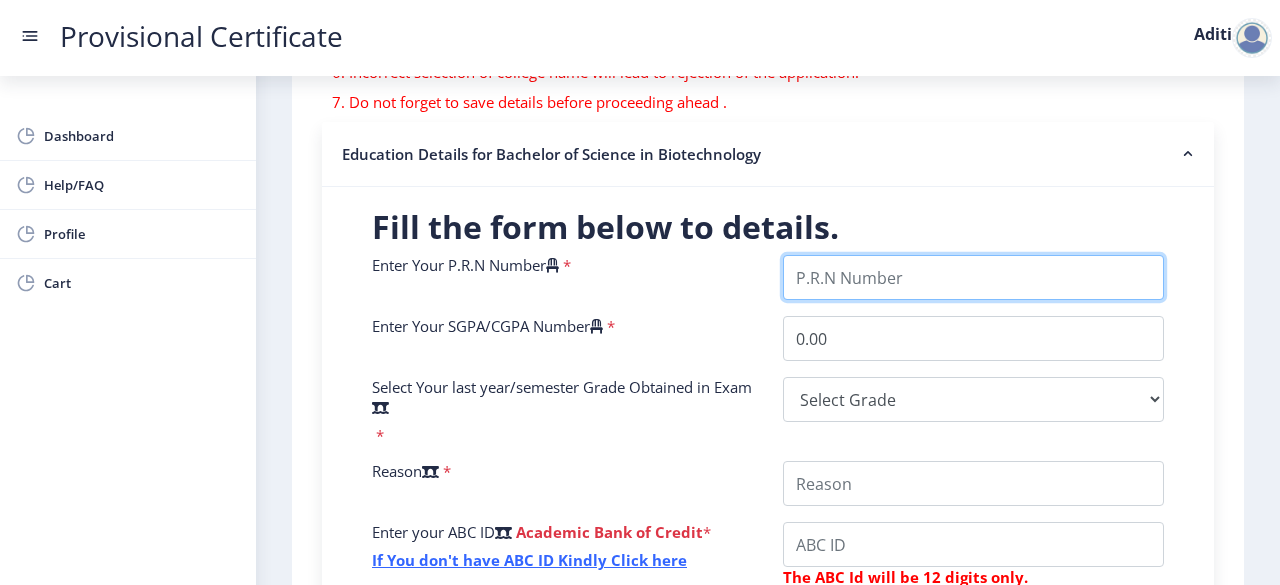 click on "Enter Your P.R.N Number" at bounding box center (973, 277) 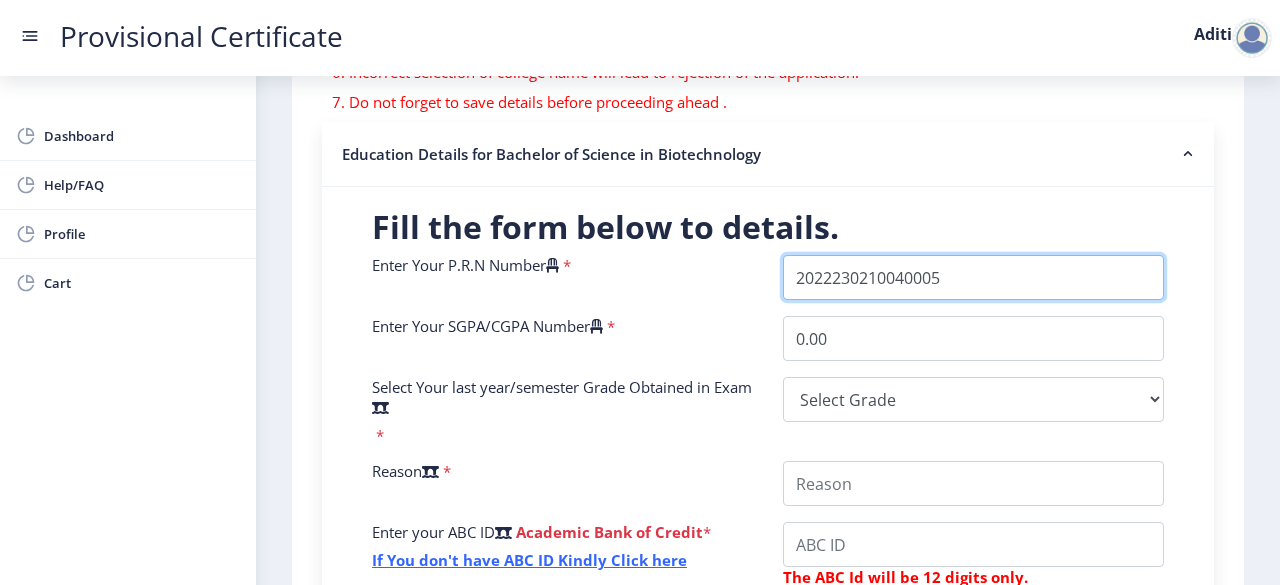 type on "2022230210040005" 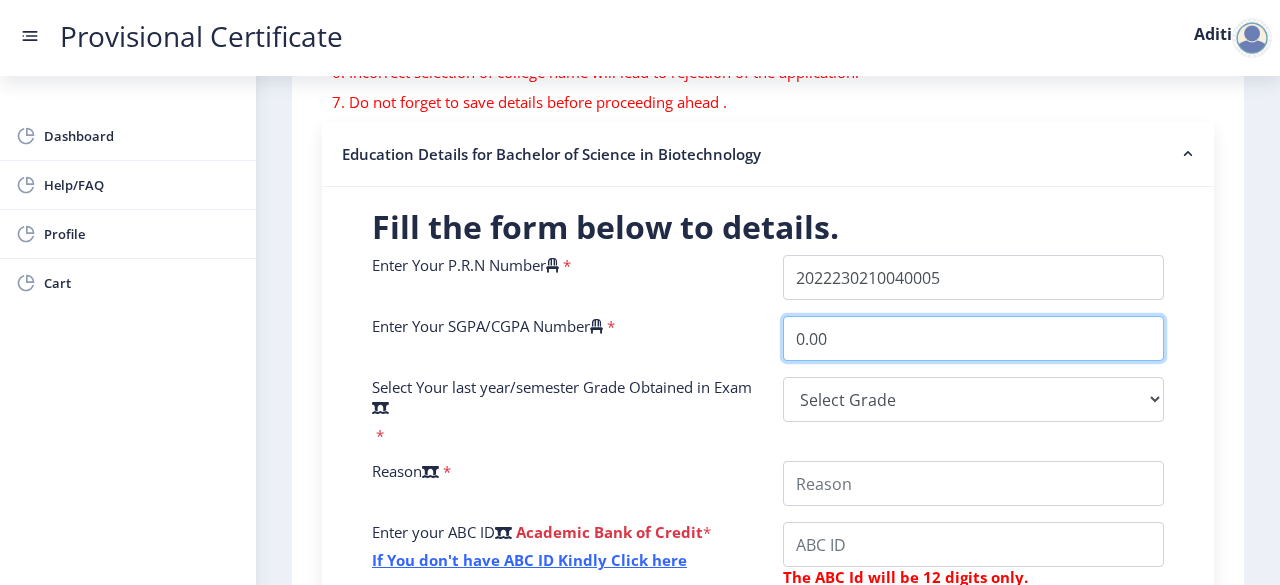 click on "0.00" at bounding box center [973, 338] 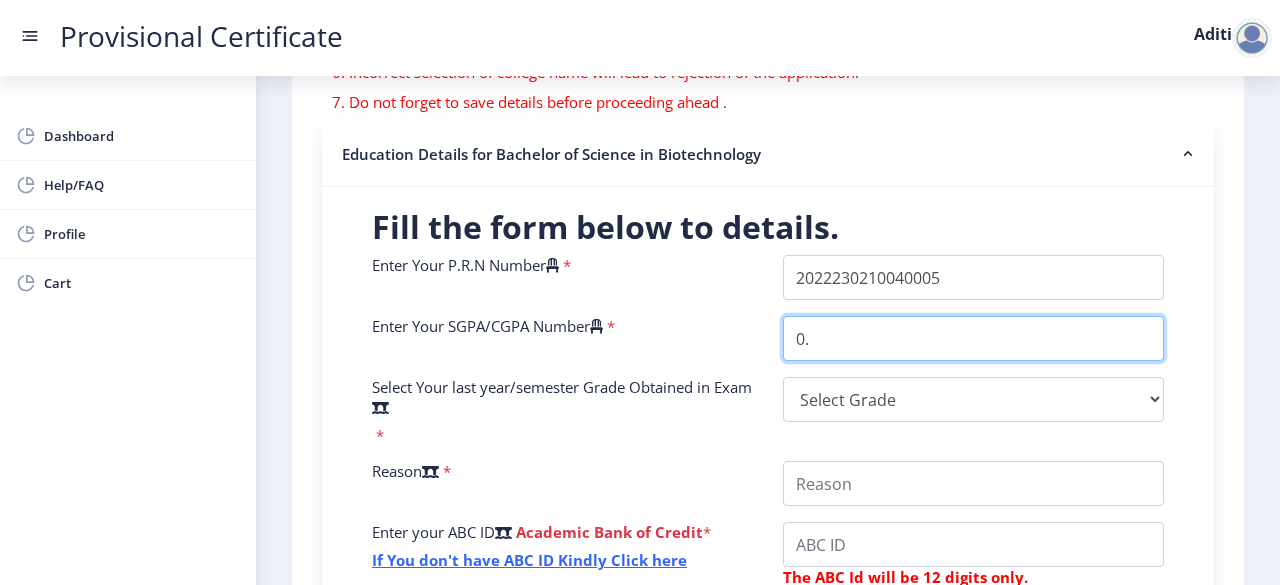 type on "0" 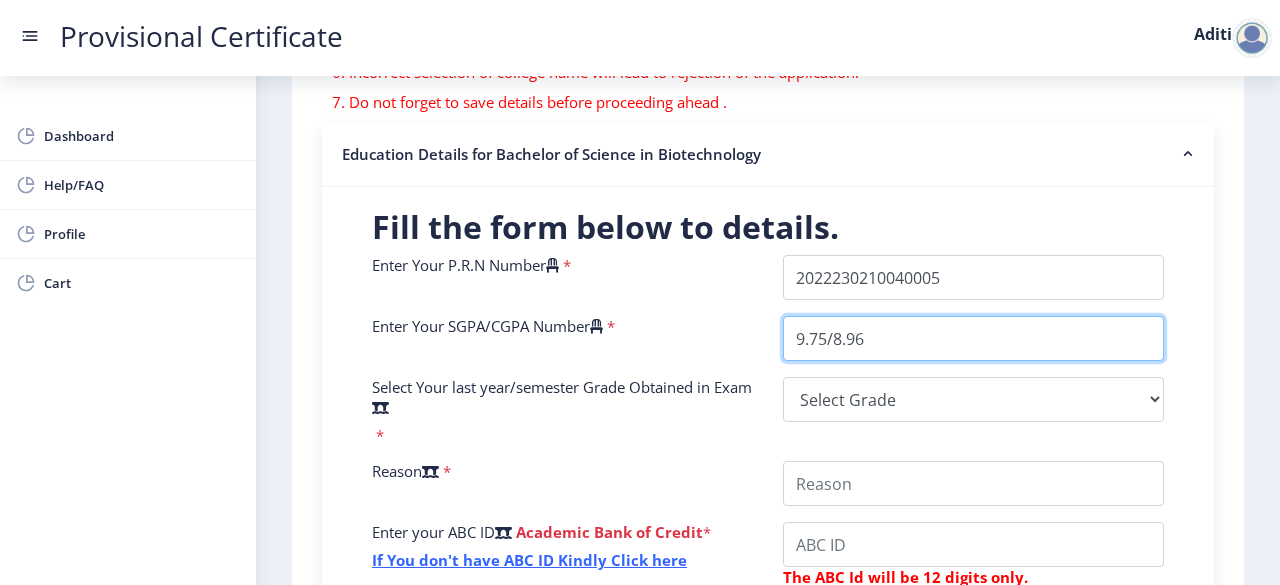 click on "9.75/8.96" at bounding box center [973, 338] 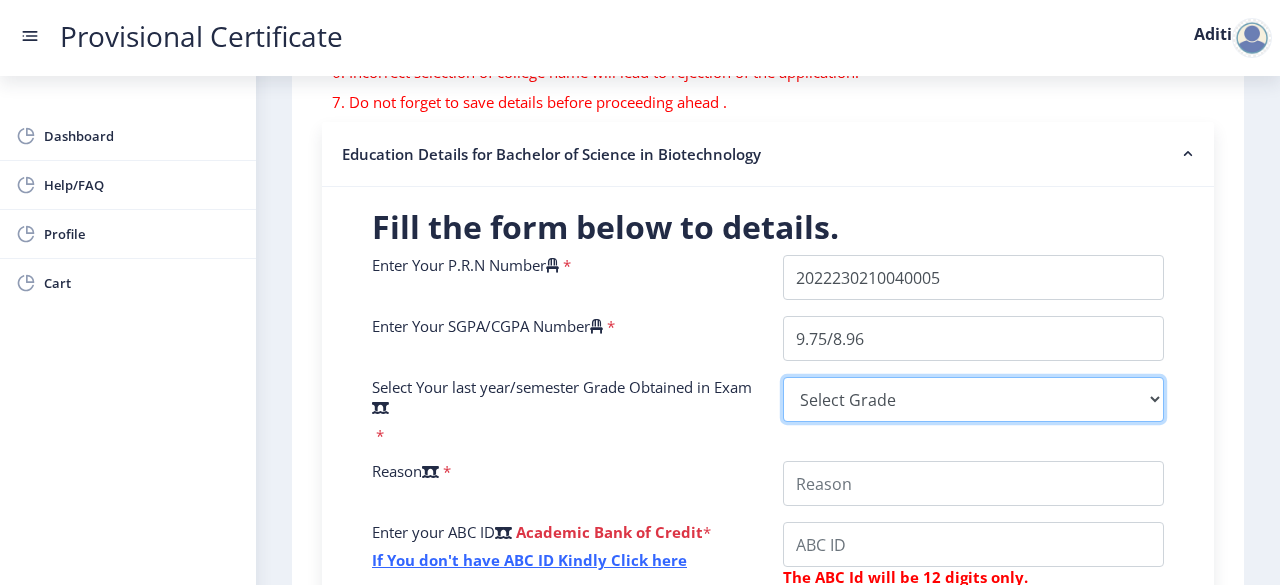 click on "Select Grade  O   A+   A   B+   B   C   D   F(Fail)" at bounding box center [973, 399] 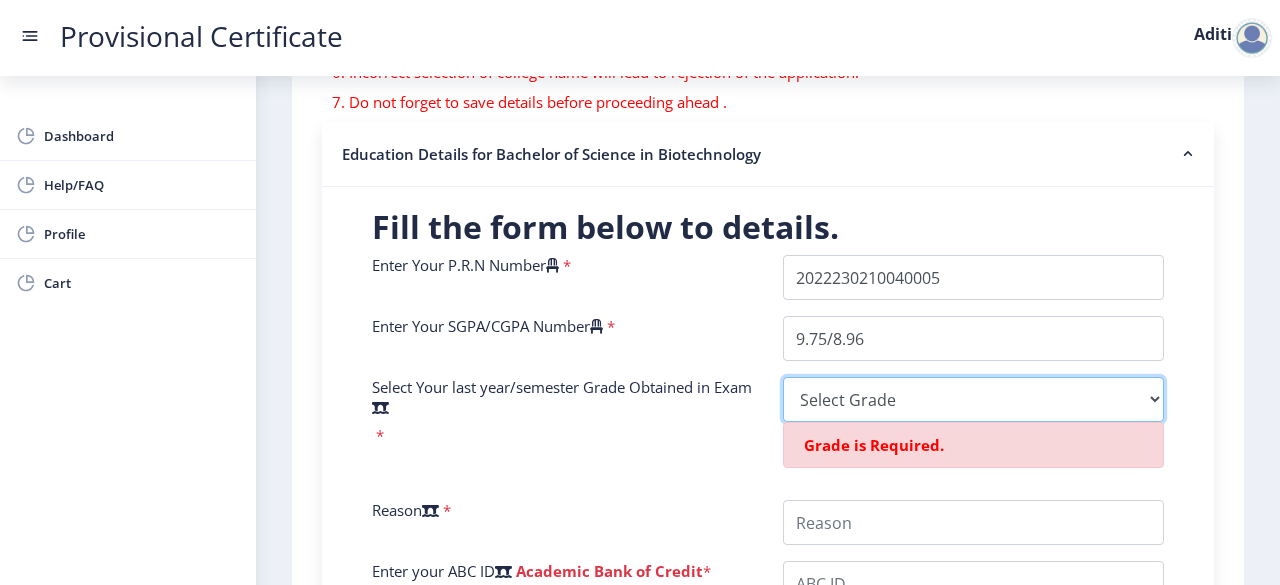 click on "Select Grade  O   A+   A   B+   B   C   D   F(Fail)" at bounding box center [973, 399] 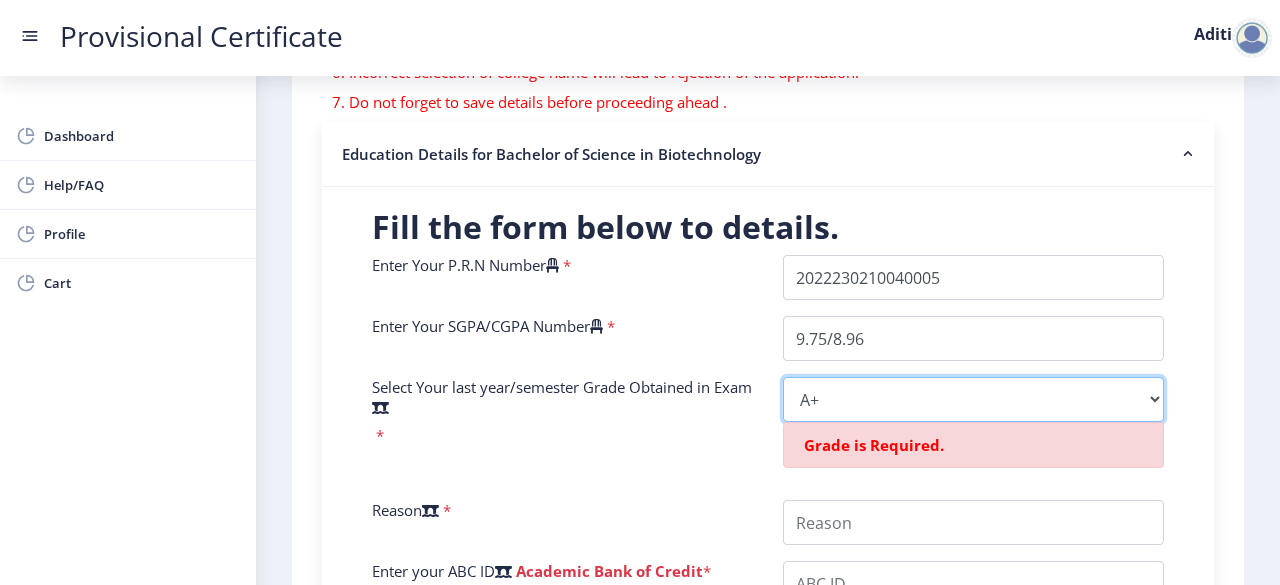 click on "Select Grade  O   A+   A   B+   B   C   D   F(Fail)" at bounding box center (973, 399) 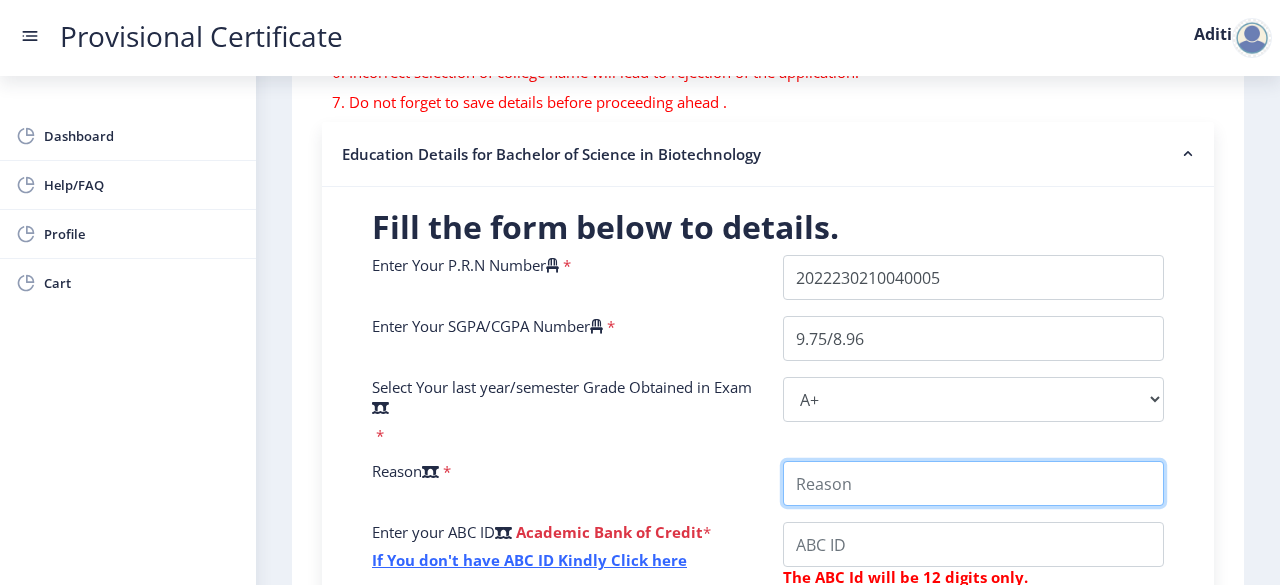 click on "College Name" at bounding box center (973, 483) 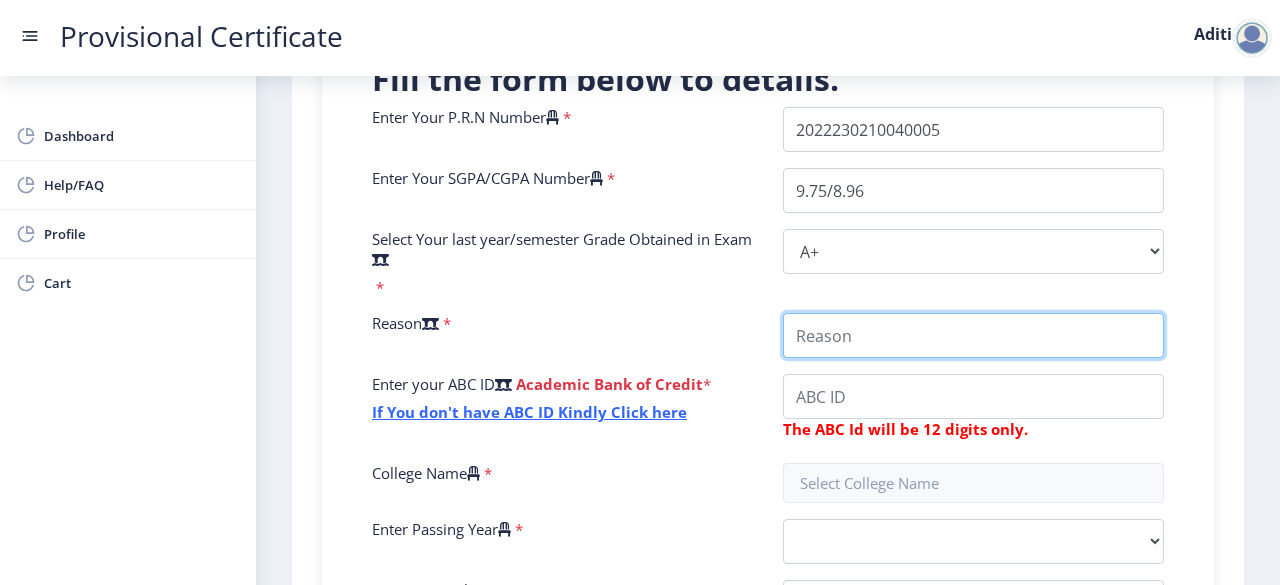 scroll, scrollTop: 517, scrollLeft: 0, axis: vertical 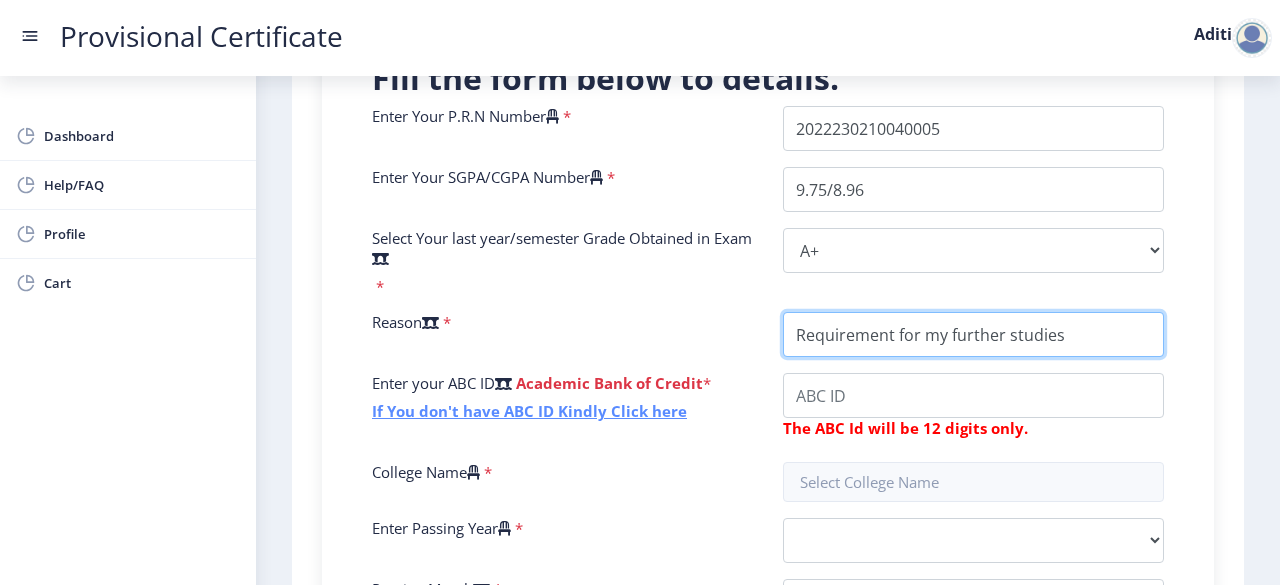 type on "Requirement for my further studies" 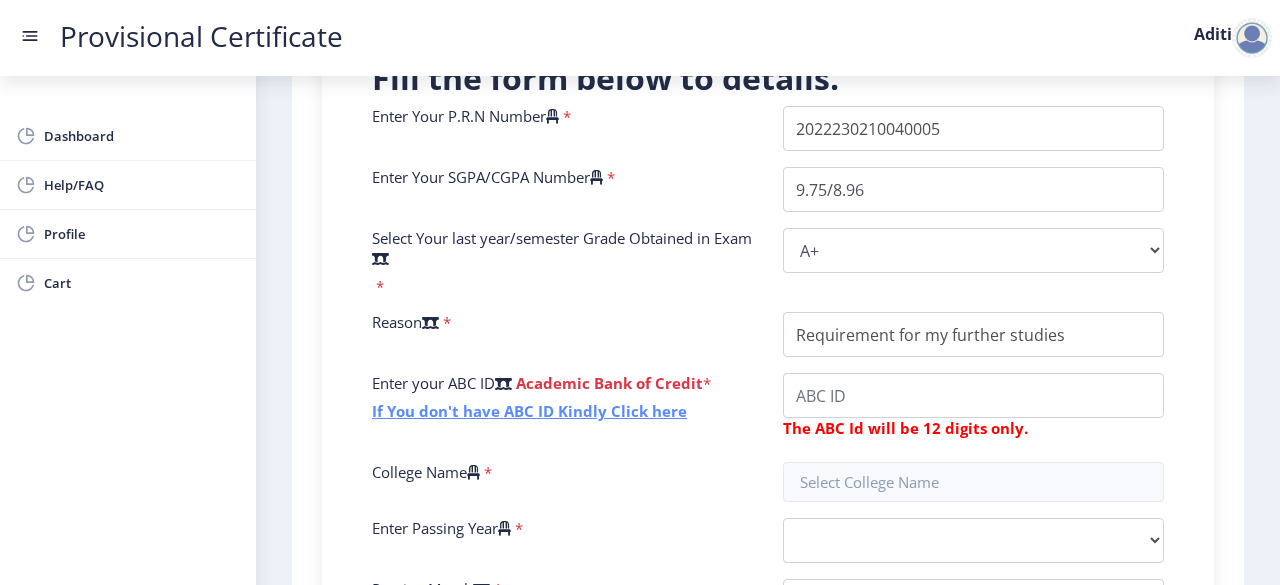 click on "If You don't have ABC ID Kindly Click here" 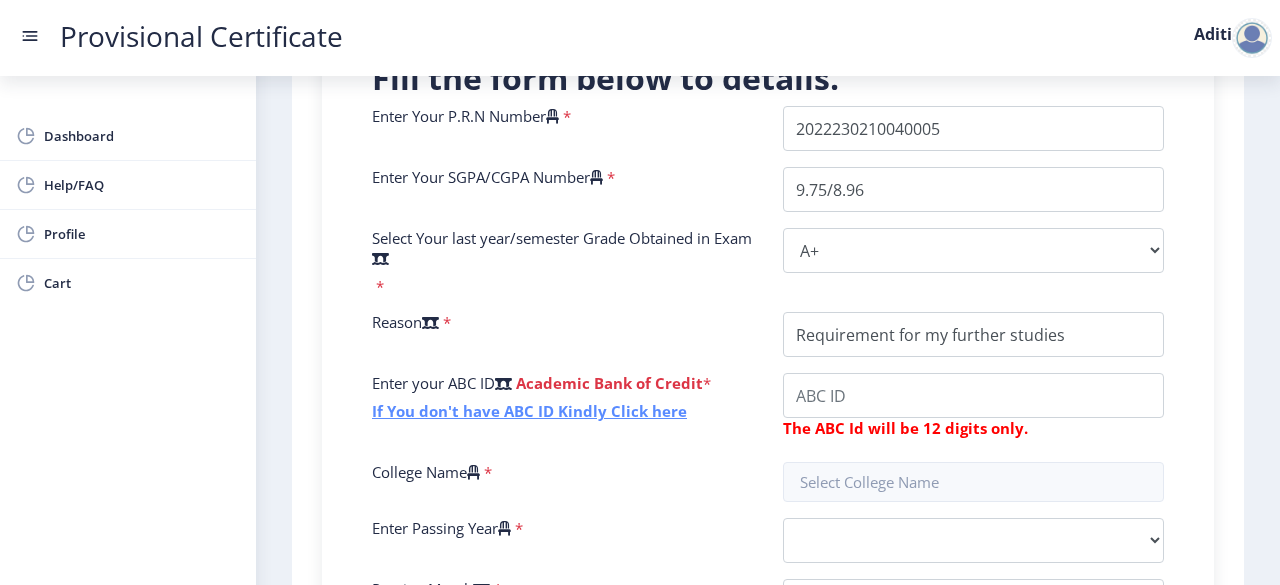 click on "If You don't have ABC ID Kindly Click here" 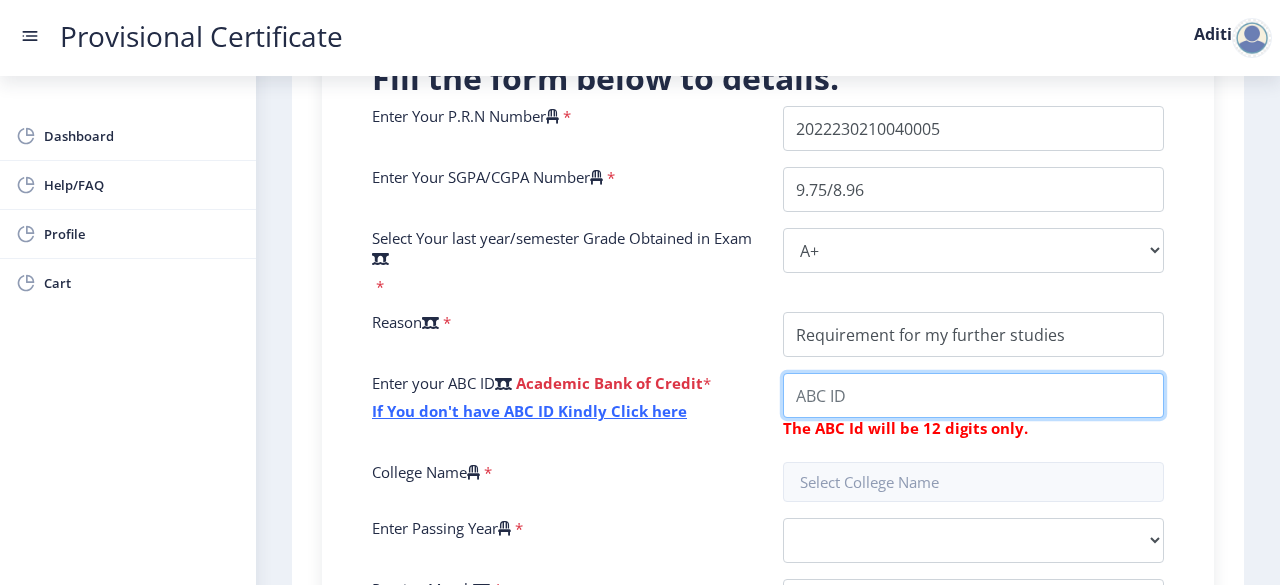 click on "College Name" at bounding box center (973, 395) 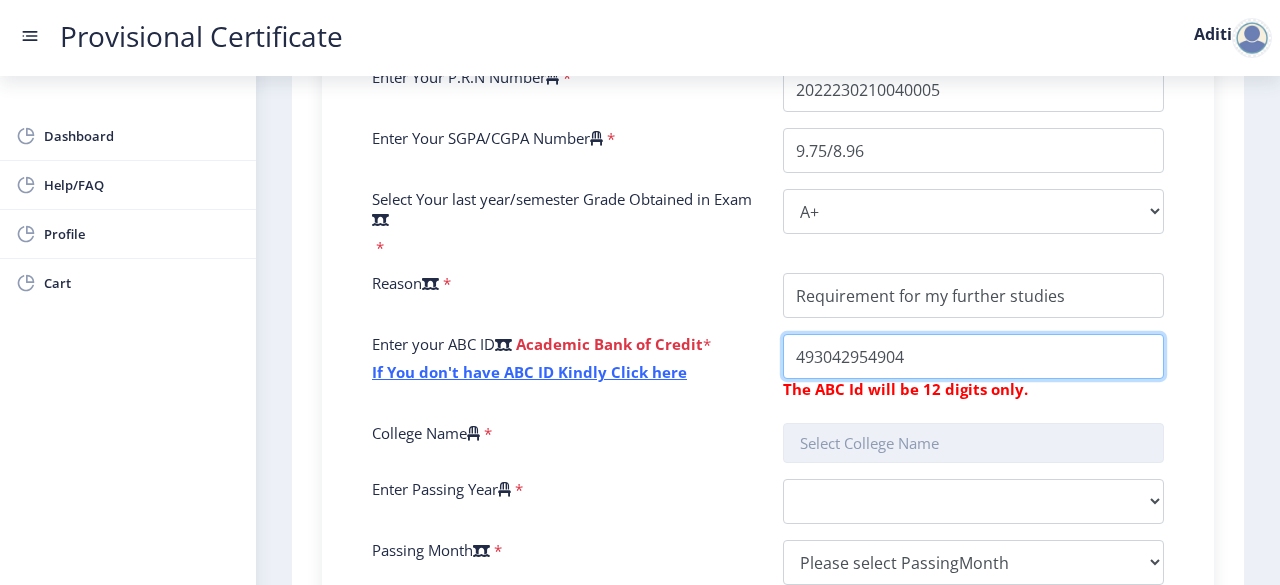 scroll, scrollTop: 571, scrollLeft: 0, axis: vertical 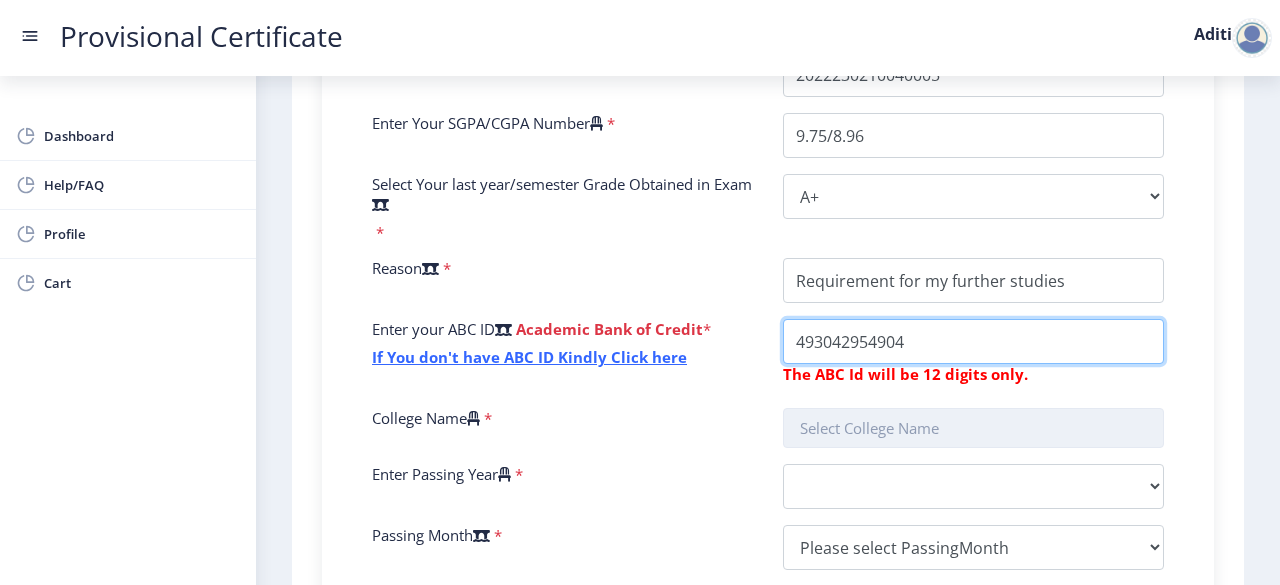 type on "493042954904" 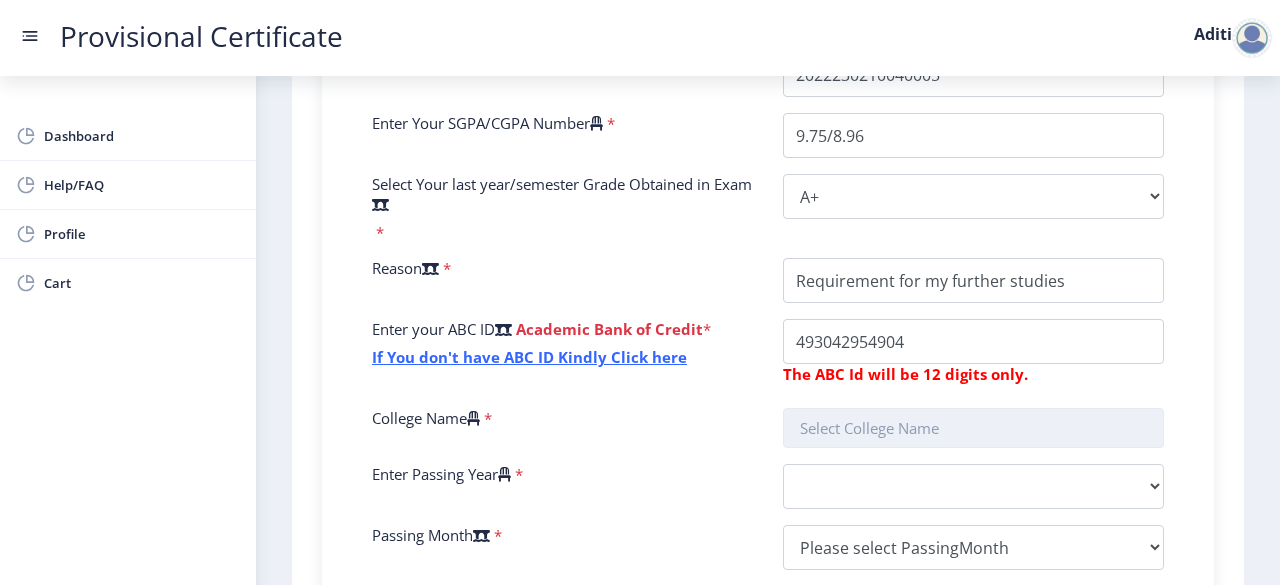click 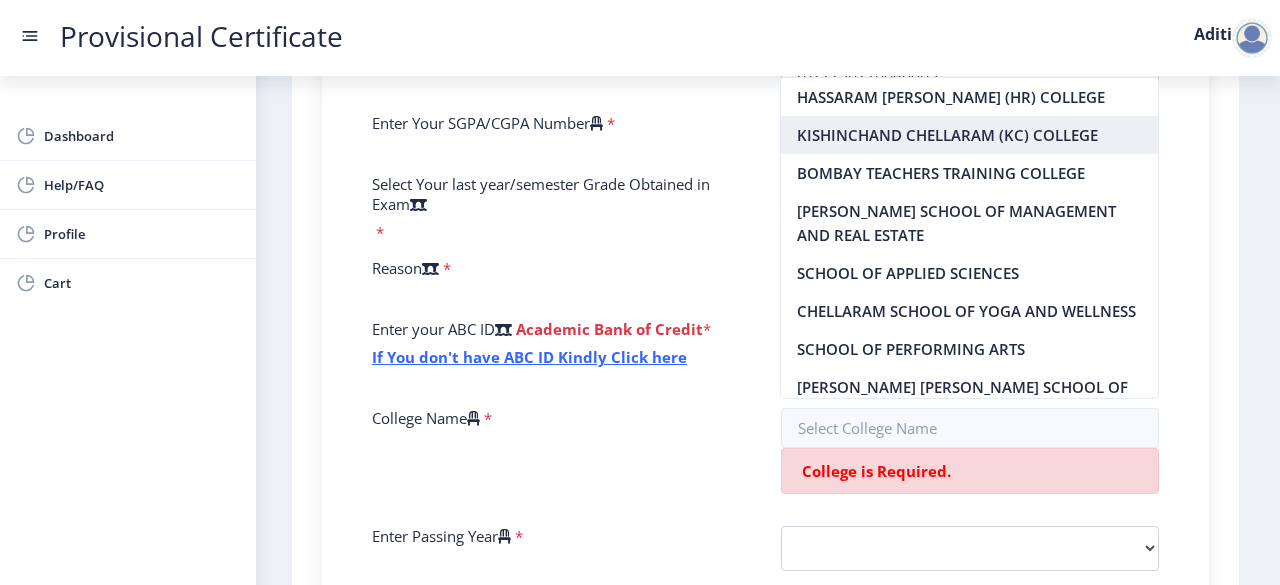 click on "KISHINCHAND CHELLARAM (KC) COLLEGE" at bounding box center (969, 135) 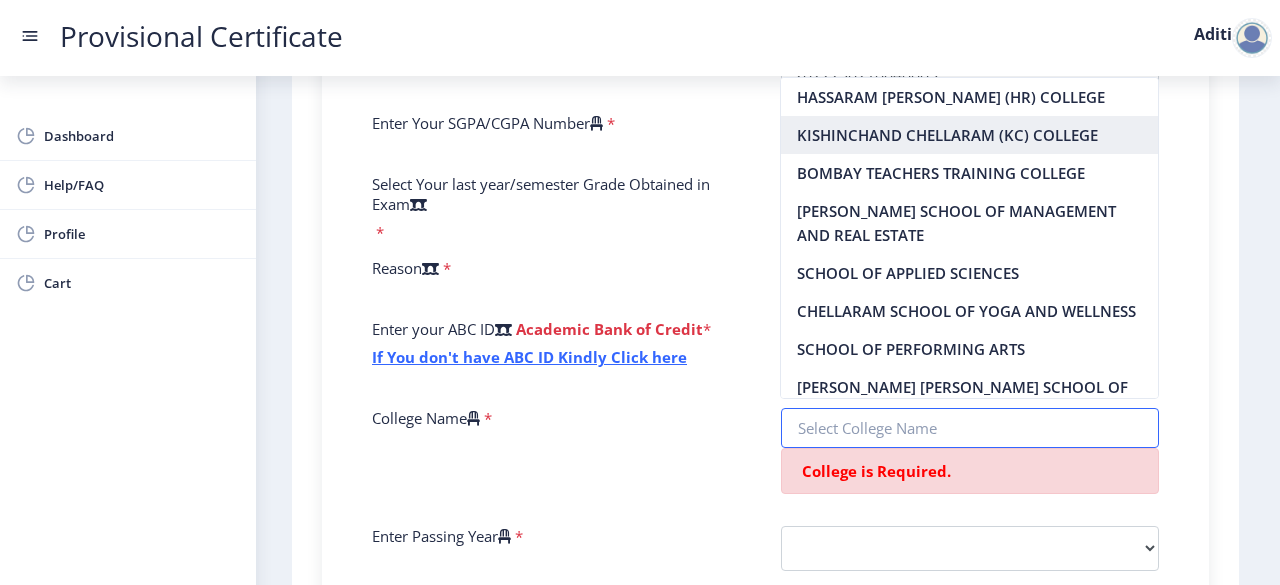 type on "KISHINCHAND CHELLARAM (KC) COLLEGE" 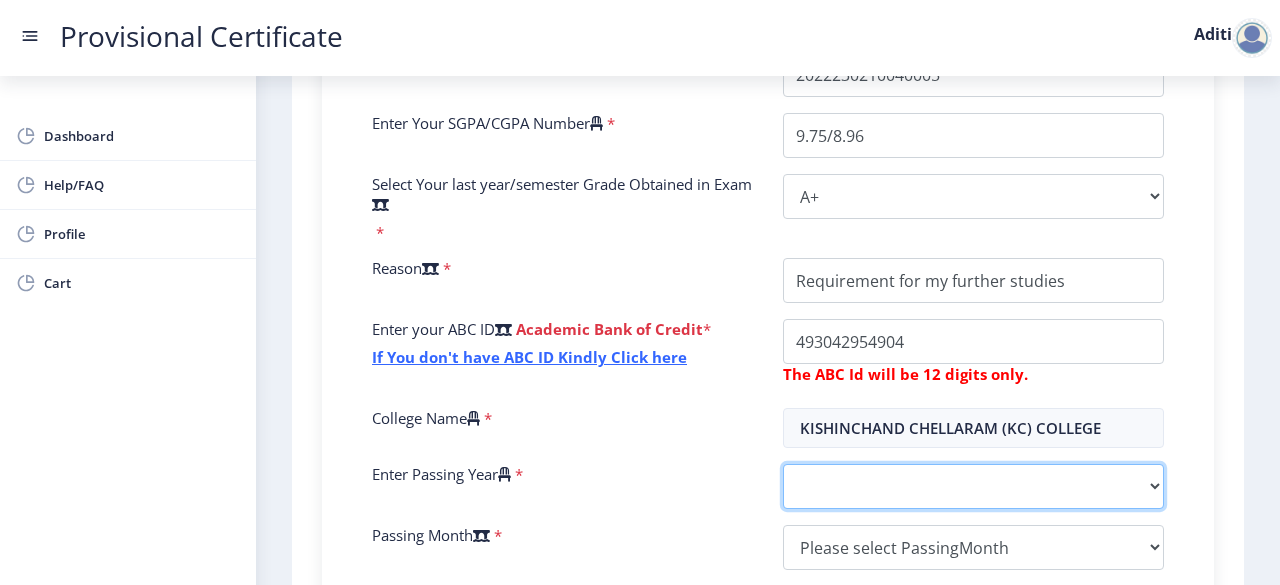 click on "2025   2024   2023   2022   2021   2020   2019   2018   2017   2016   2015   2014   2013   2012   2011   2010   2009   2008   2007   2006   2005   2004   2003   2002   2001   2000   1999   1998   1997   1996   1995   1994   1993   1992   1991   1990   1989   1988   1987   1986   1985   1984   1983   1982   1981   1980   1979   1978   1977   1976   1975   1974   1973   1972   1971   1970   1969   1968   1967" 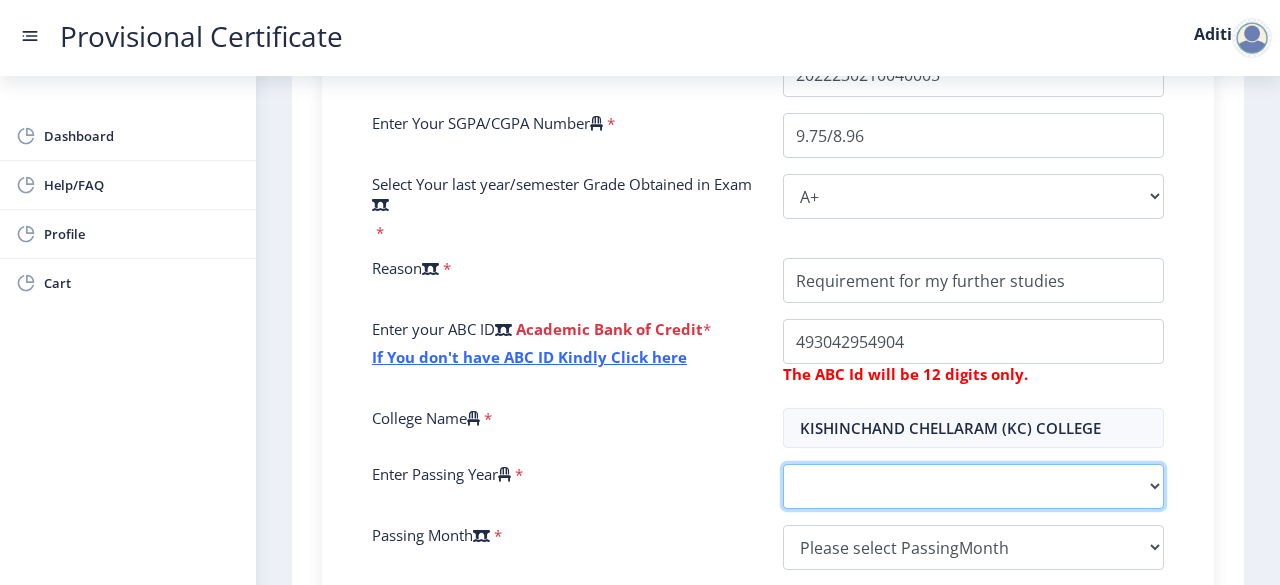 select on "2025" 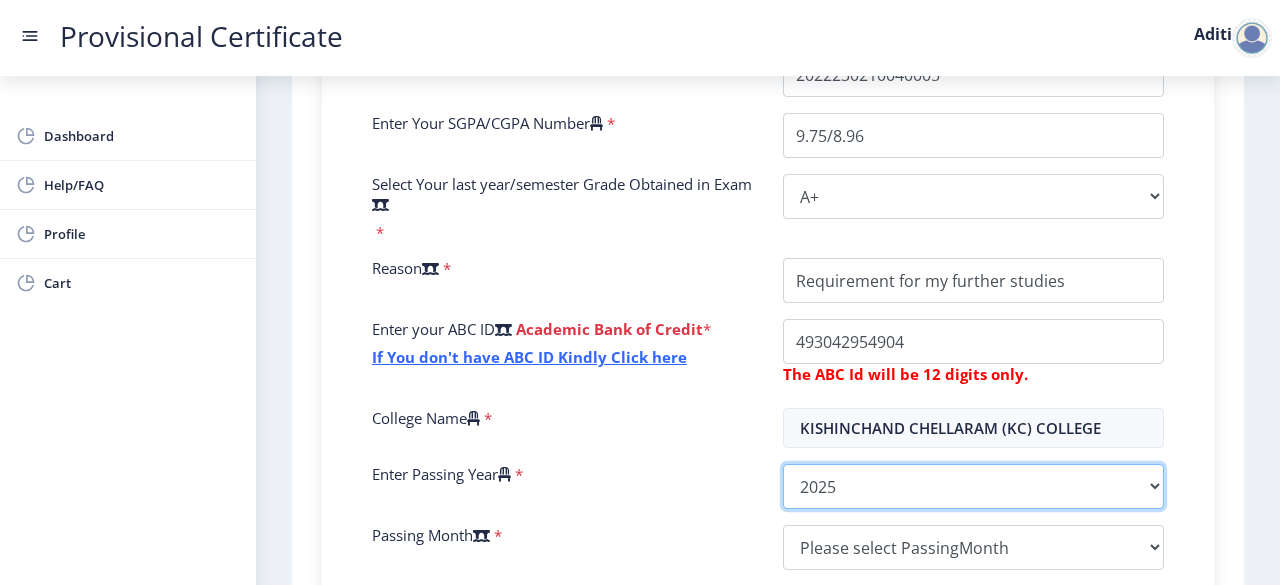 click on "2025   2024   2023   2022   2021   2020   2019   2018   2017   2016   2015   2014   2013   2012   2011   2010   2009   2008   2007   2006   2005   2004   2003   2002   2001   2000   1999   1998   1997   1996   1995   1994   1993   1992   1991   1990   1989   1988   1987   1986   1985   1984   1983   1982   1981   1980   1979   1978   1977   1976   1975   1974   1973   1972   1971   1970   1969   1968   1967" 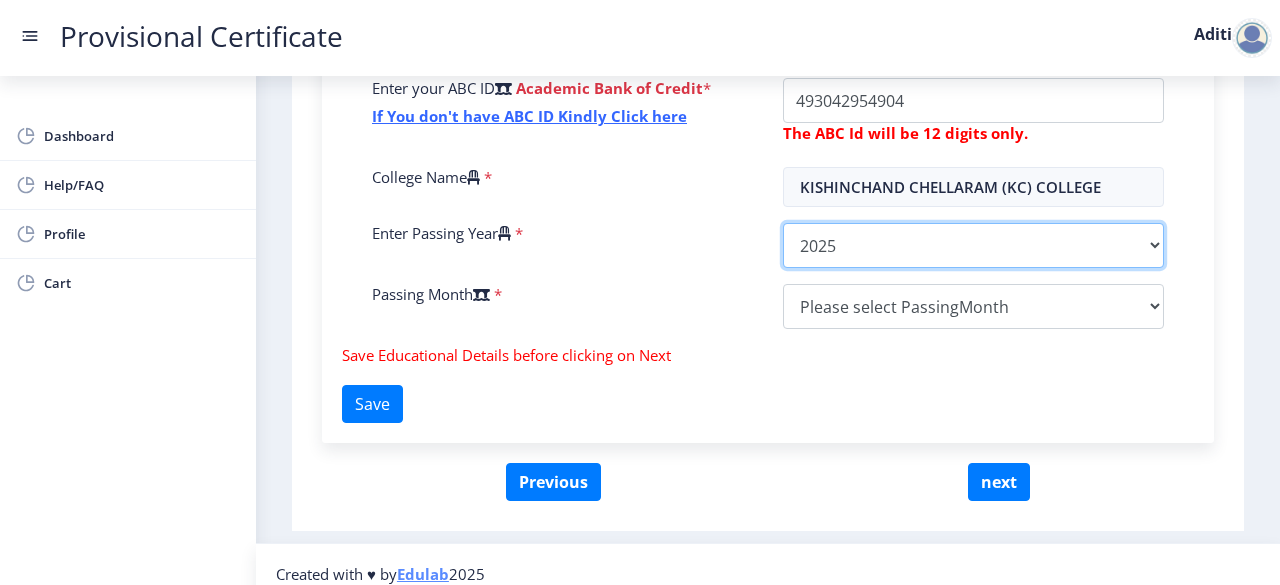 scroll, scrollTop: 822, scrollLeft: 0, axis: vertical 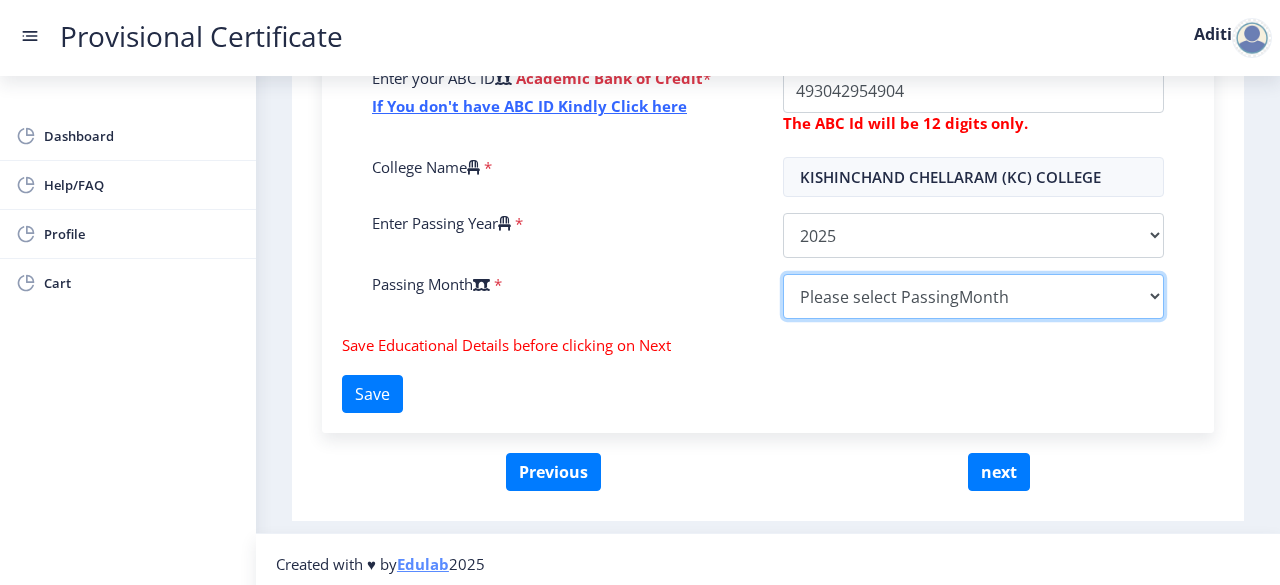 click on "Please select PassingMonth  (01) January (02) February (03) March (04) April (05) May (06) June (07) July (08) August (09) September (10) October (11) November (12) December" at bounding box center (973, 296) 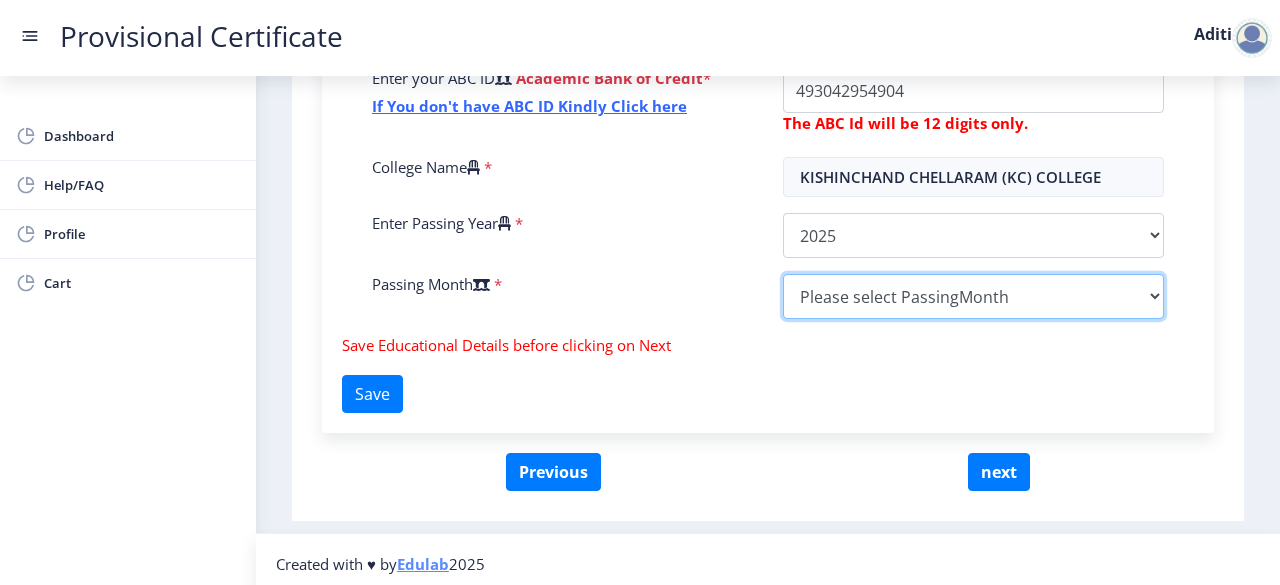 select on "April" 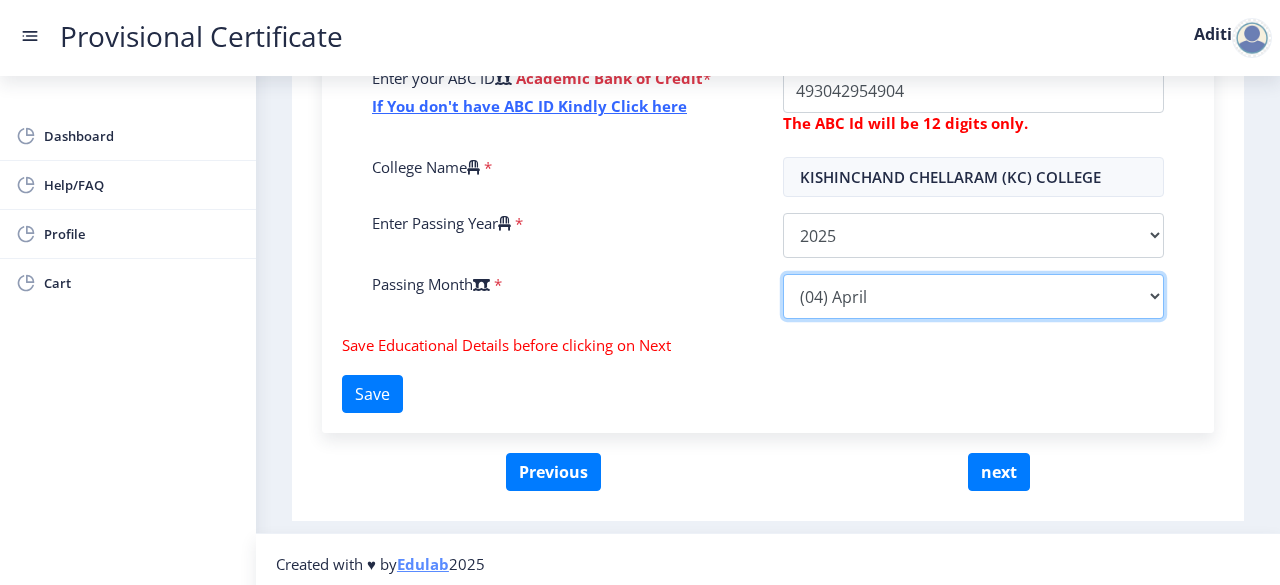 click on "Please select PassingMonth  (01) January (02) February (03) March (04) April (05) May (06) June (07) July (08) August (09) September (10) October (11) November (12) December" at bounding box center (973, 296) 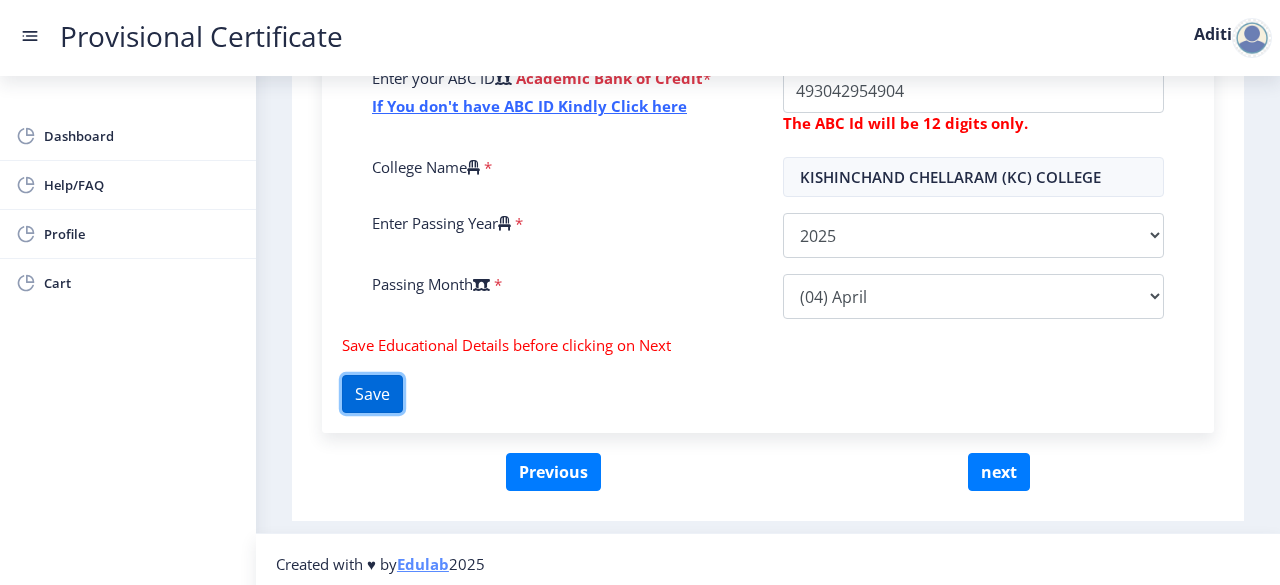 click on "Save" 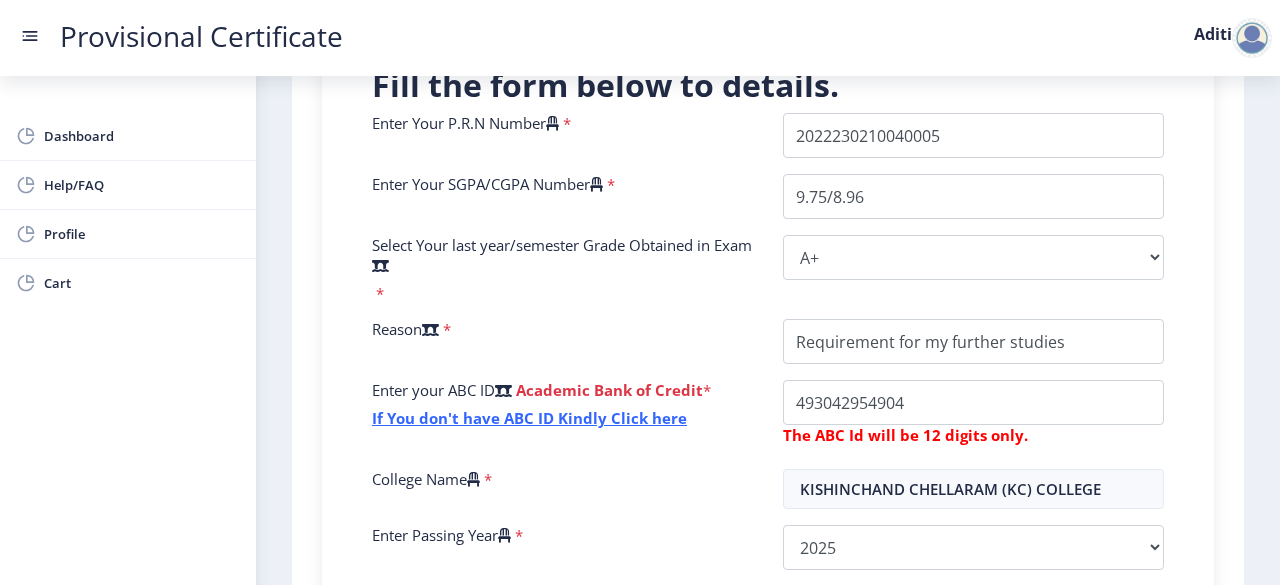 scroll, scrollTop: 828, scrollLeft: 0, axis: vertical 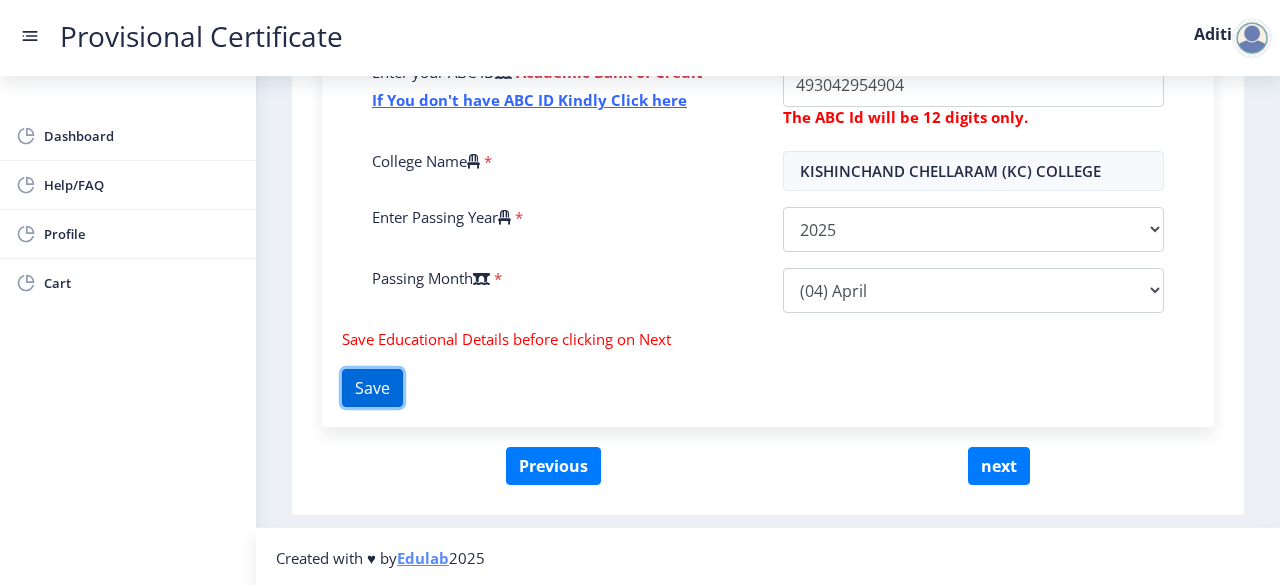 click on "Save" 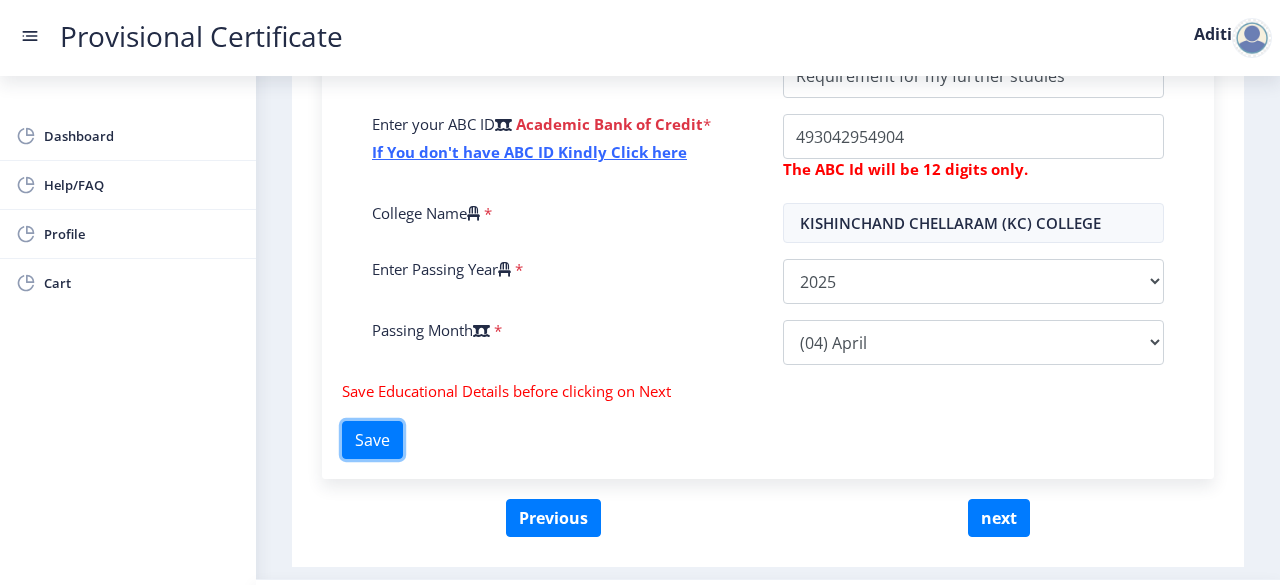 scroll, scrollTop: 778, scrollLeft: 0, axis: vertical 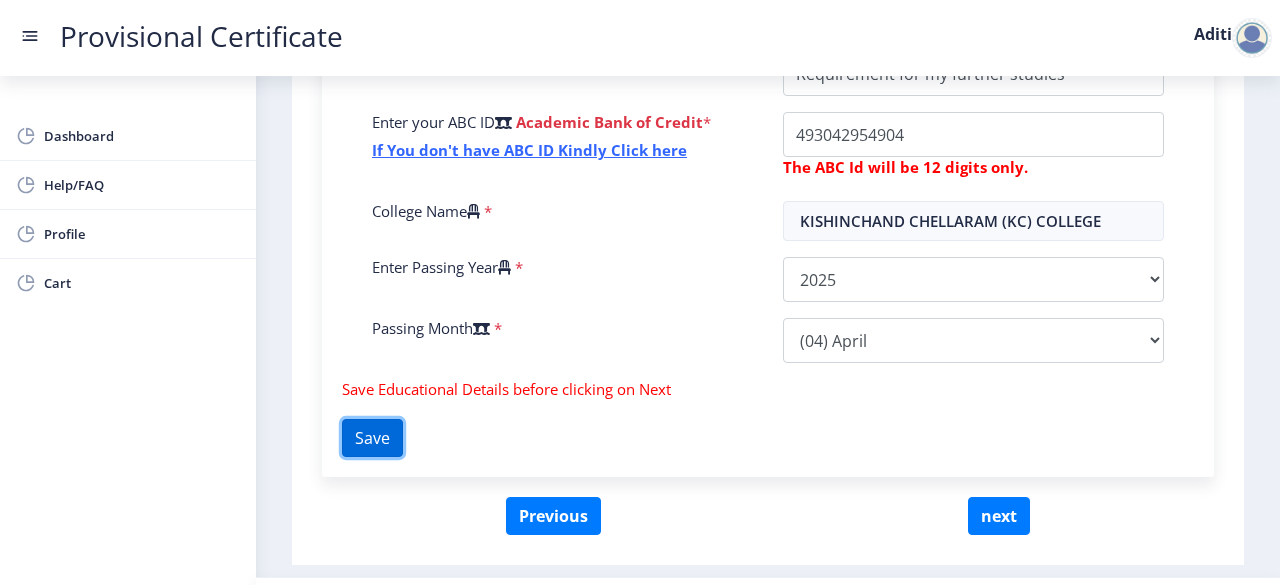click on "Save" 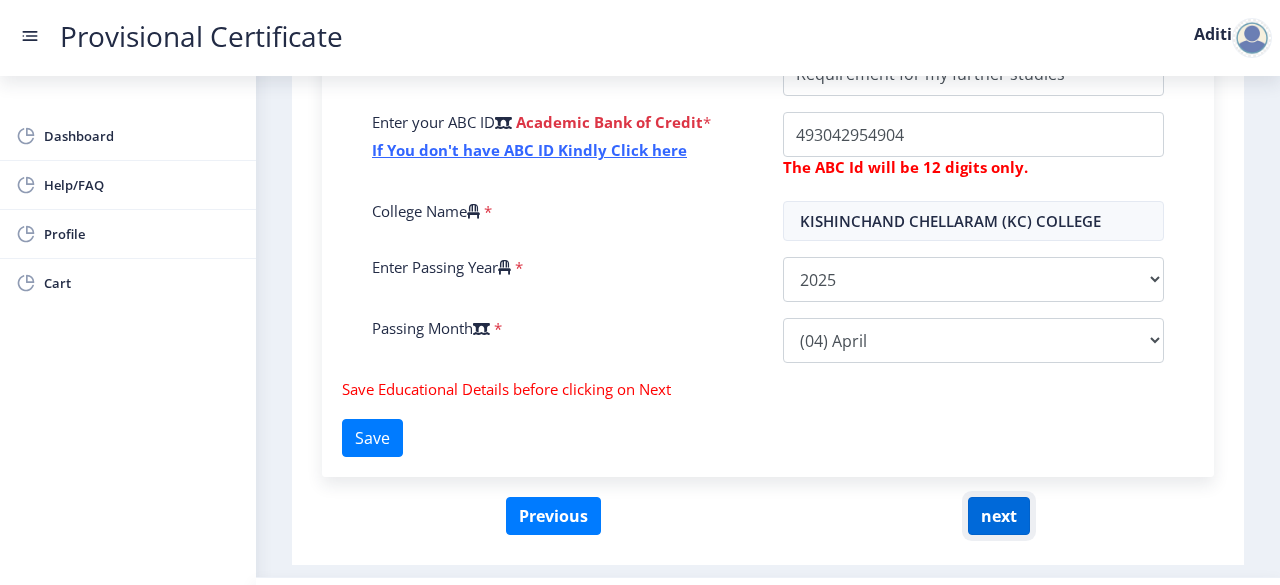 click on "next" 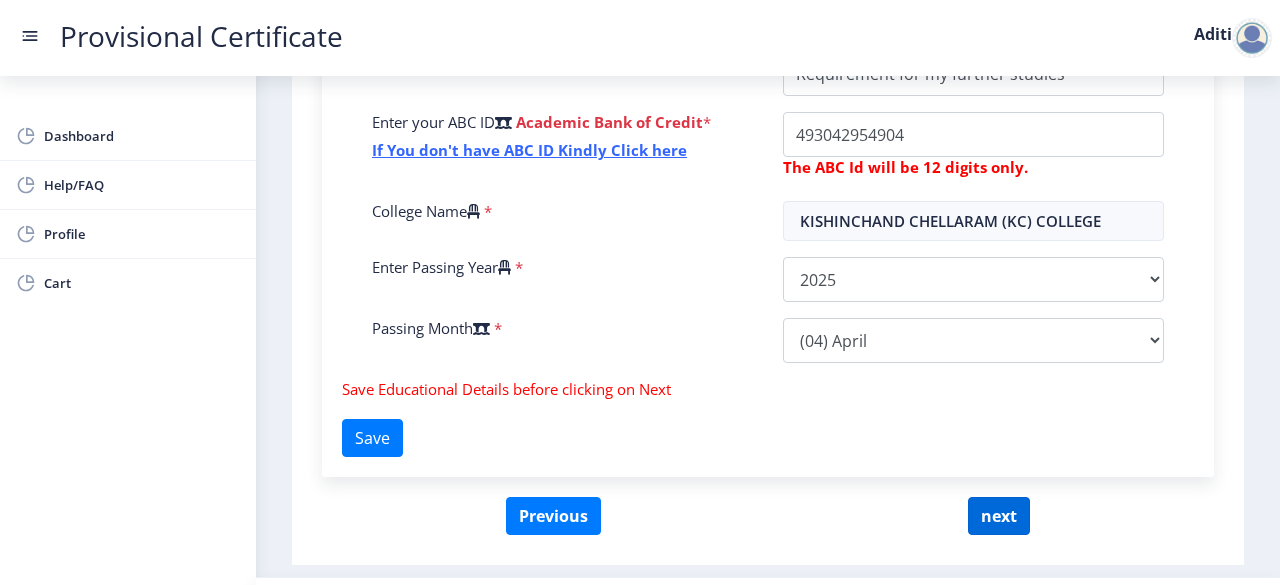scroll, scrollTop: 0, scrollLeft: 0, axis: both 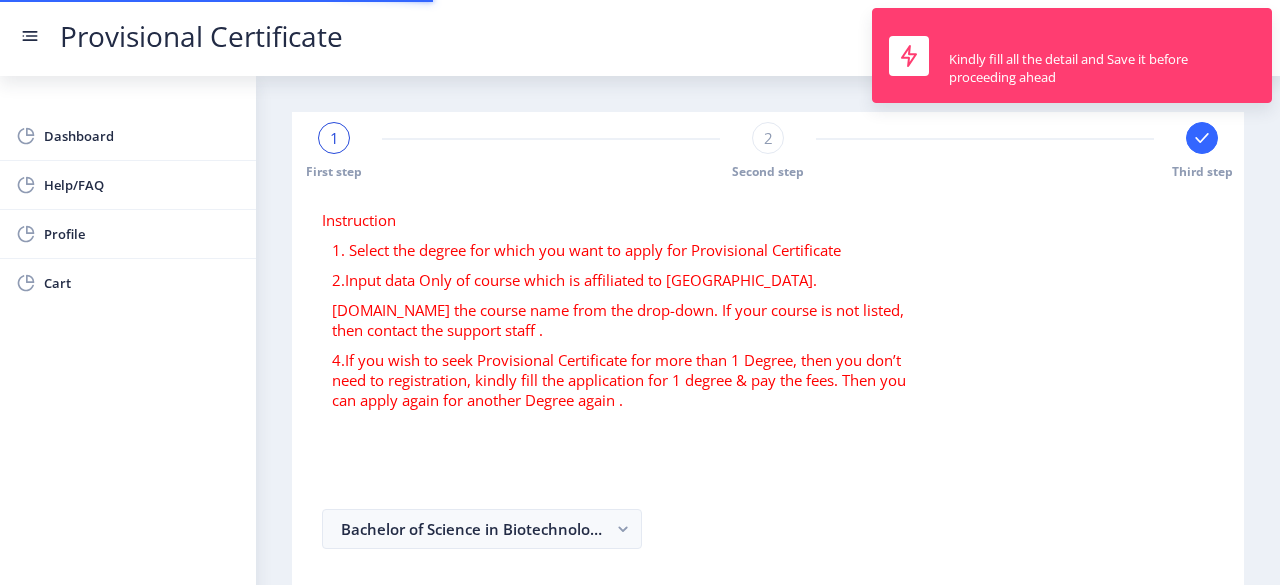 select 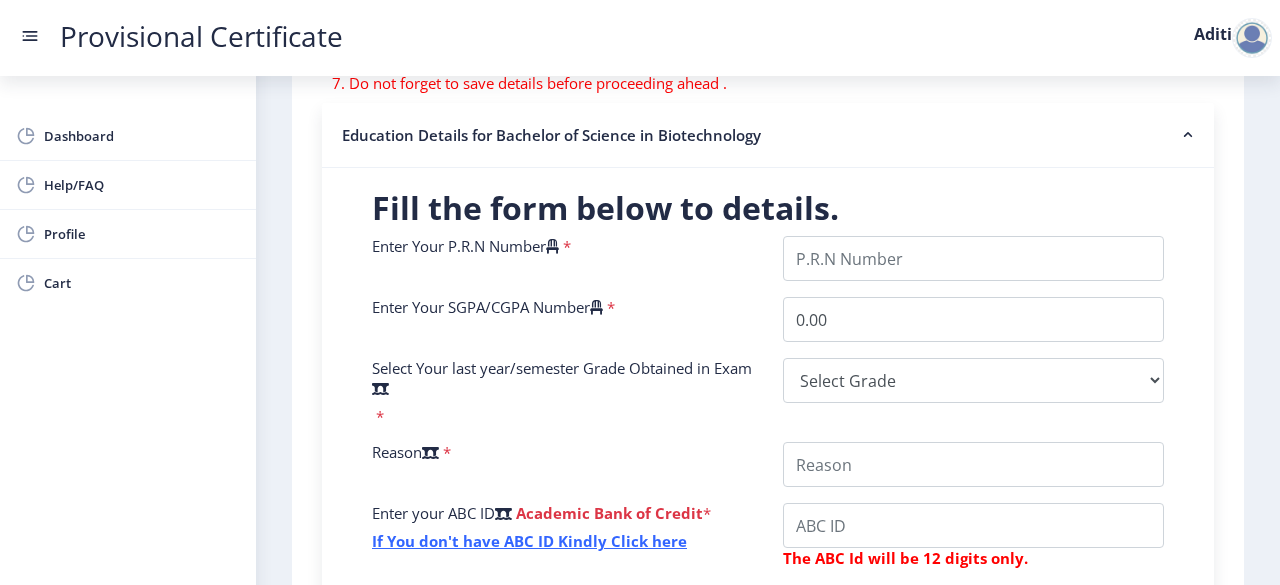 scroll, scrollTop: 386, scrollLeft: 0, axis: vertical 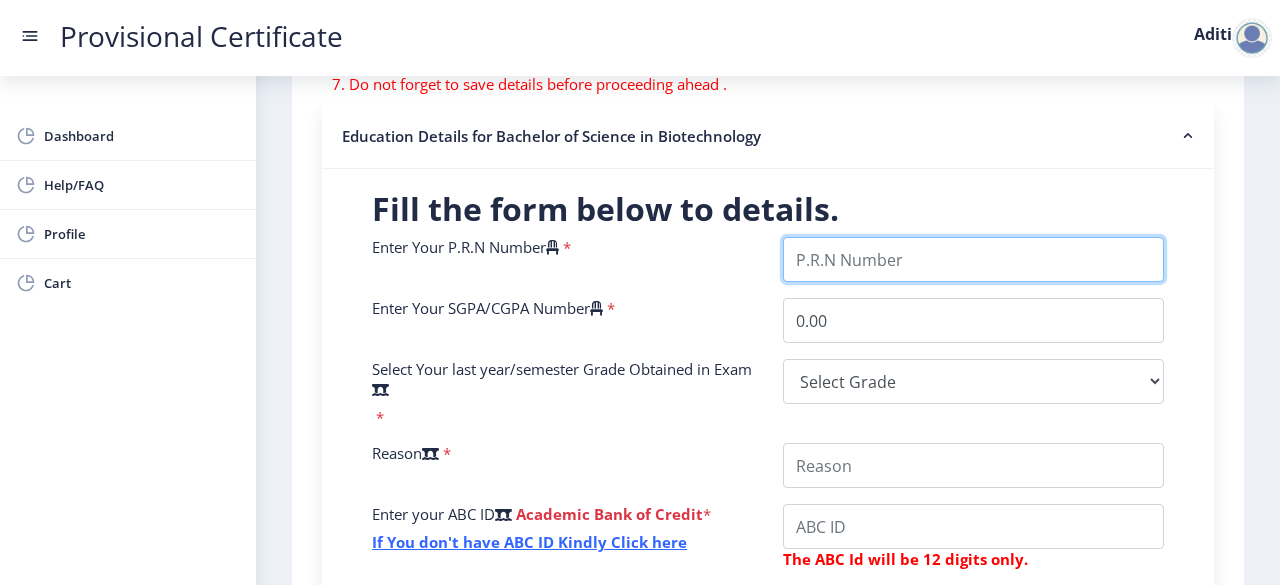 click on "Enter Your P.R.N Number" at bounding box center [973, 259] 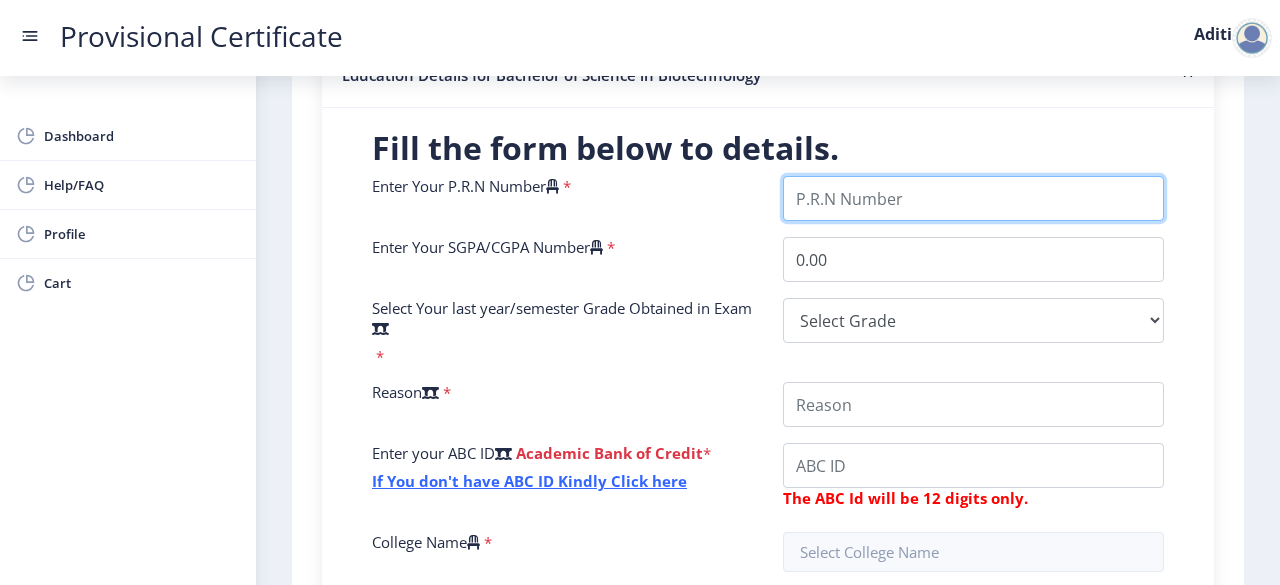 scroll, scrollTop: 448, scrollLeft: 0, axis: vertical 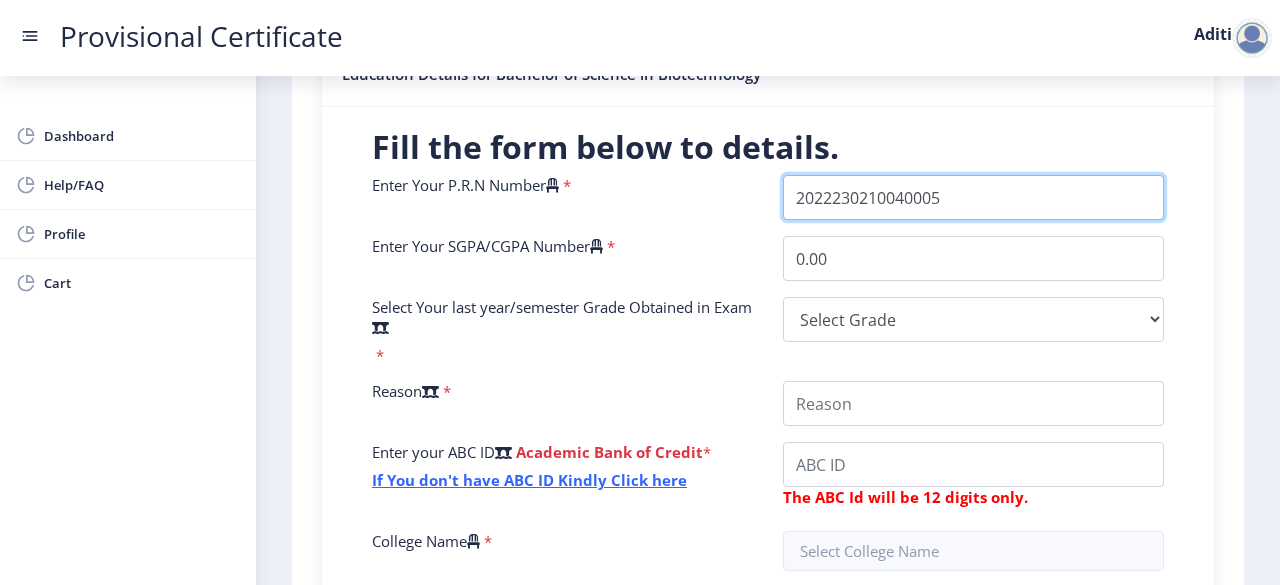 type on "2022230210040005" 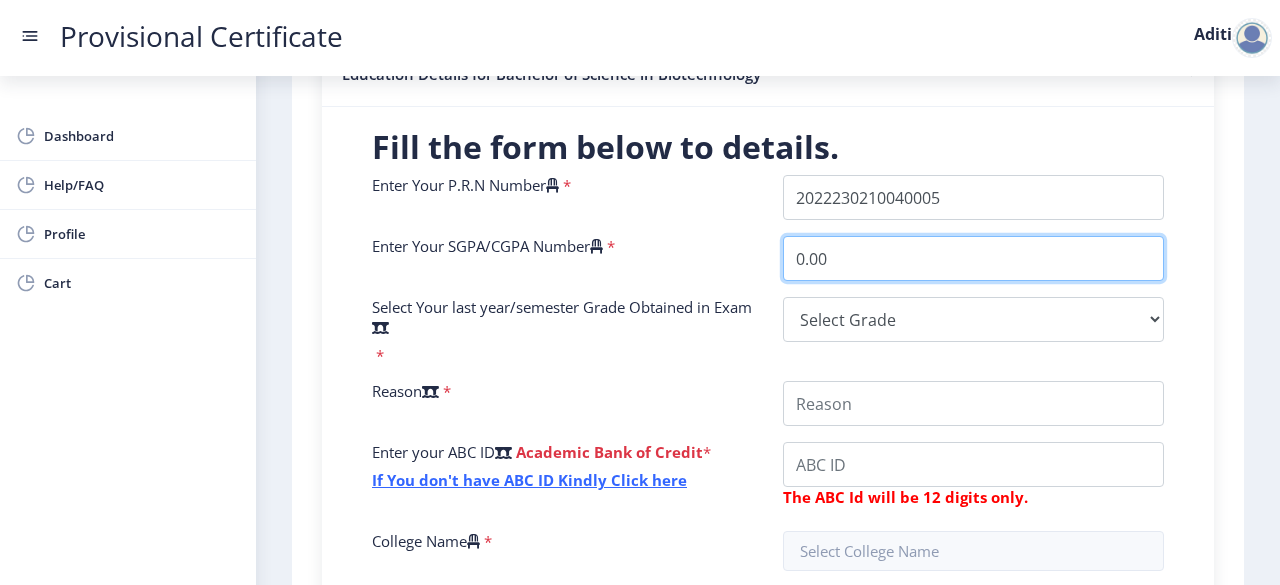click on "0.00" at bounding box center (973, 258) 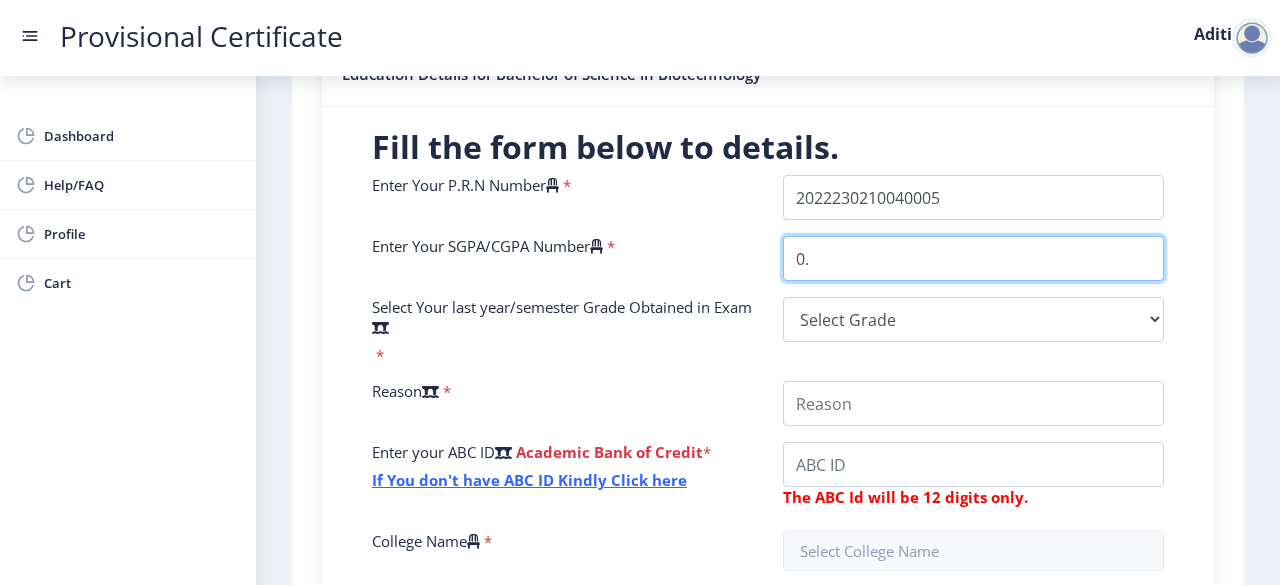 type on "0" 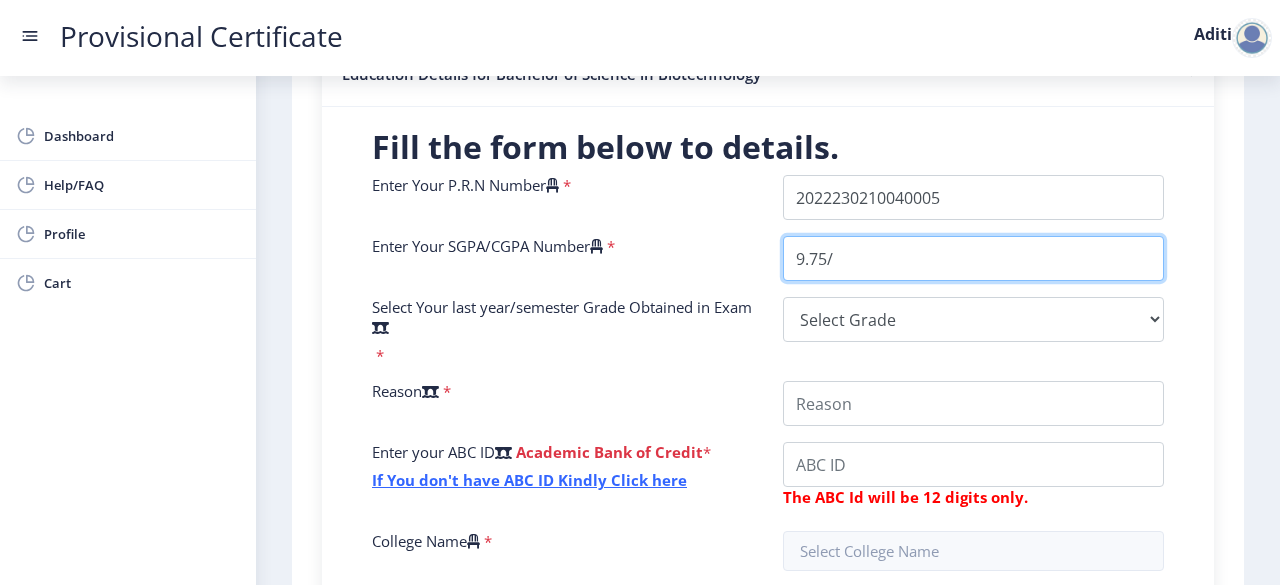 type on "9.75/8.96" 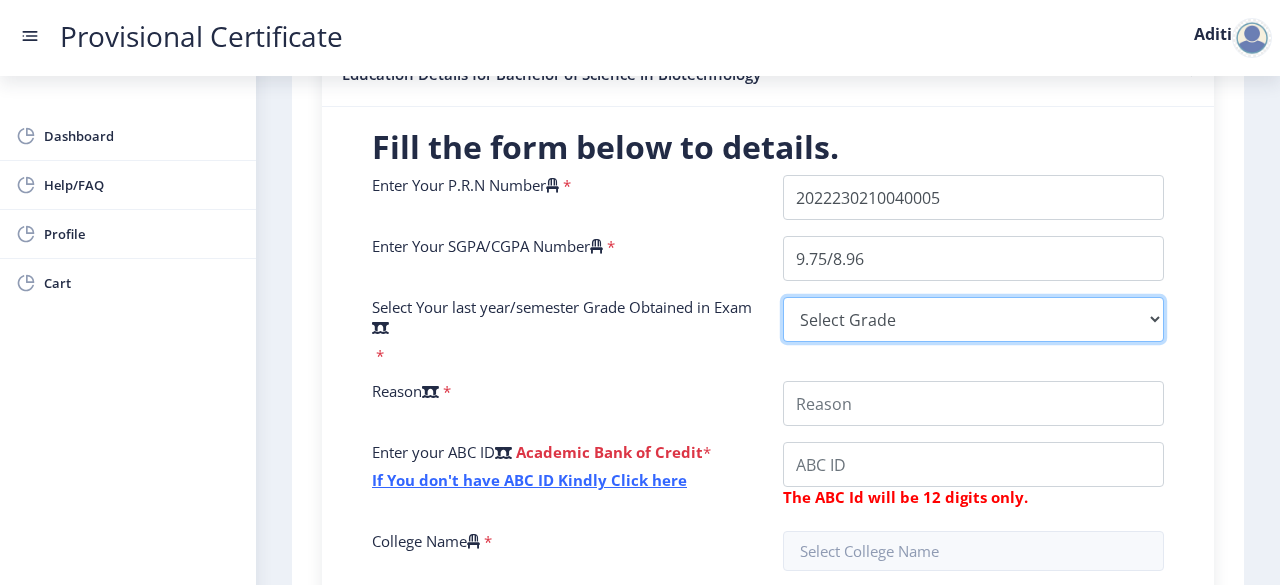 click on "Select Grade  O   A+   A   B+   B   C   D   F(Fail)" at bounding box center [973, 319] 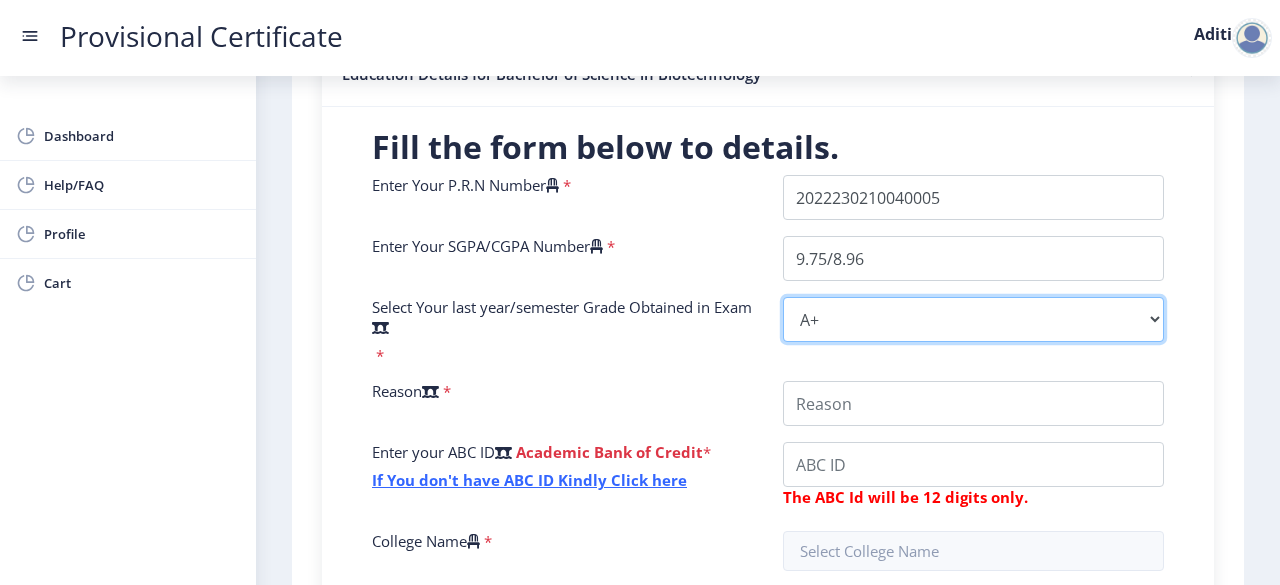 click on "Select Grade  O   A+   A   B+   B   C   D   F(Fail)" at bounding box center (973, 319) 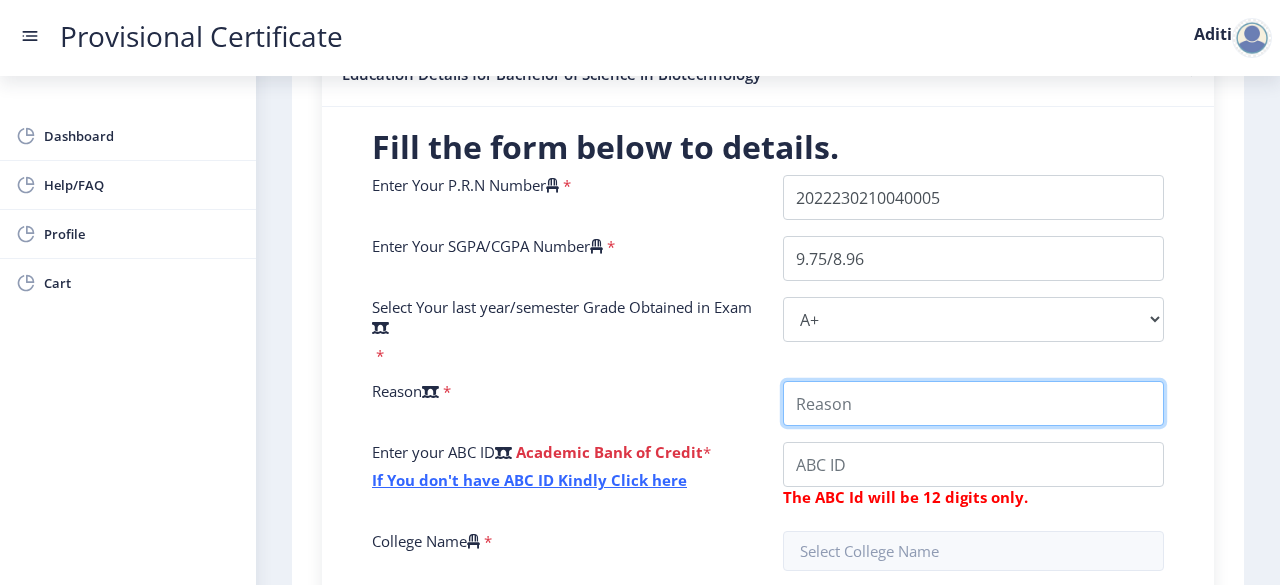 click on "College Name" at bounding box center (973, 403) 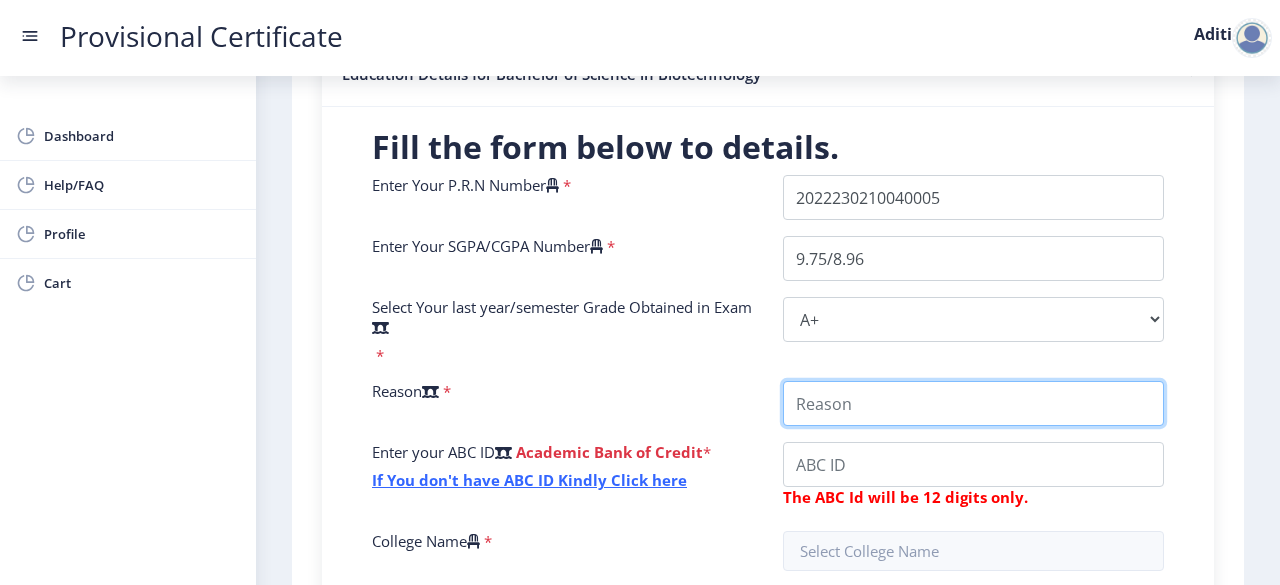 type on "Requirement for my further studies" 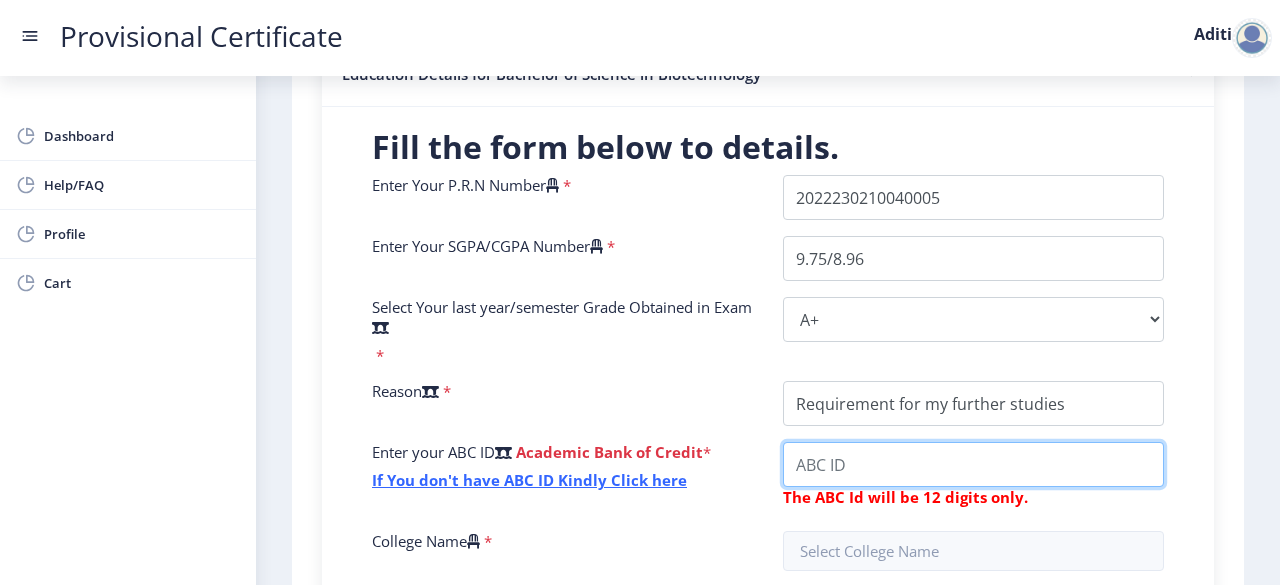 click on "College Name" at bounding box center [973, 464] 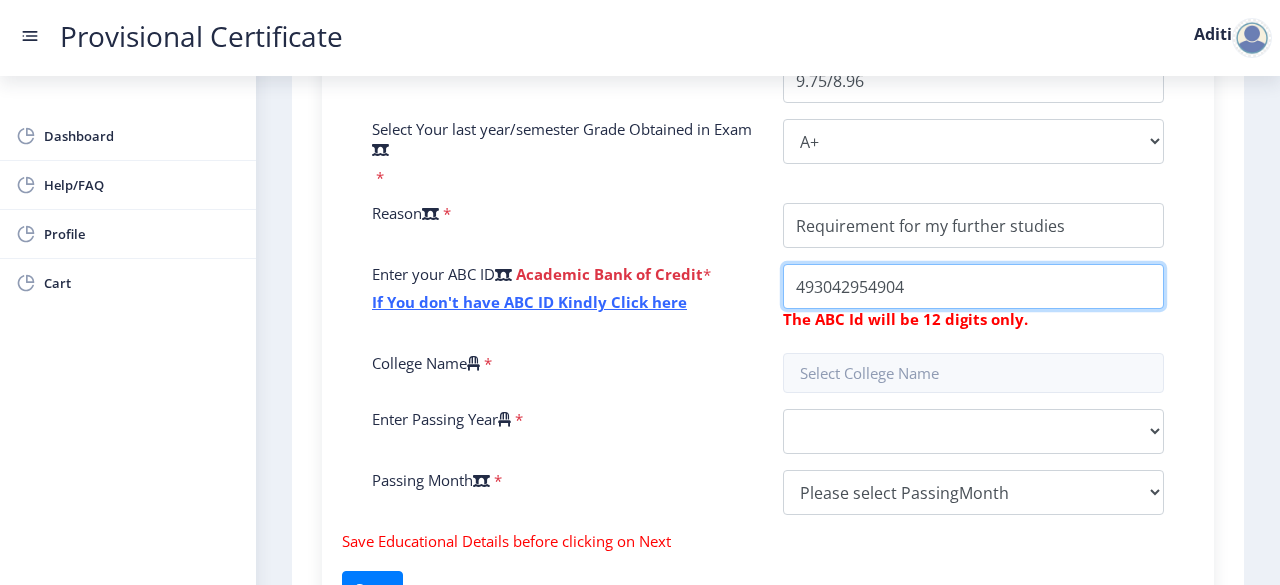 scroll, scrollTop: 631, scrollLeft: 0, axis: vertical 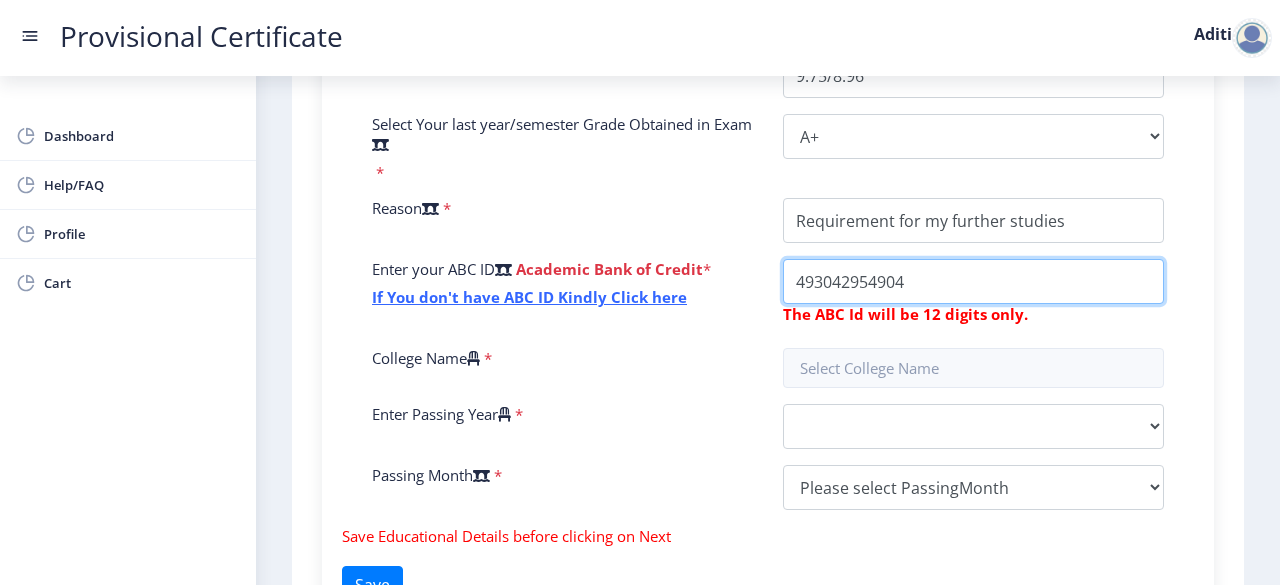 type on "493042954904" 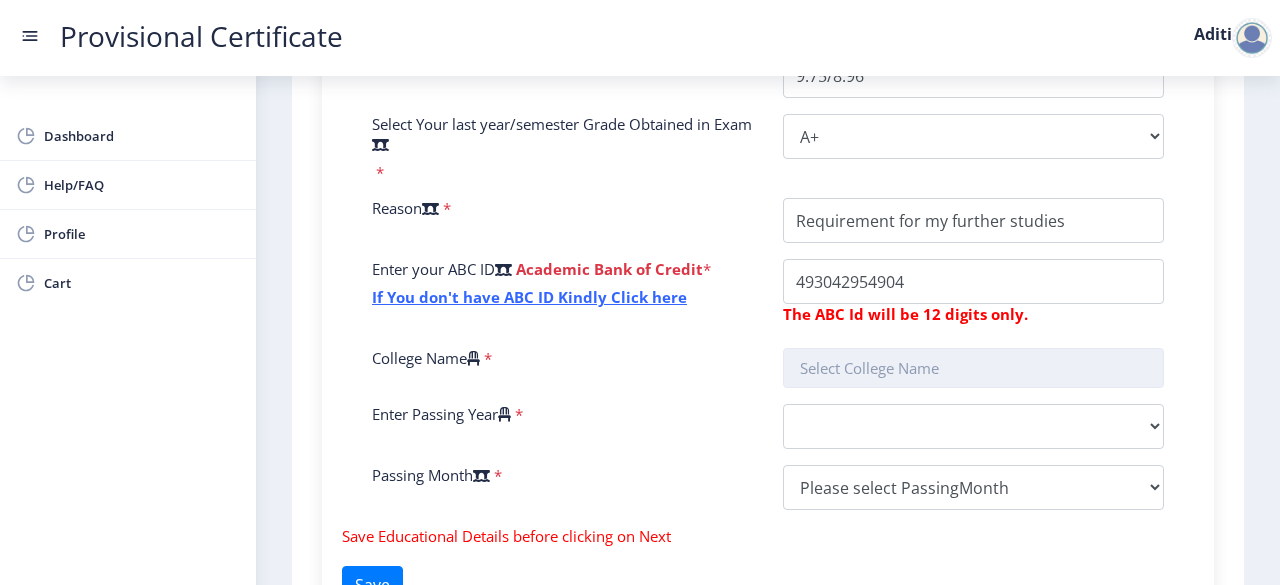 click 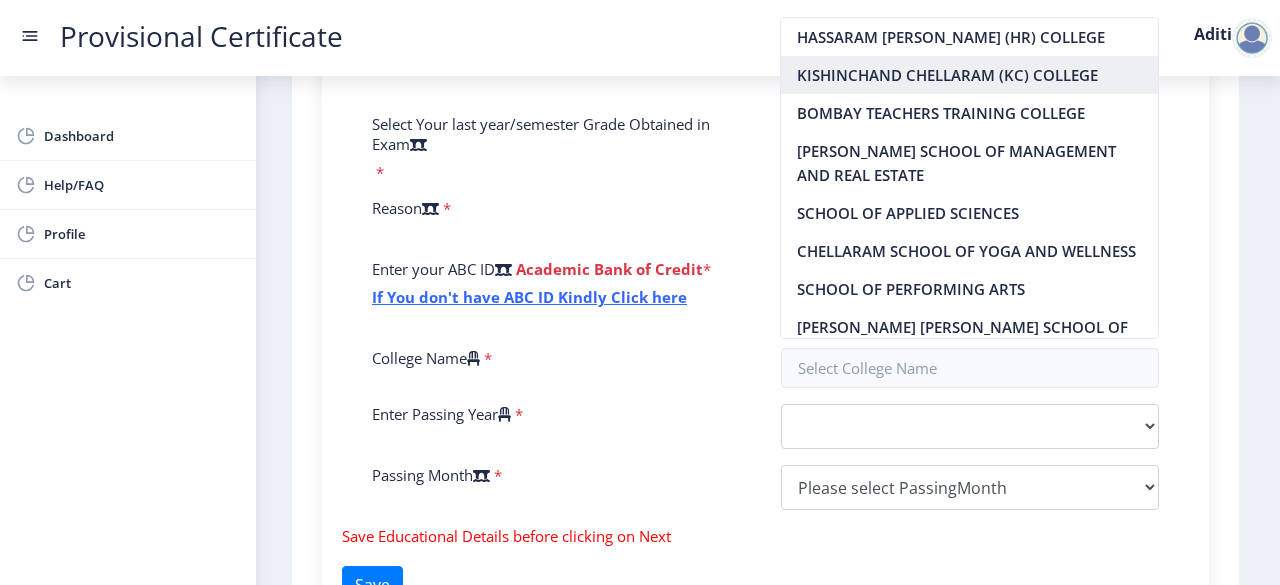 click on "KISHINCHAND CHELLARAM (KC) COLLEGE" at bounding box center (969, 75) 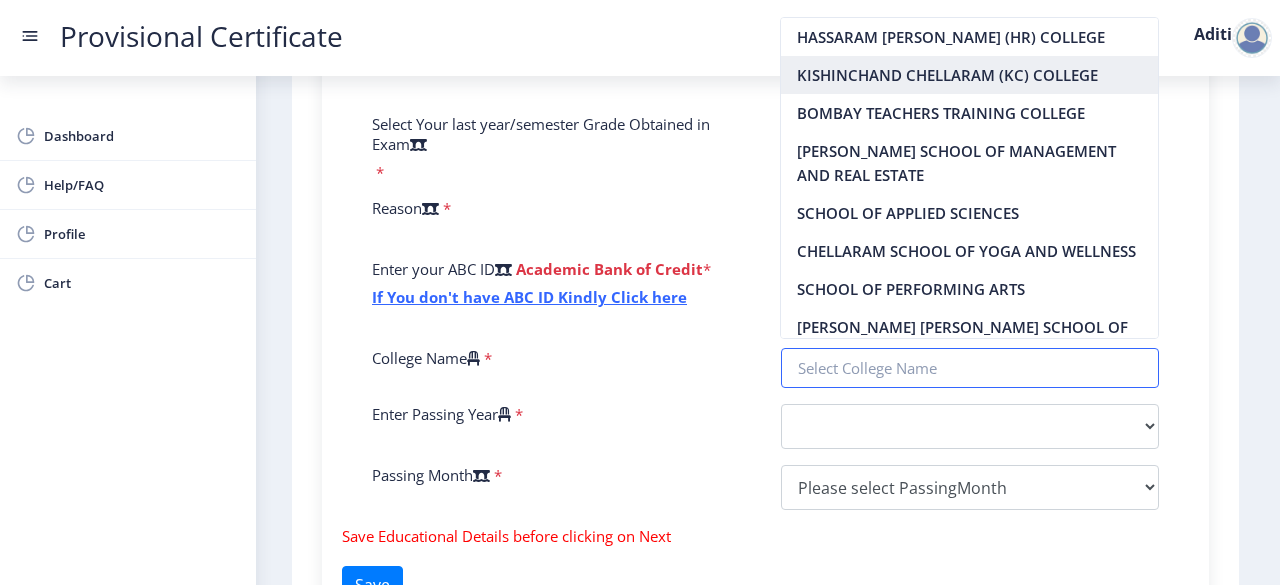 type on "KISHINCHAND CHELLARAM (KC) COLLEGE" 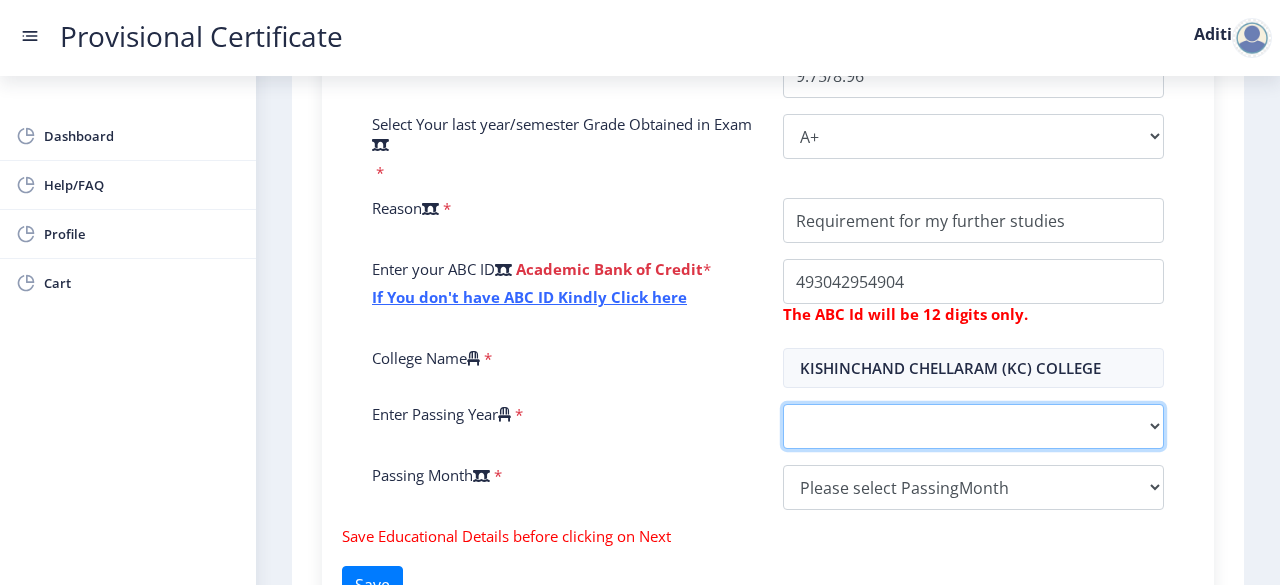 click on "2025   2024   2023   2022   2021   2020   2019   2018   2017   2016   2015   2014   2013   2012   2011   2010   2009   2008   2007   2006   2005   2004   2003   2002   2001   2000   1999   1998   1997   1996   1995   1994   1993   1992   1991   1990   1989   1988   1987   1986   1985   1984   1983   1982   1981   1980   1979   1978   1977   1976   1975   1974   1973   1972   1971   1970   1969   1968   1967" 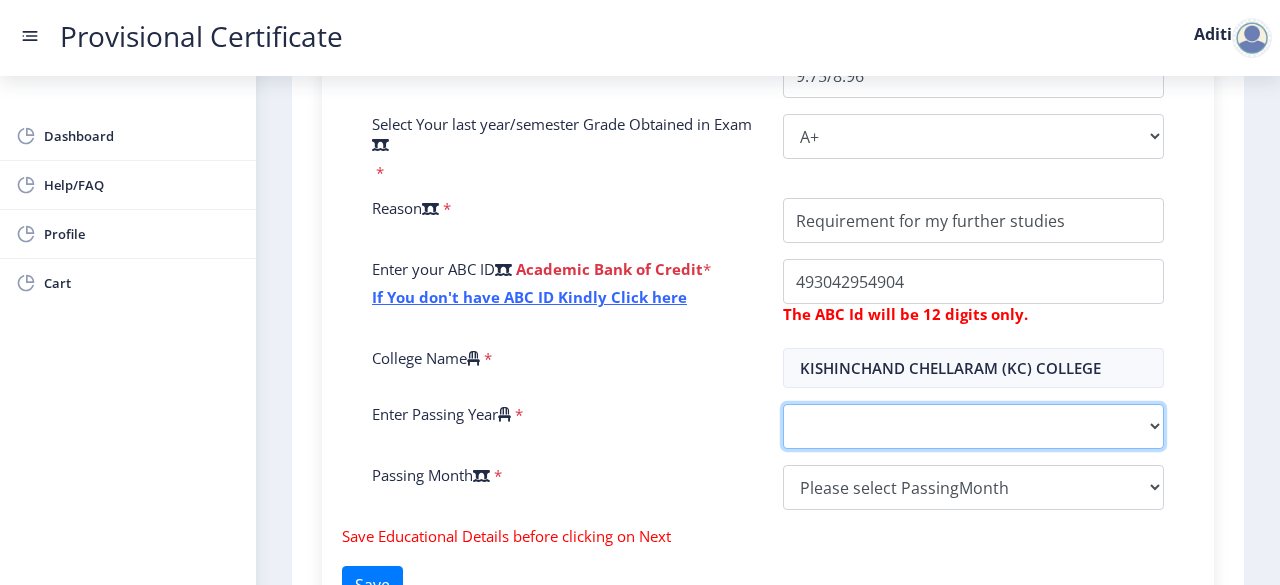 select on "2025" 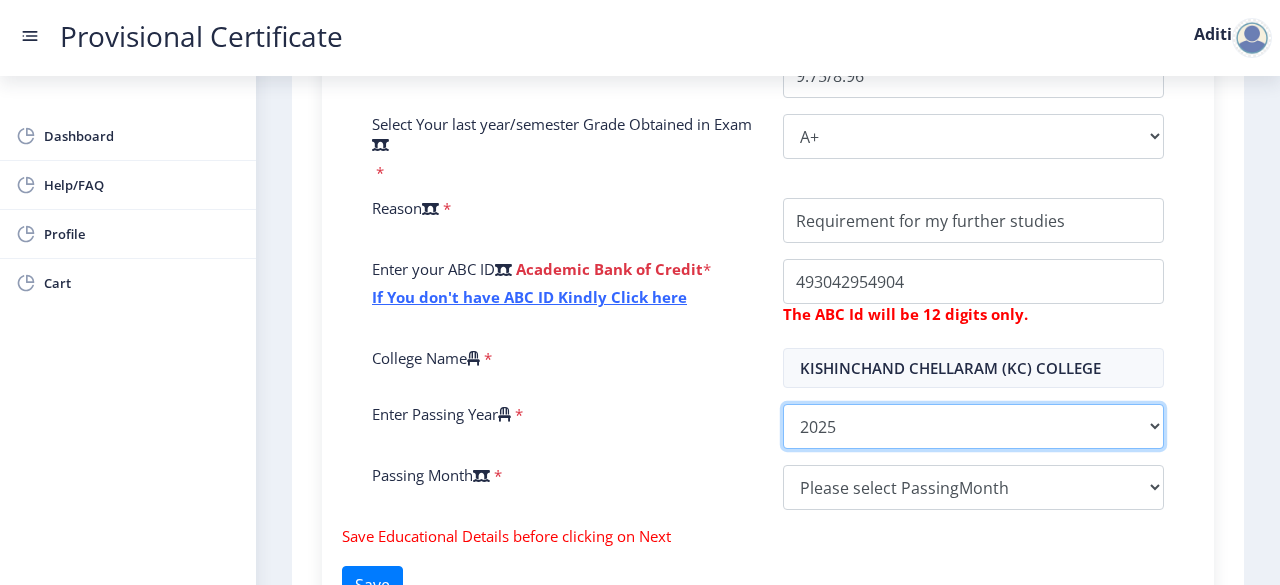 click on "2025   2024   2023   2022   2021   2020   2019   2018   2017   2016   2015   2014   2013   2012   2011   2010   2009   2008   2007   2006   2005   2004   2003   2002   2001   2000   1999   1998   1997   1996   1995   1994   1993   1992   1991   1990   1989   1988   1987   1986   1985   1984   1983   1982   1981   1980   1979   1978   1977   1976   1975   1974   1973   1972   1971   1970   1969   1968   1967" 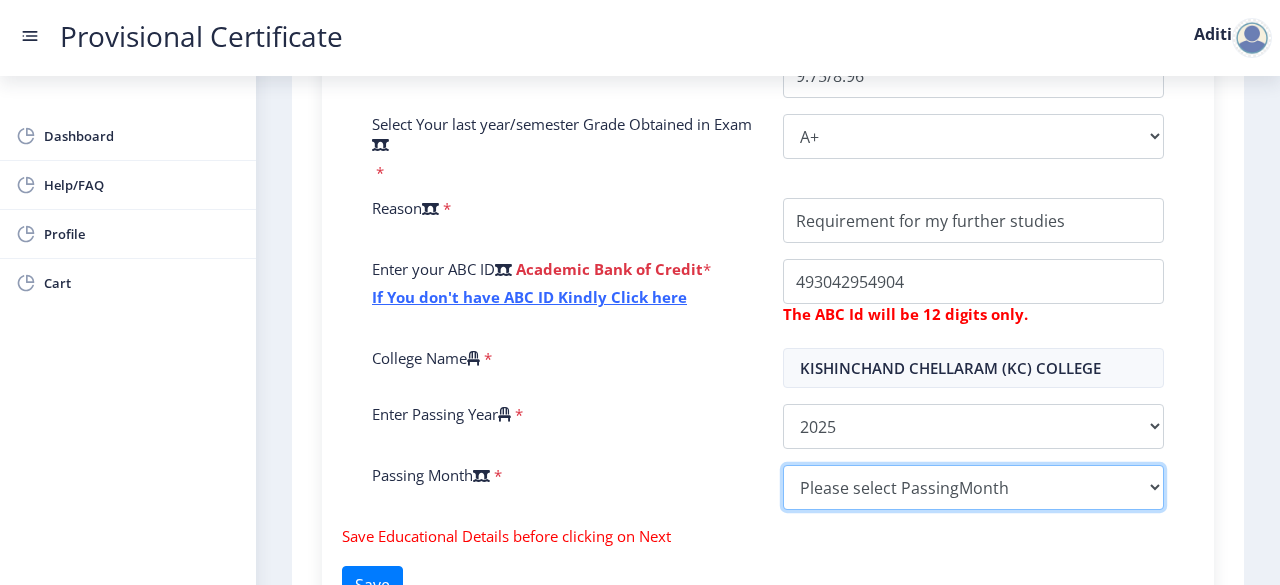 click on "Please select PassingMonth  (01) January (02) February (03) March (04) April (05) May (06) June (07) July (08) August (09) September (10) October (11) November (12) December" at bounding box center (973, 487) 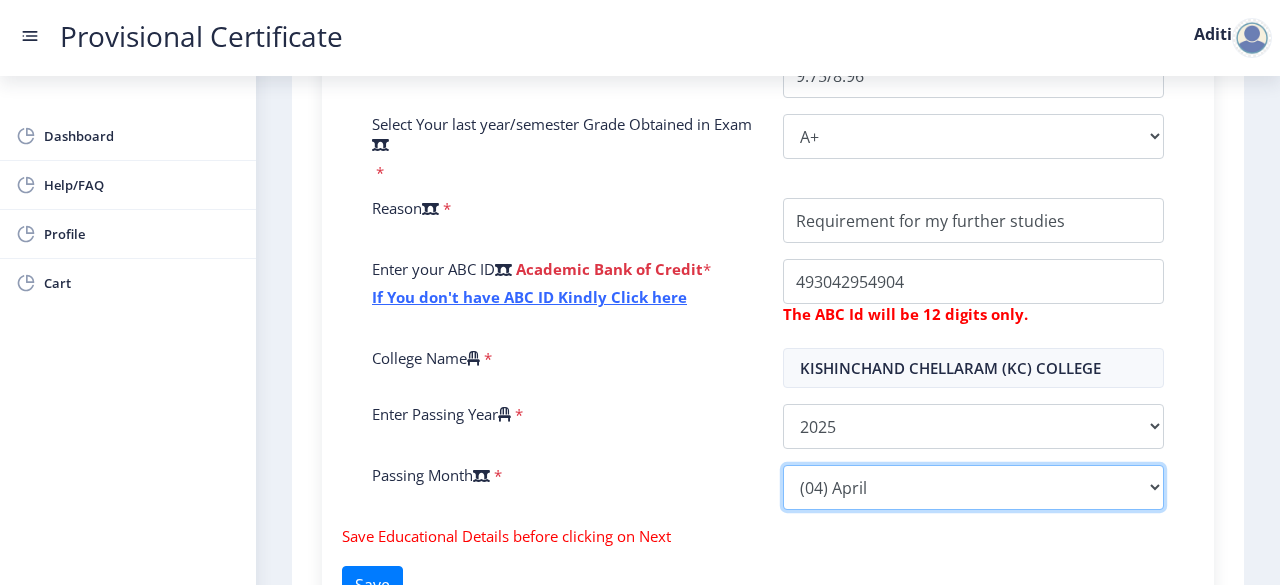 click on "Please select PassingMonth  (01) January (02) February (03) March (04) April (05) May (06) June (07) July (08) August (09) September (10) October (11) November (12) December" at bounding box center (973, 487) 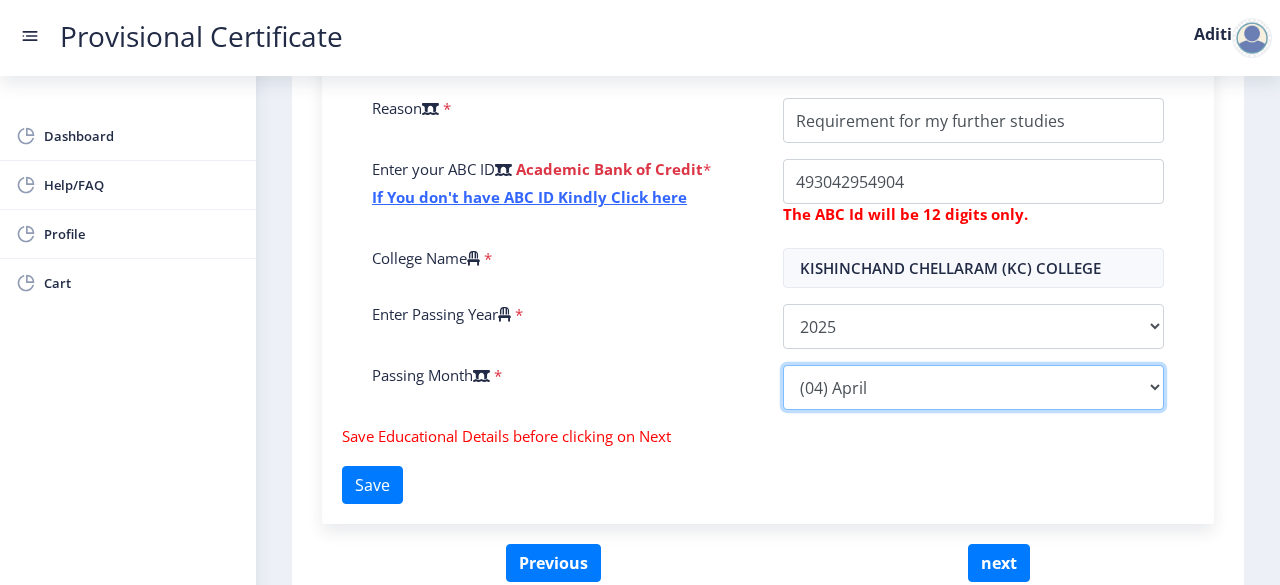 scroll, scrollTop: 805, scrollLeft: 0, axis: vertical 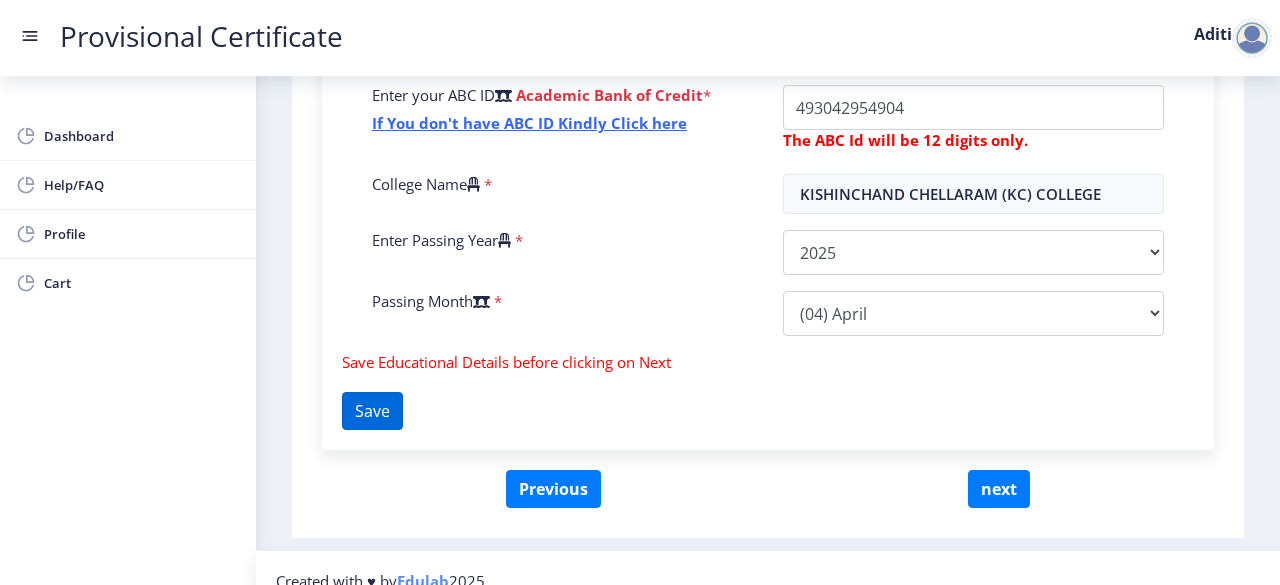 click on "Save" 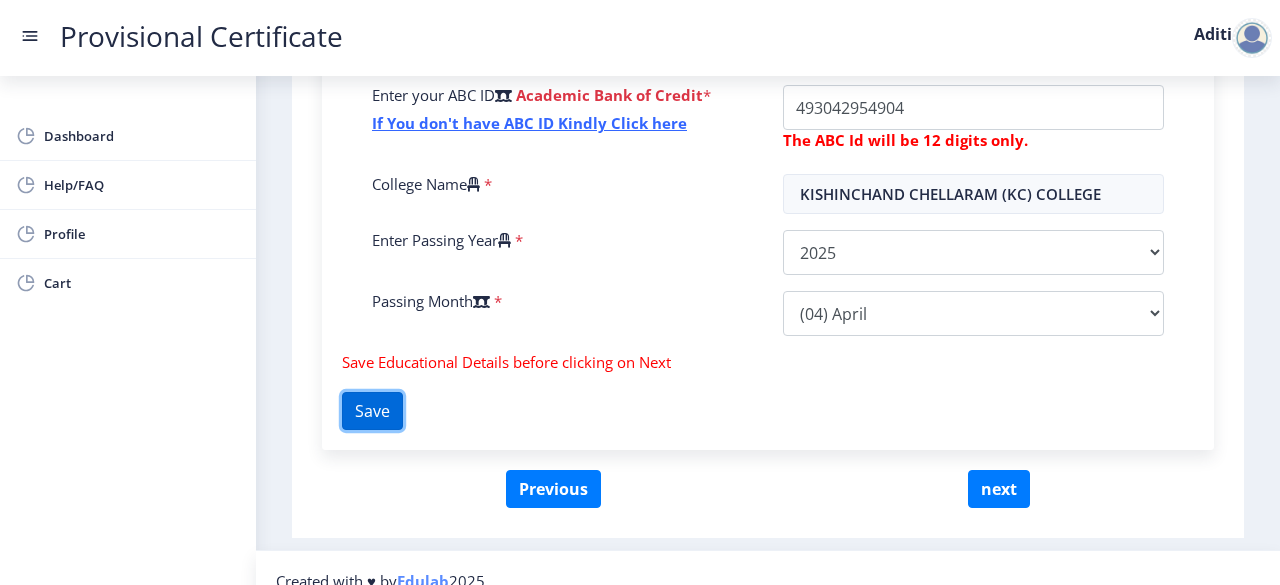 click on "Save" 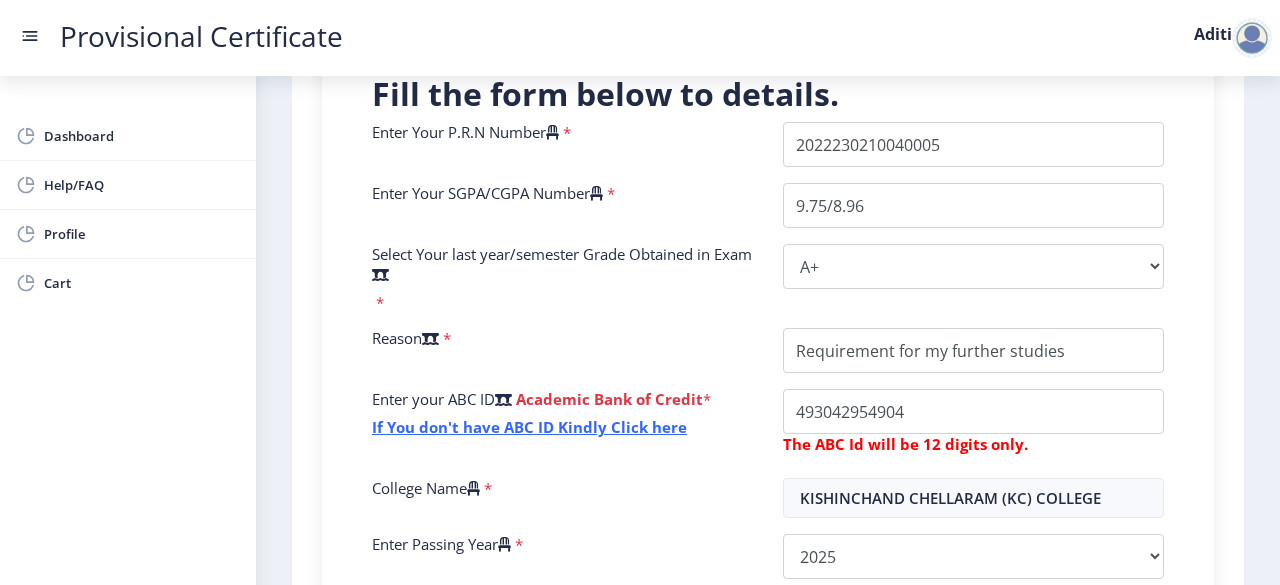 scroll, scrollTop: 502, scrollLeft: 0, axis: vertical 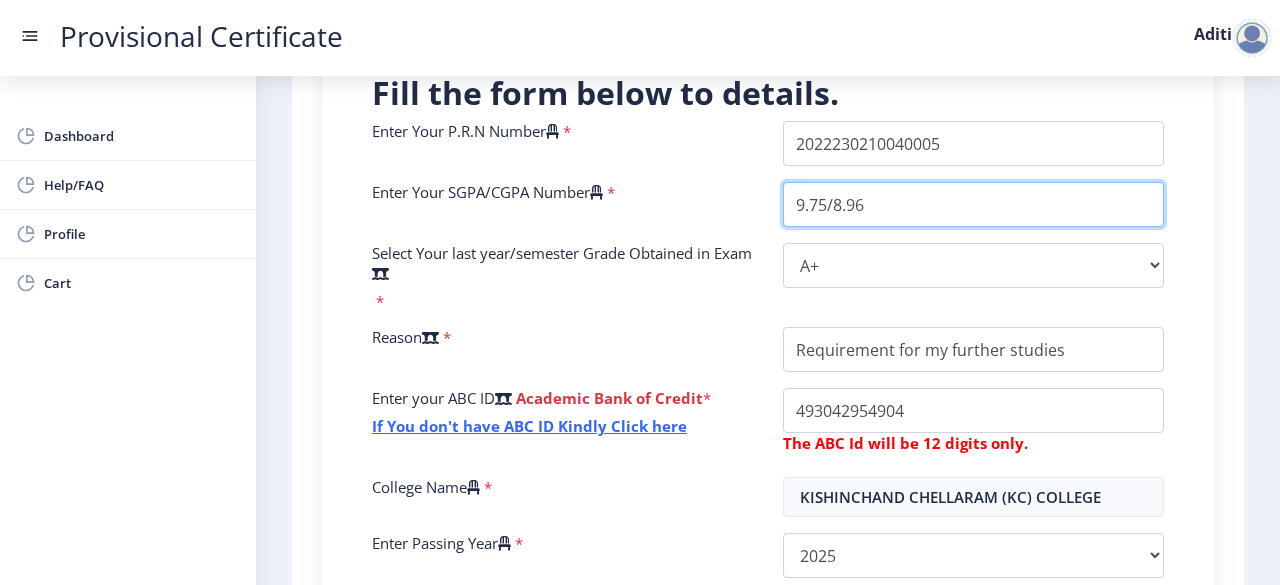 click on "9.75/8.96" at bounding box center [973, 204] 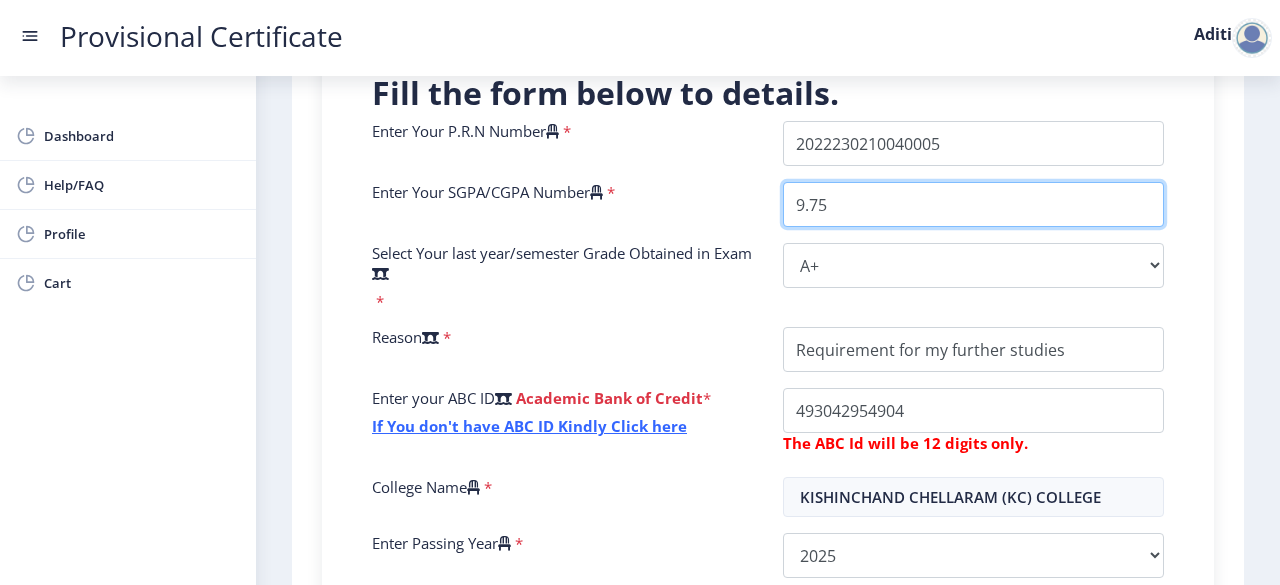 type on "9.75" 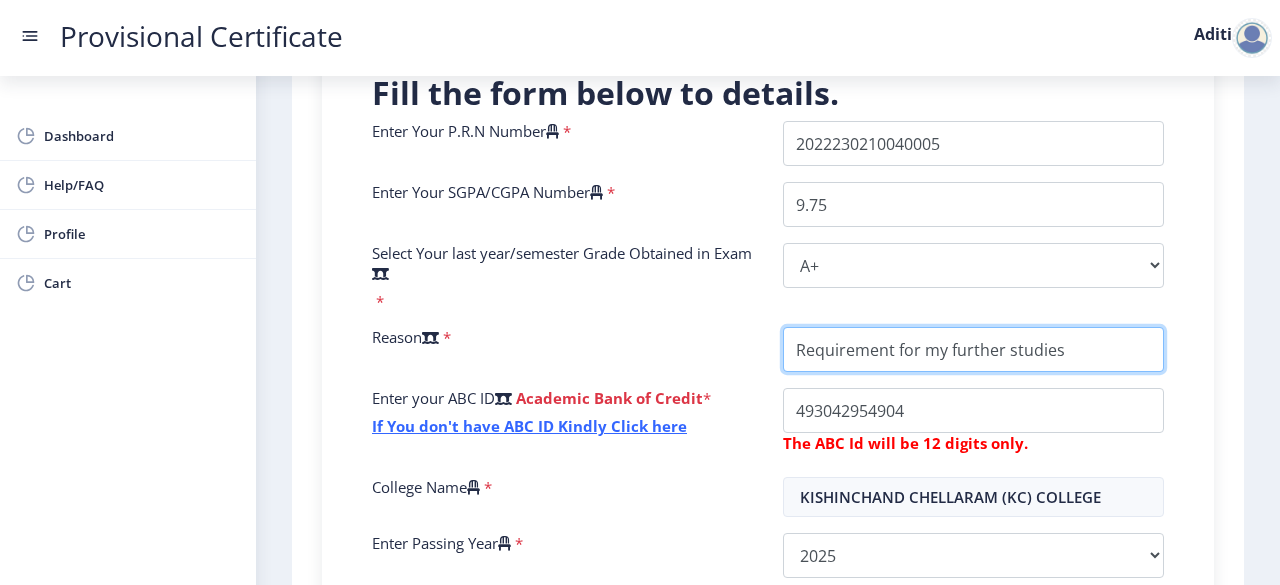 click on "College Name" at bounding box center (973, 349) 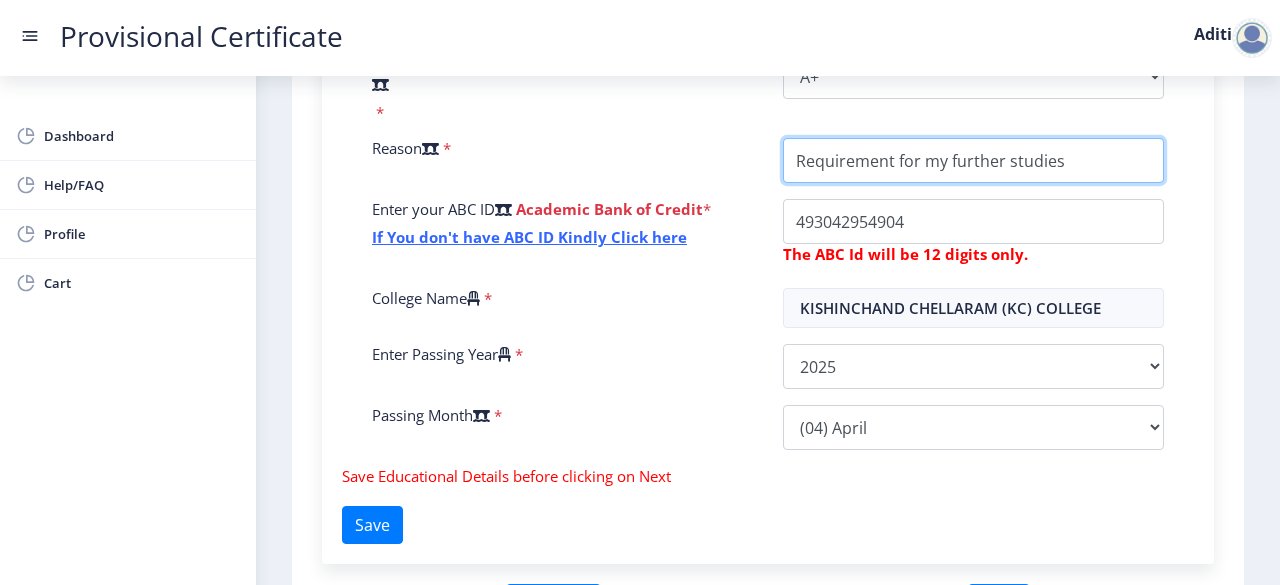 scroll, scrollTop: 702, scrollLeft: 0, axis: vertical 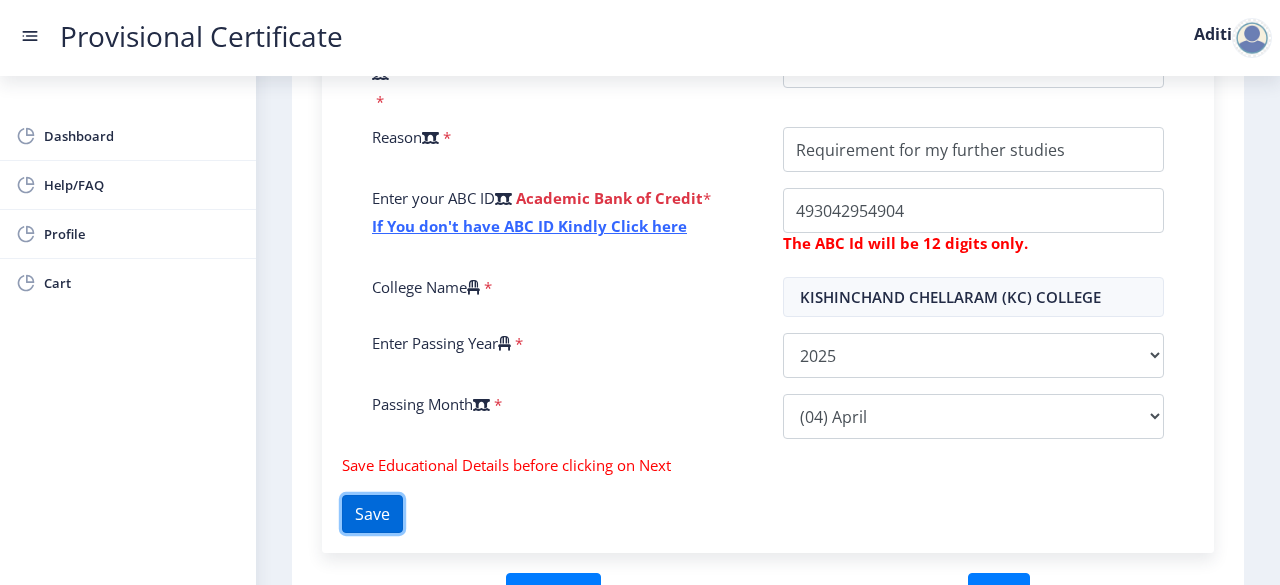 click on "Save" 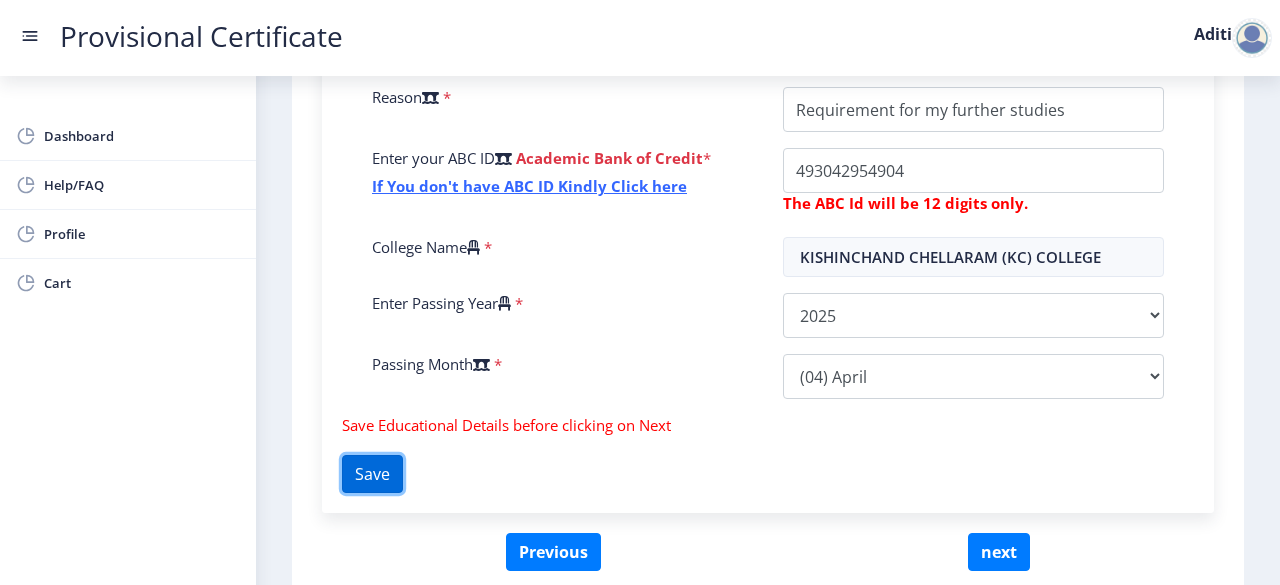 scroll, scrollTop: 828, scrollLeft: 0, axis: vertical 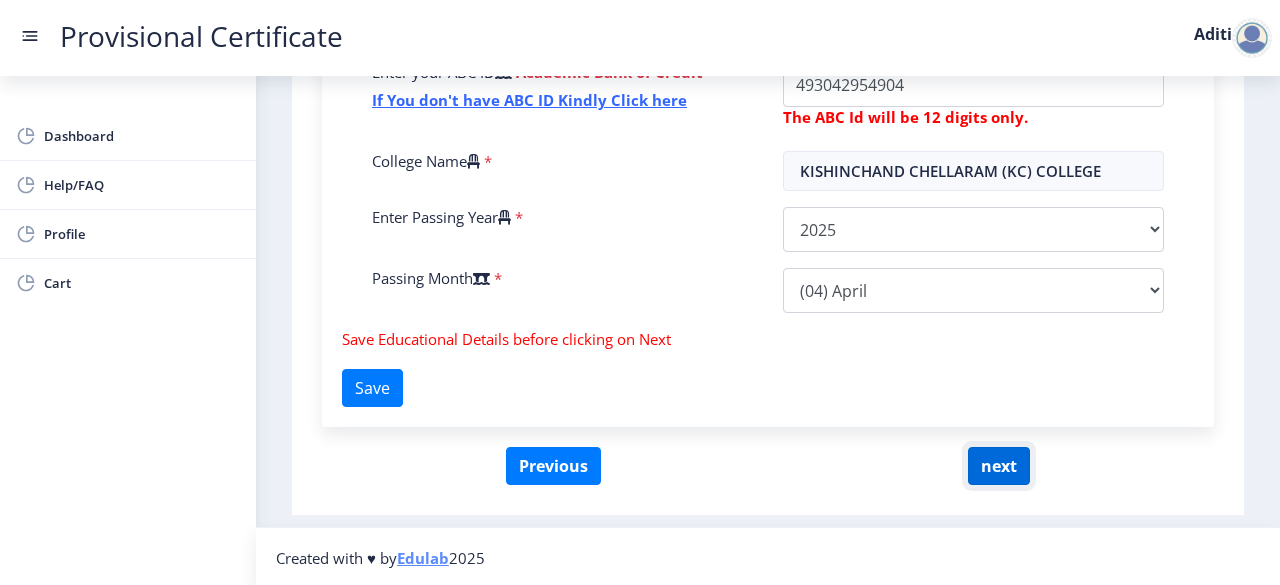 click on "next" 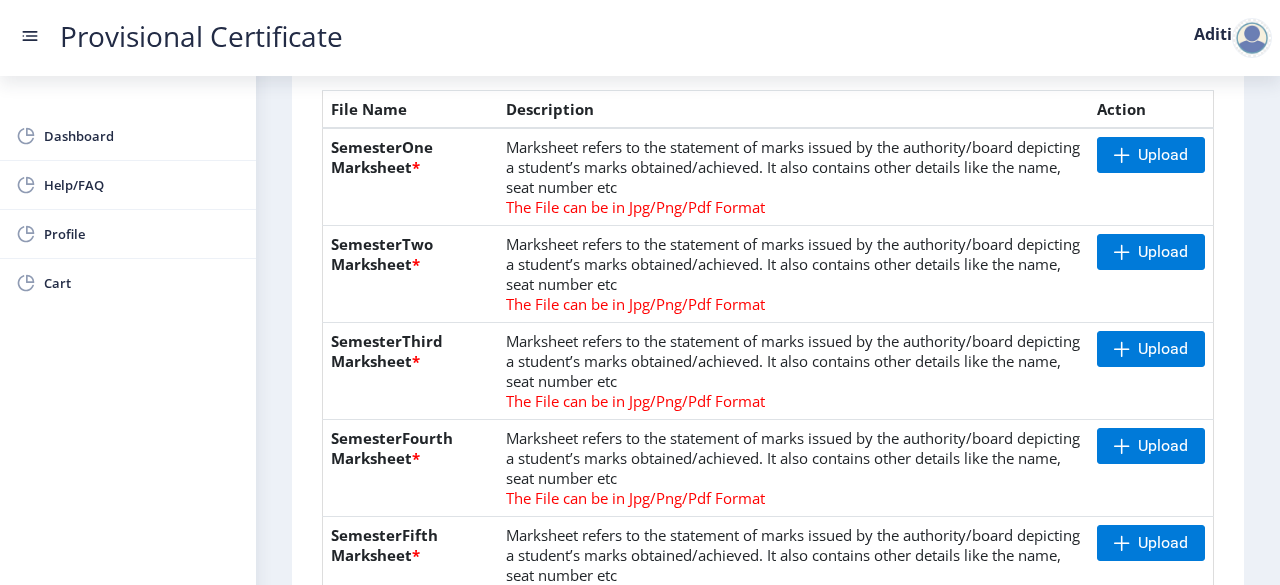 scroll, scrollTop: 519, scrollLeft: 0, axis: vertical 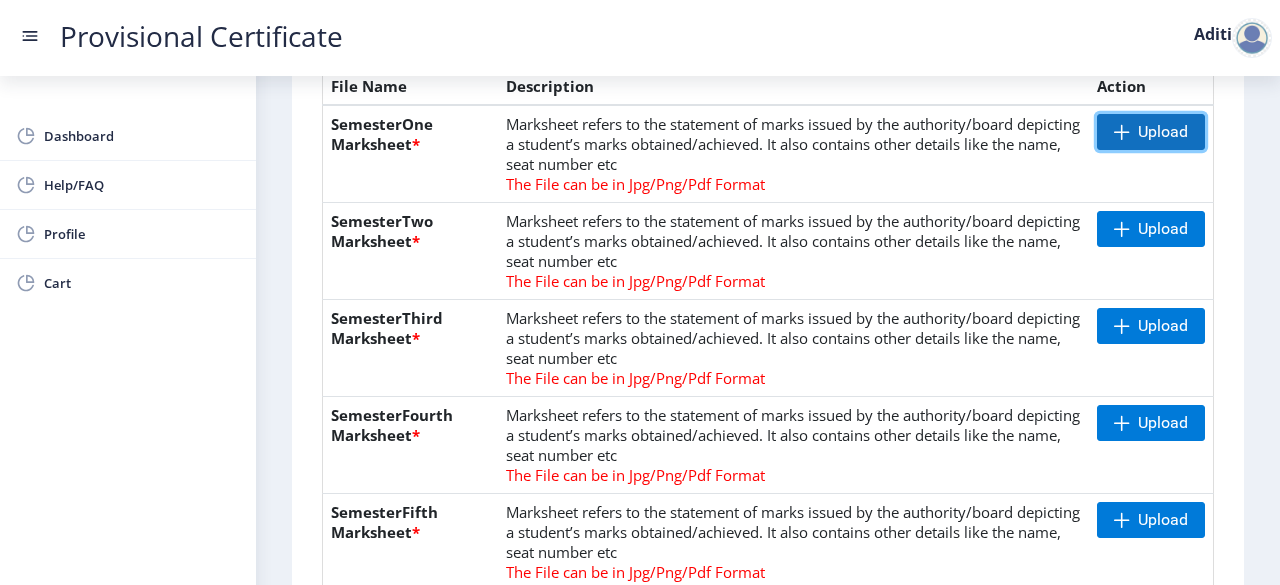 click on "Upload" 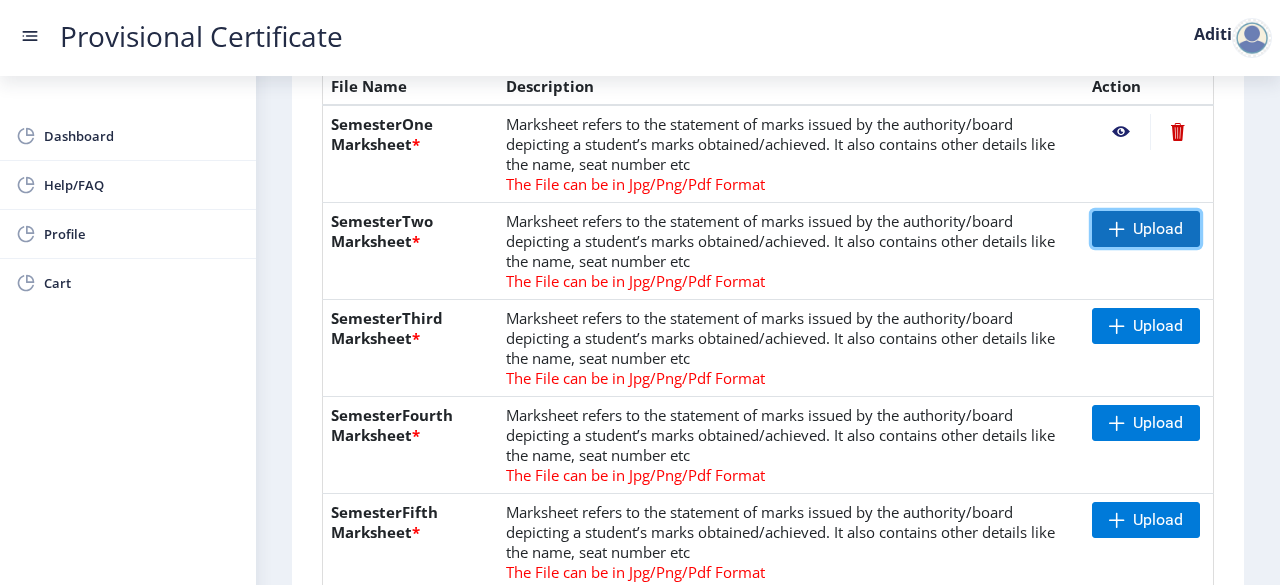 click on "Upload" 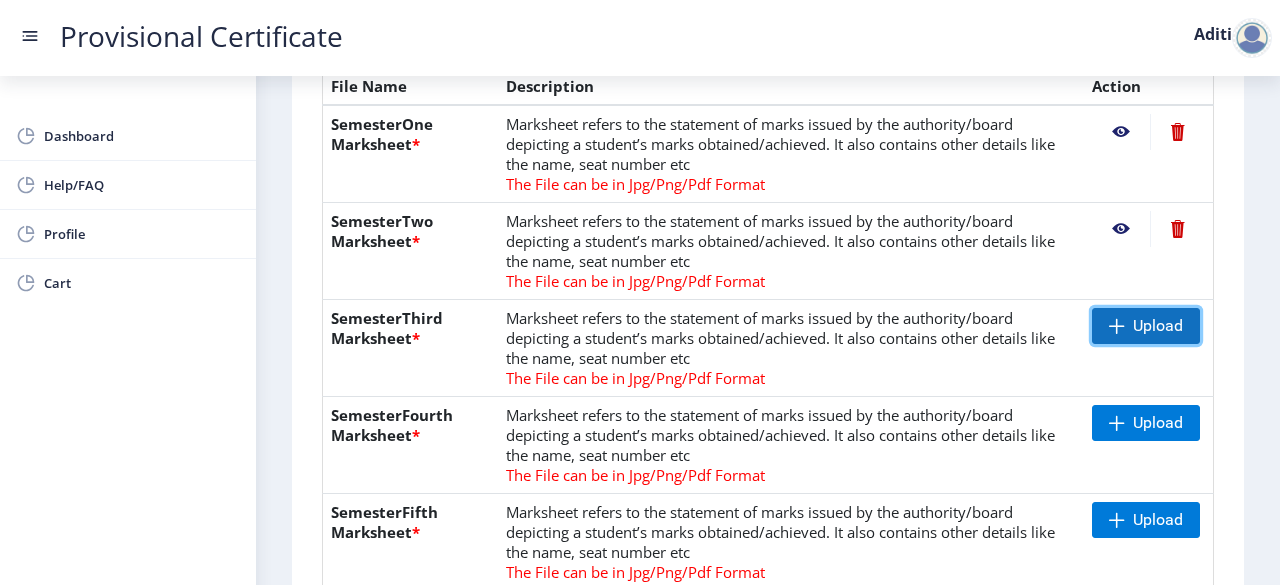 click on "Upload" 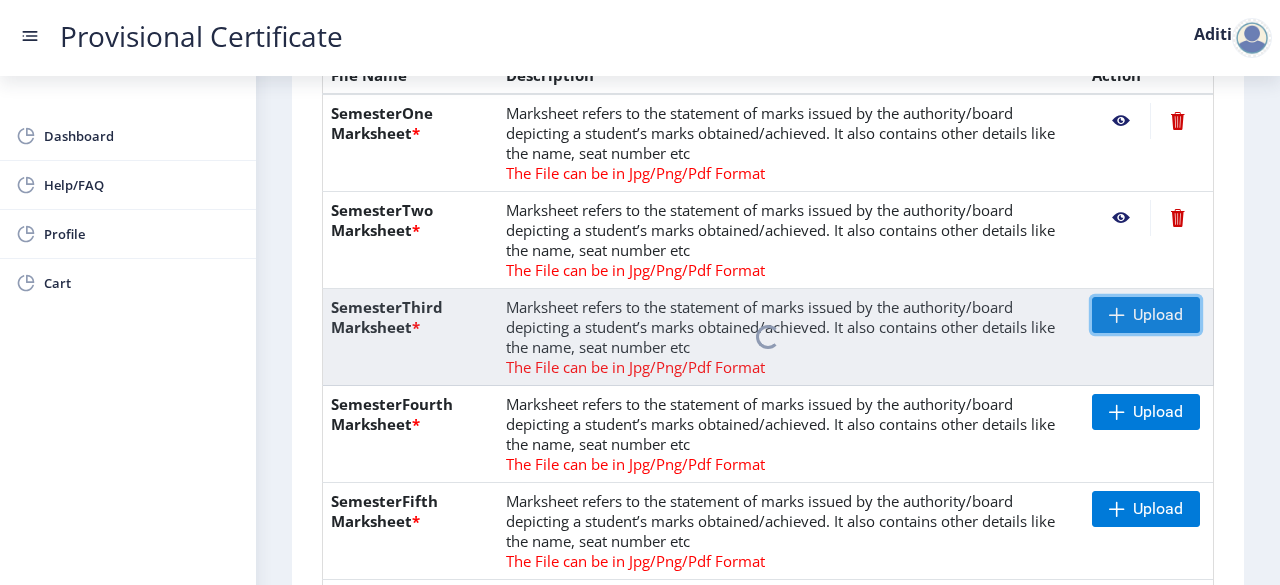 scroll, scrollTop: 553, scrollLeft: 0, axis: vertical 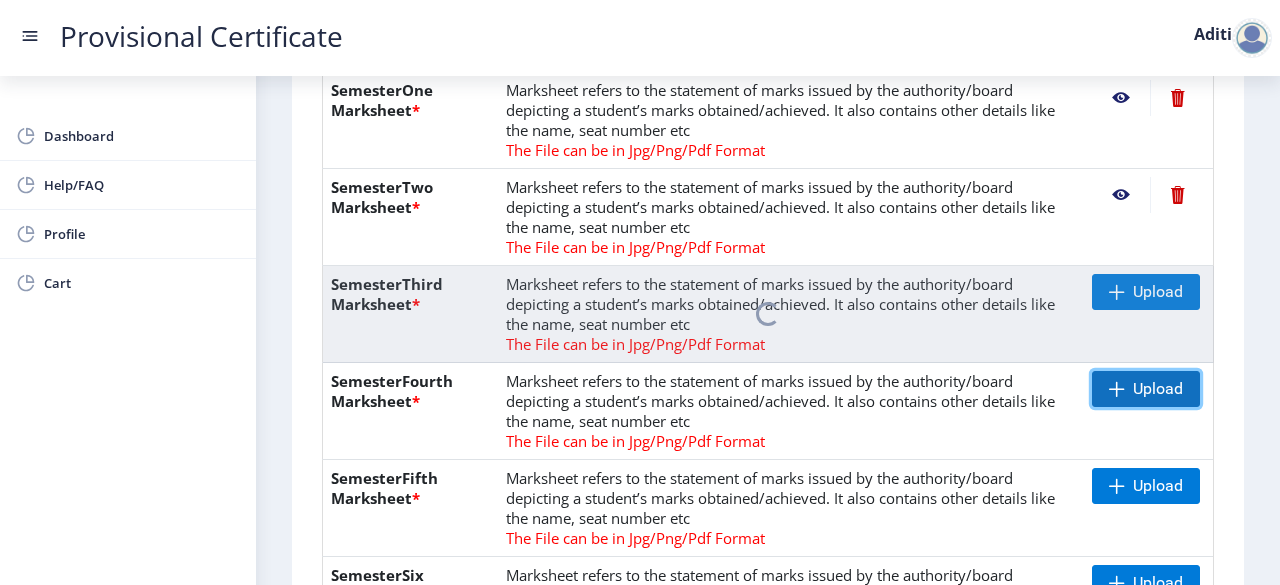 click on "Upload" 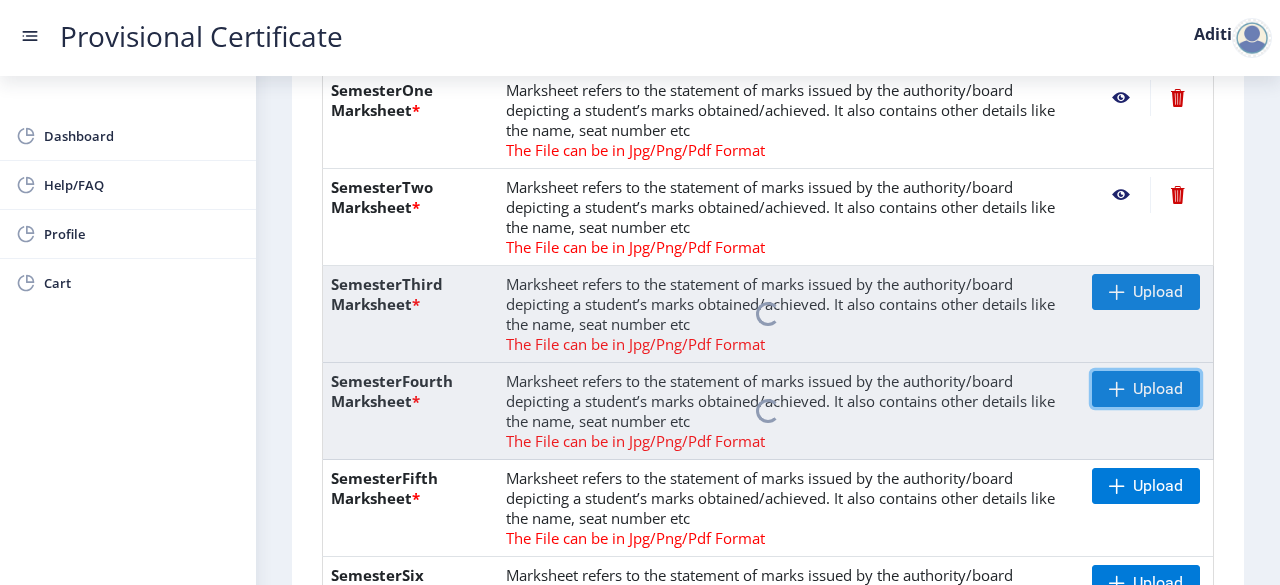 scroll, scrollTop: 659, scrollLeft: 0, axis: vertical 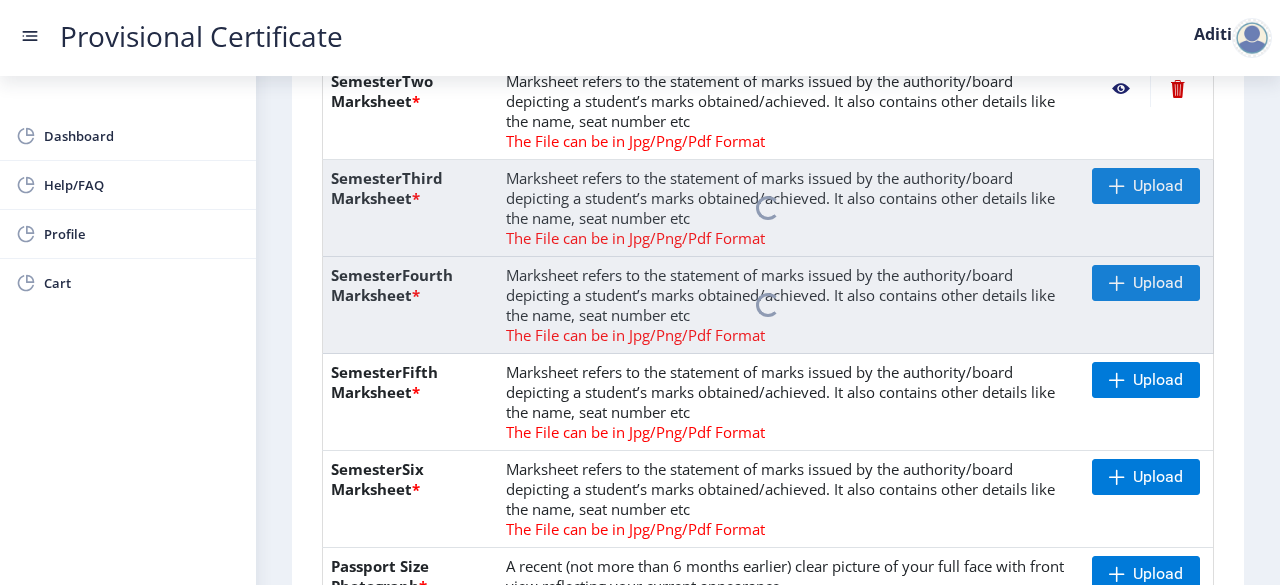 click on "Marksheet refers to the statement of marks issued by the authority/board depicting a student’s marks obtained/achieved. It also contains other details like the name, seat number etc The File can be in Jpg/Png/Pdf Format" 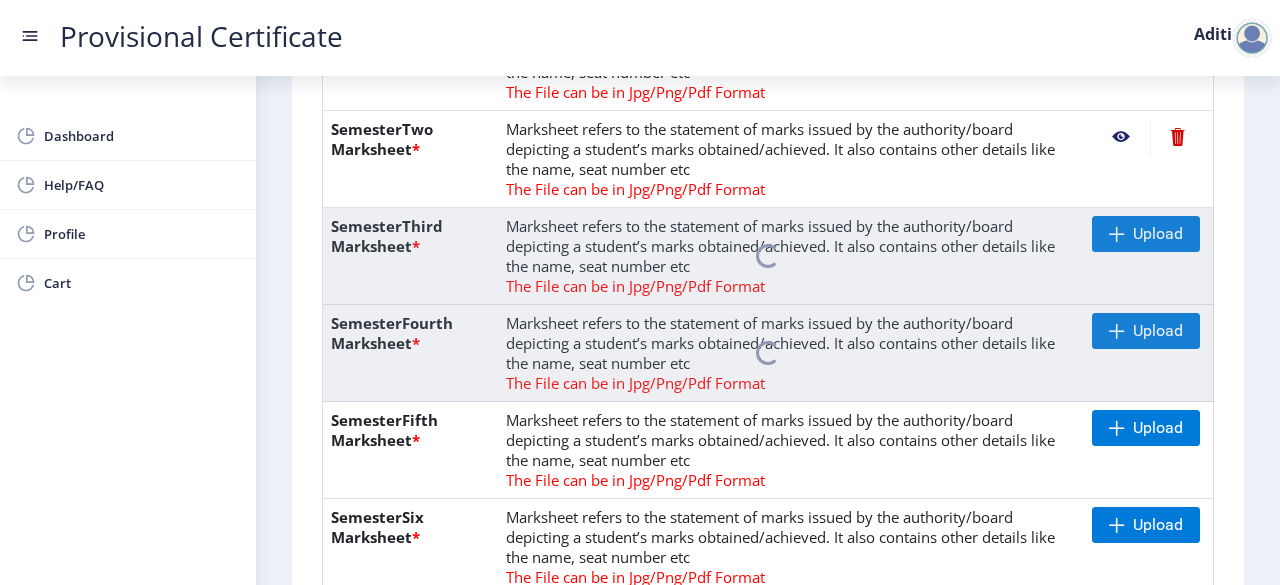 scroll, scrollTop: 610, scrollLeft: 0, axis: vertical 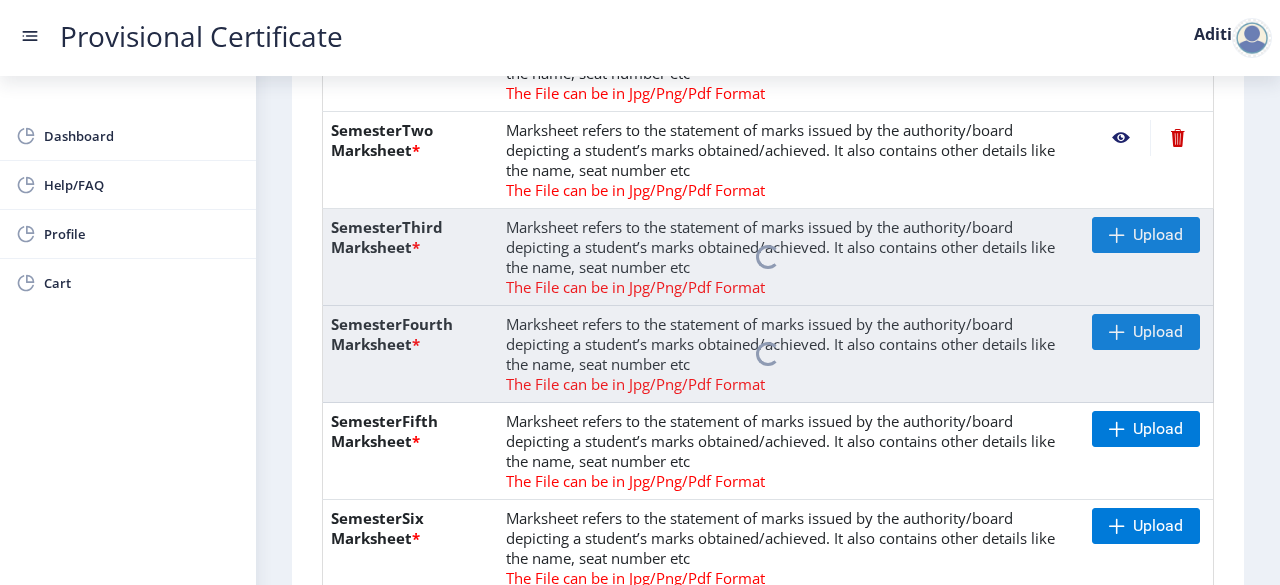 click 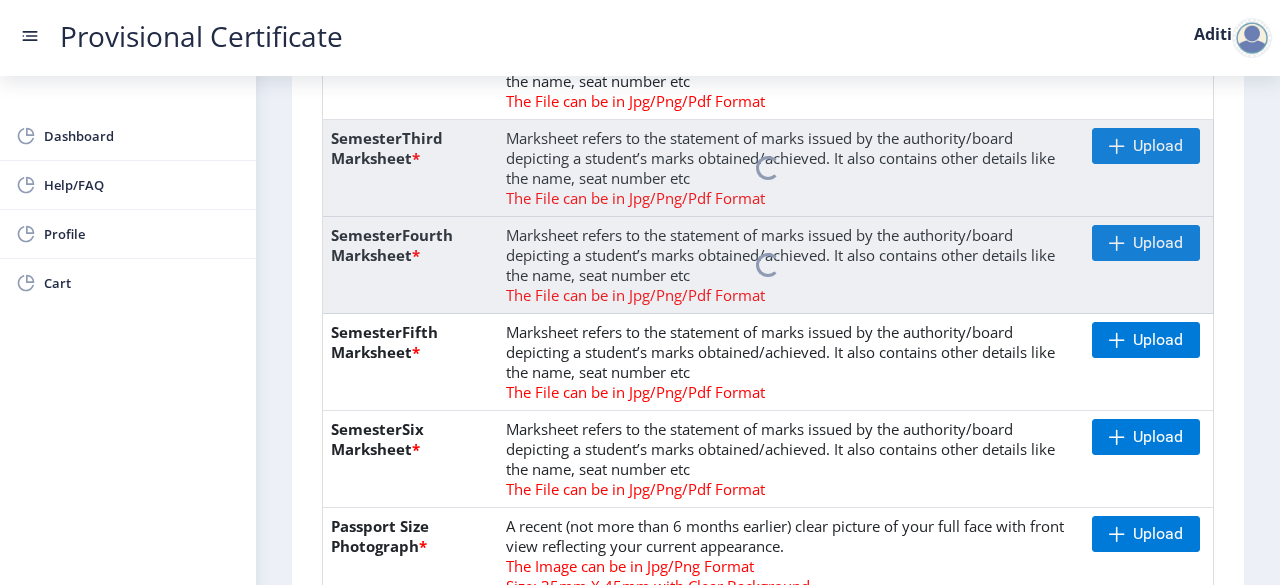 scroll, scrollTop: 701, scrollLeft: 0, axis: vertical 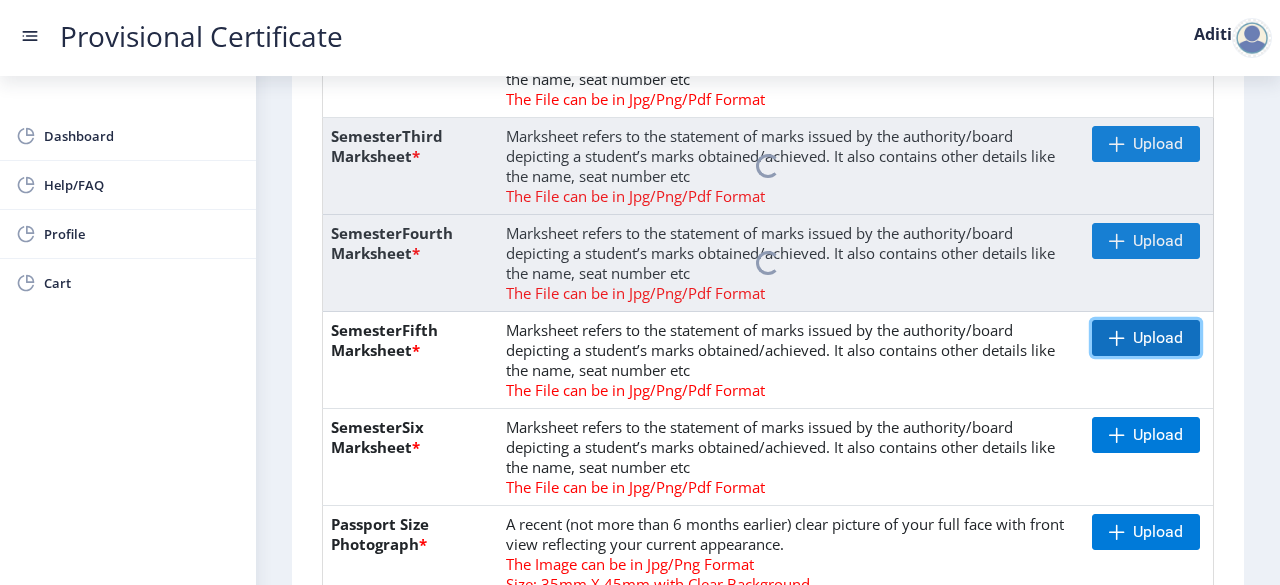 click on "Upload" 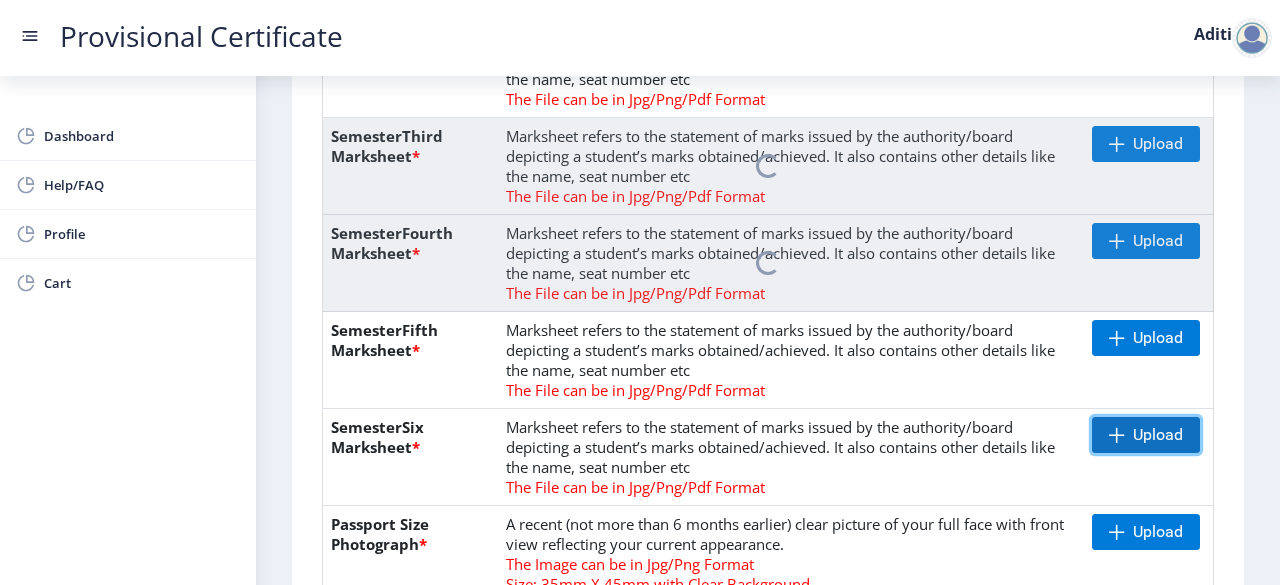 click on "Upload" 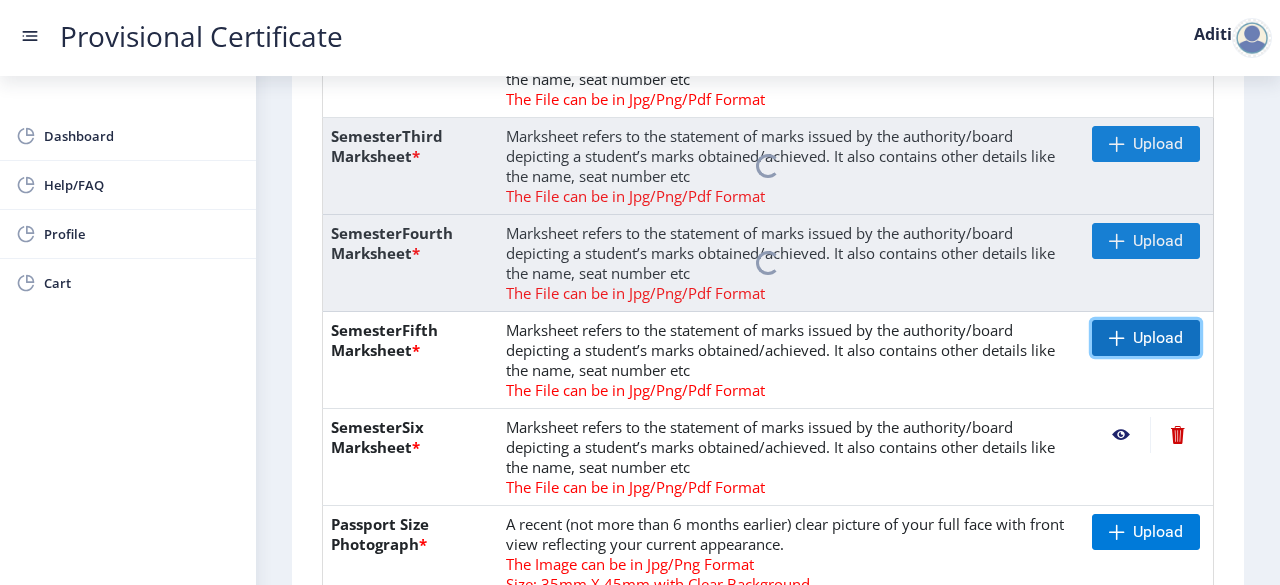 click on "Upload" 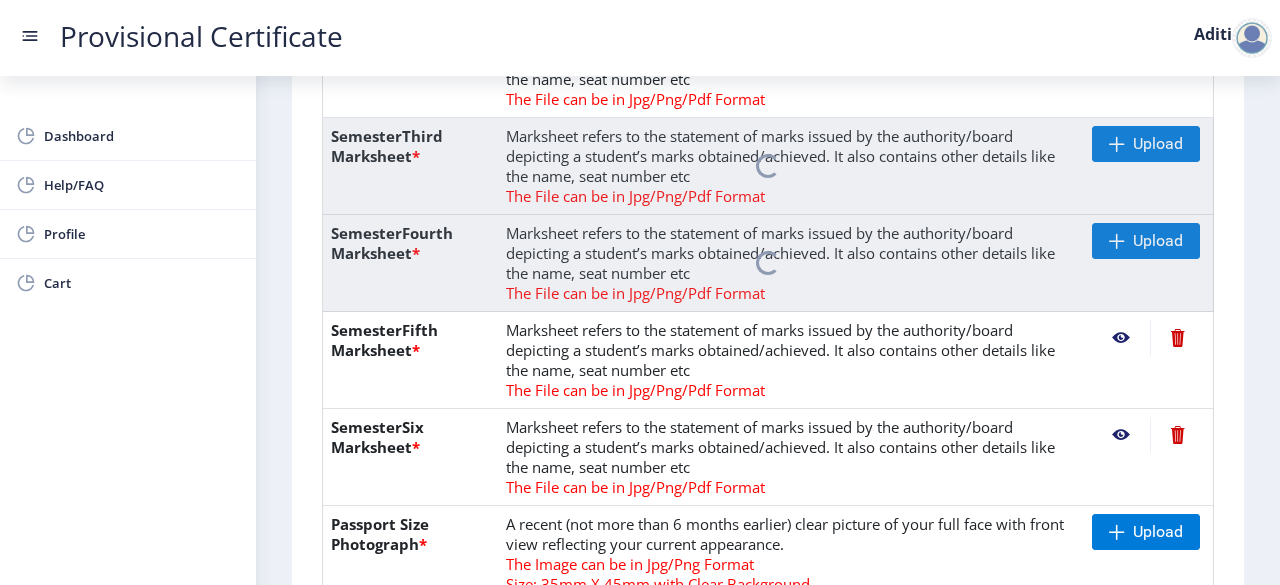 click 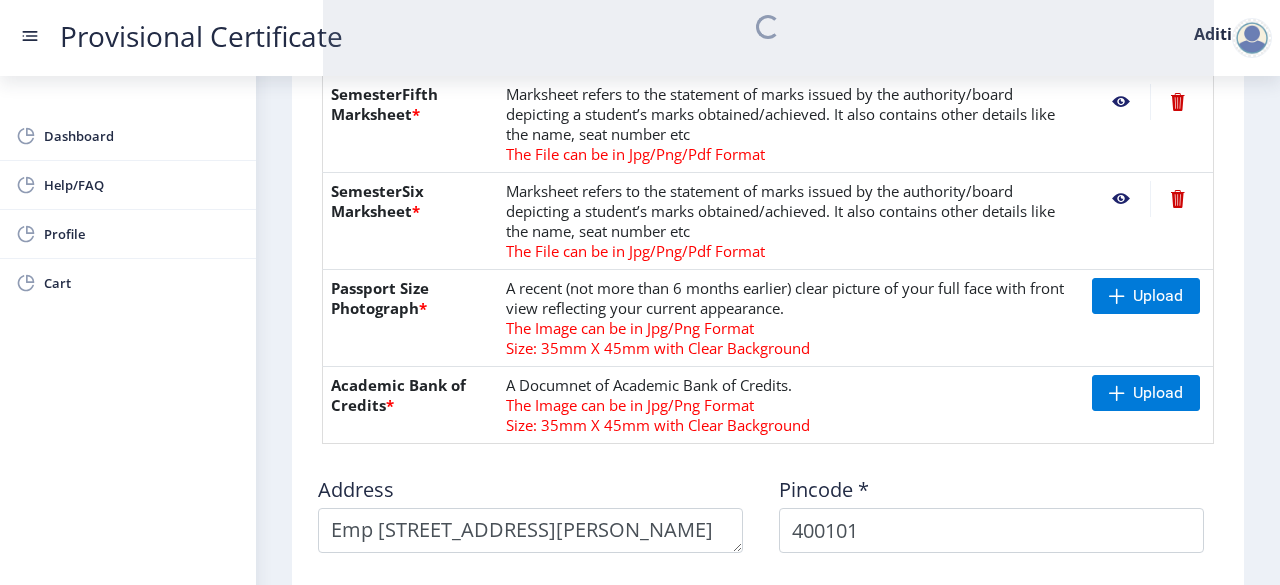 scroll, scrollTop: 956, scrollLeft: 0, axis: vertical 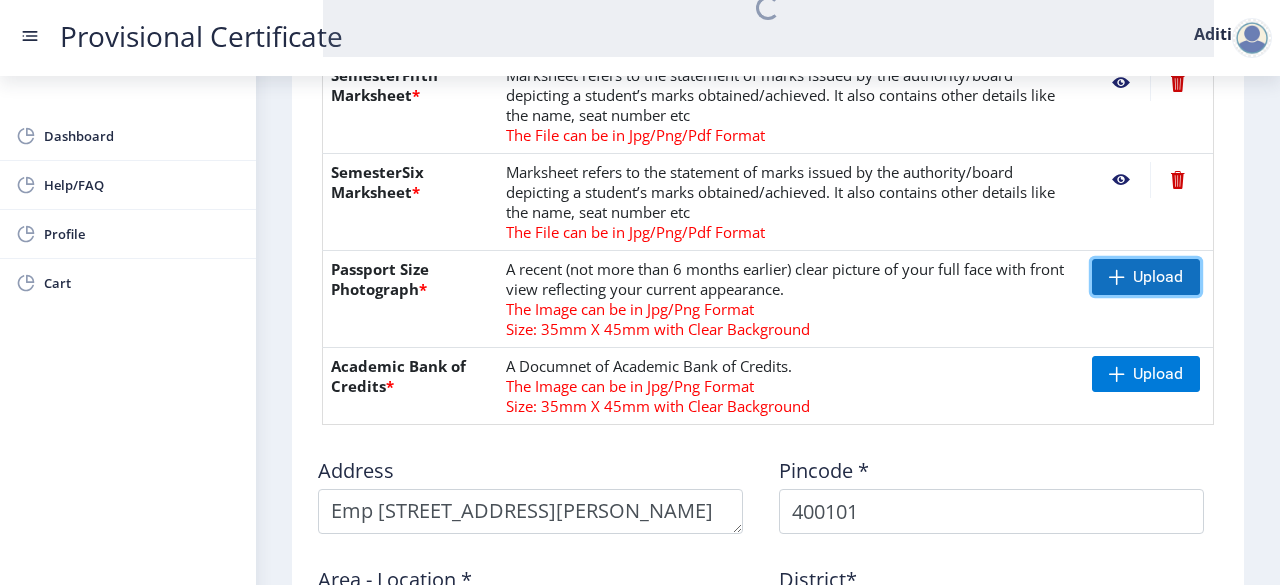 click on "Upload" 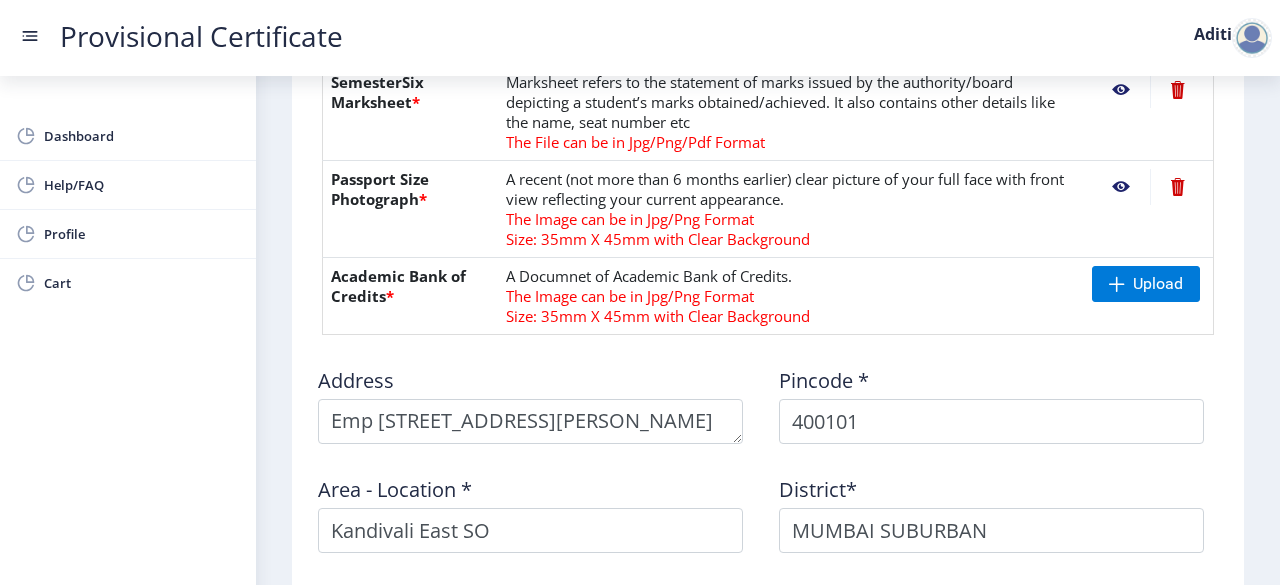 scroll, scrollTop: 1048, scrollLeft: 0, axis: vertical 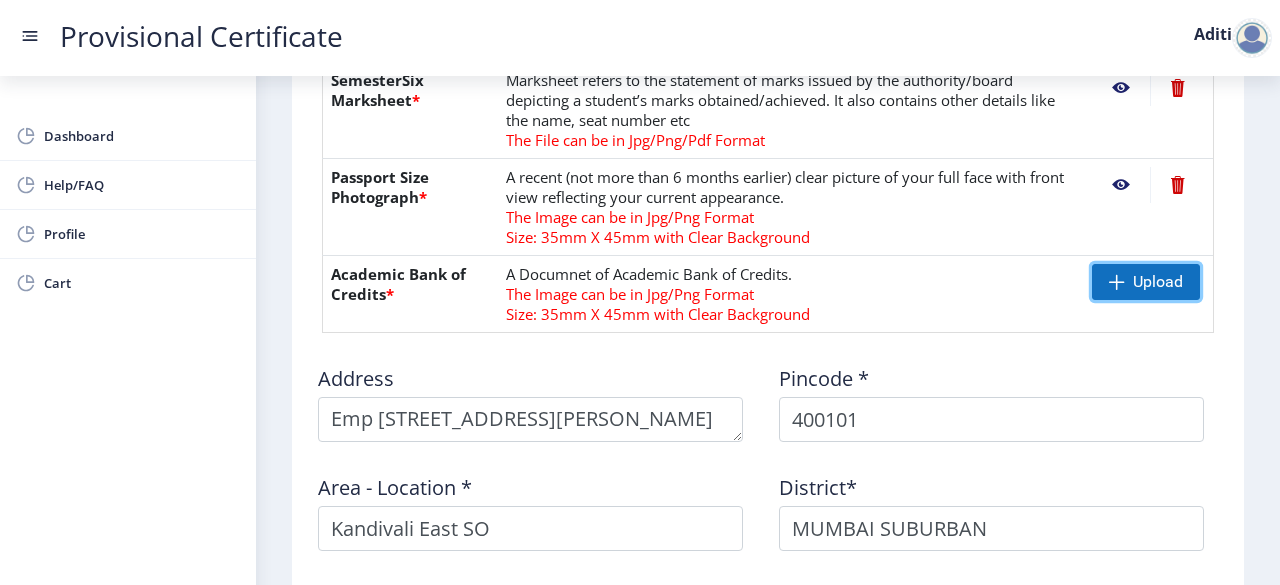 click on "Upload" 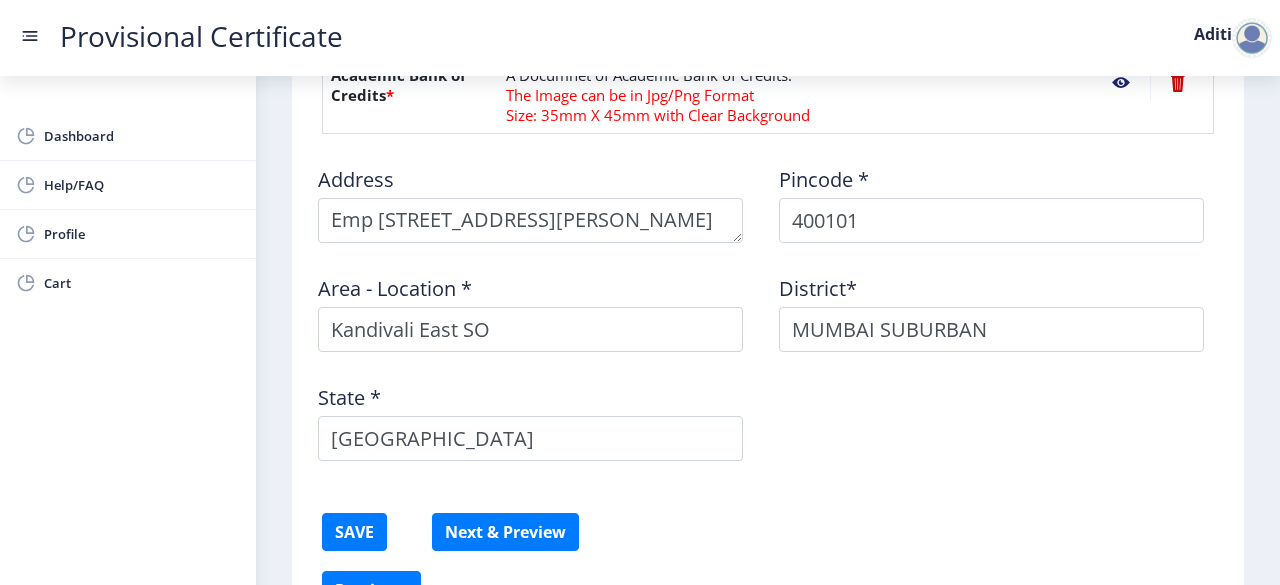 scroll, scrollTop: 1369, scrollLeft: 0, axis: vertical 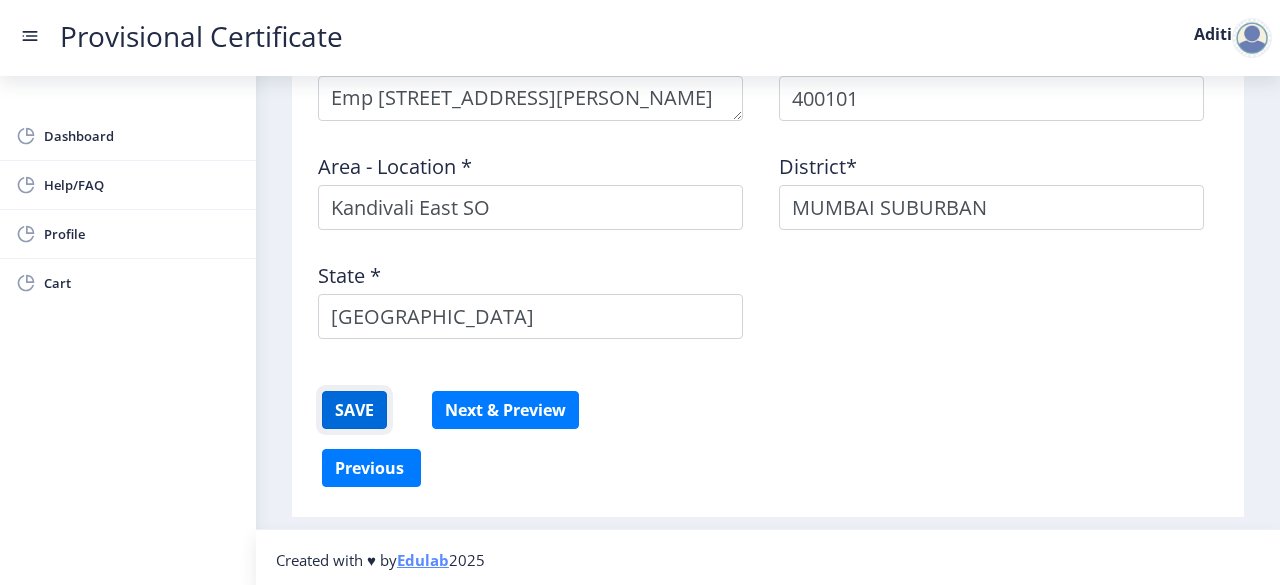 click on "SAVE" 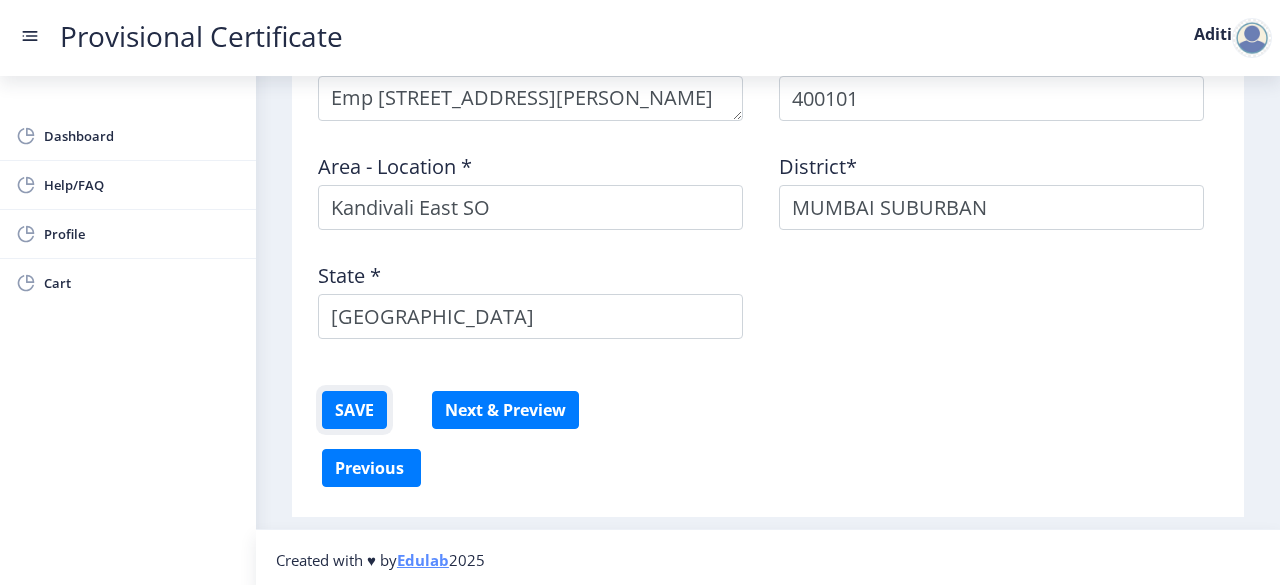 scroll, scrollTop: 1368, scrollLeft: 0, axis: vertical 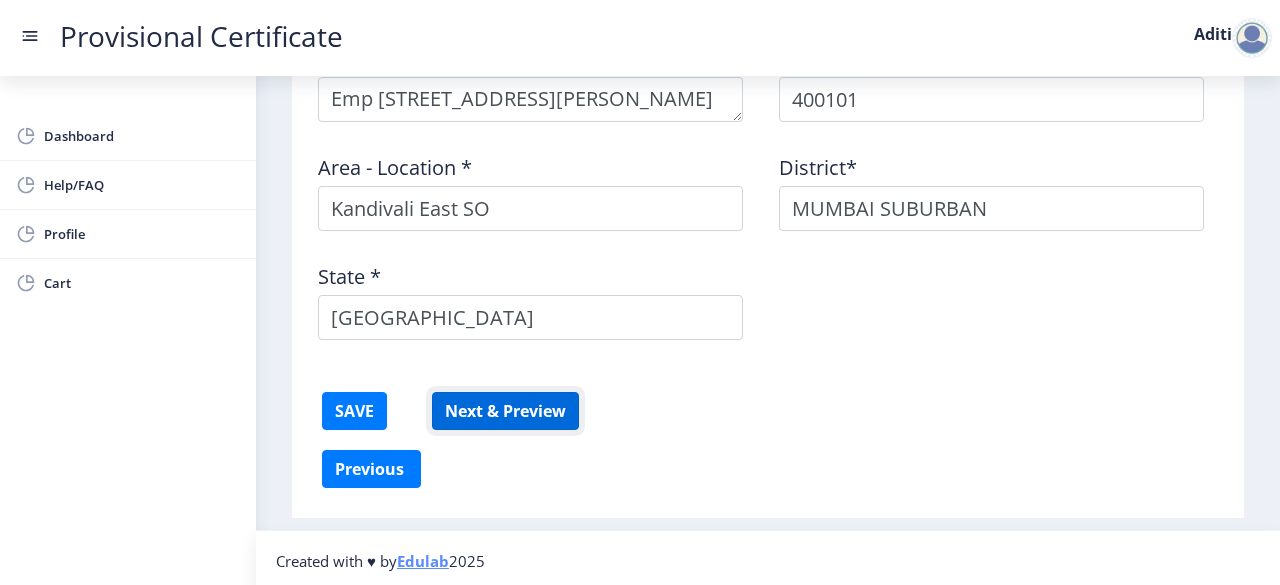 click on "Next & Preview" 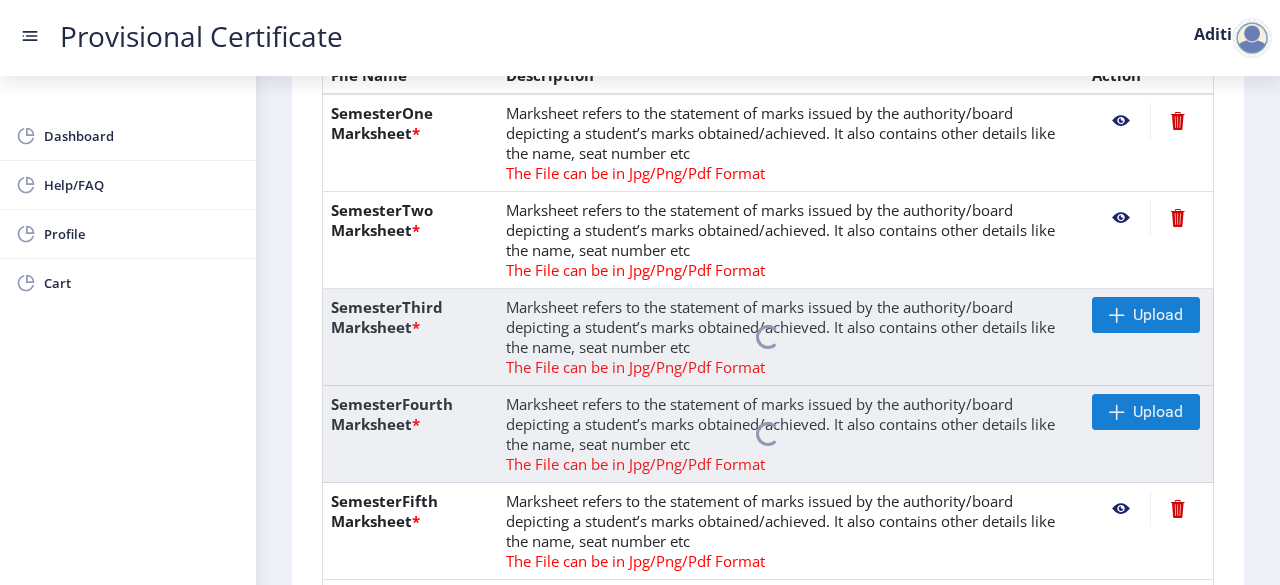 scroll, scrollTop: 528, scrollLeft: 0, axis: vertical 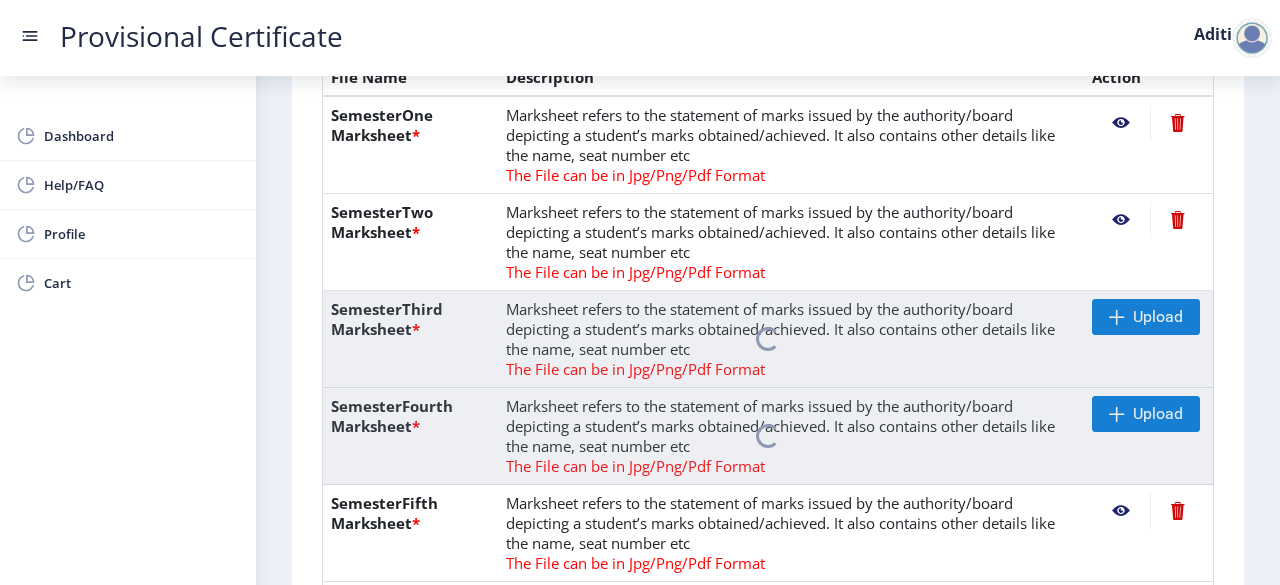 click 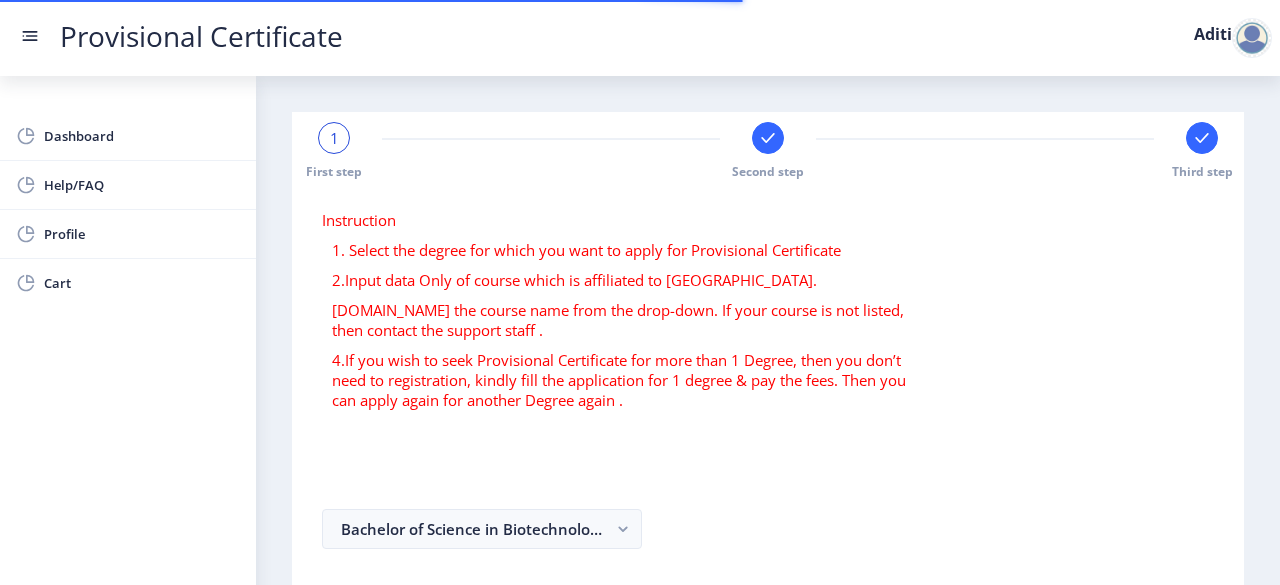 scroll, scrollTop: 0, scrollLeft: 0, axis: both 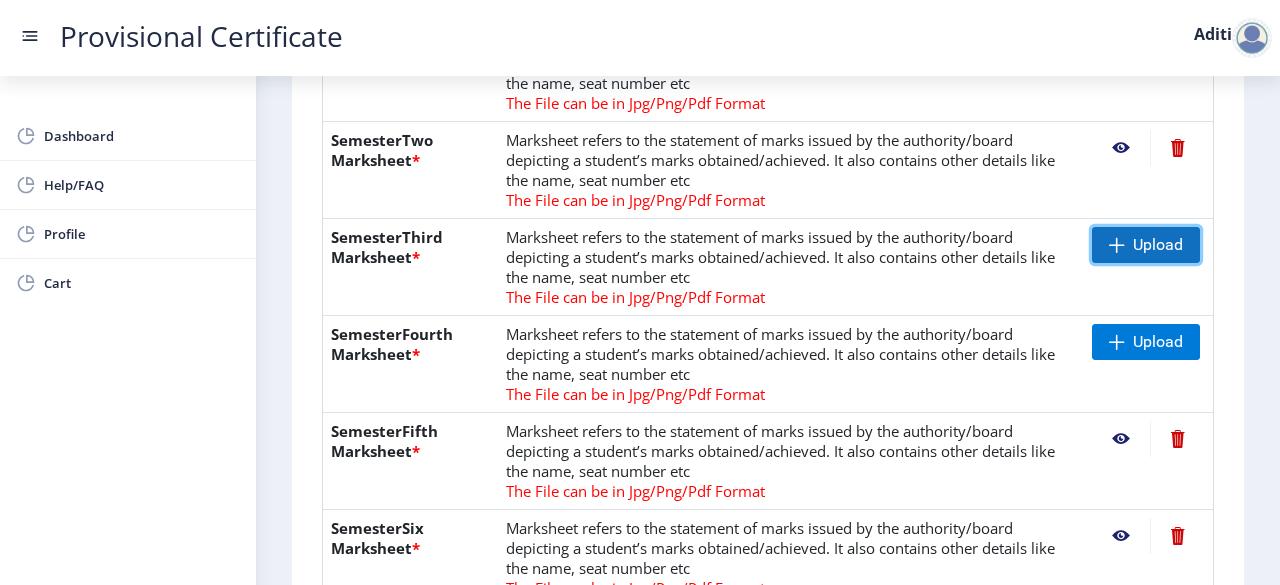 click 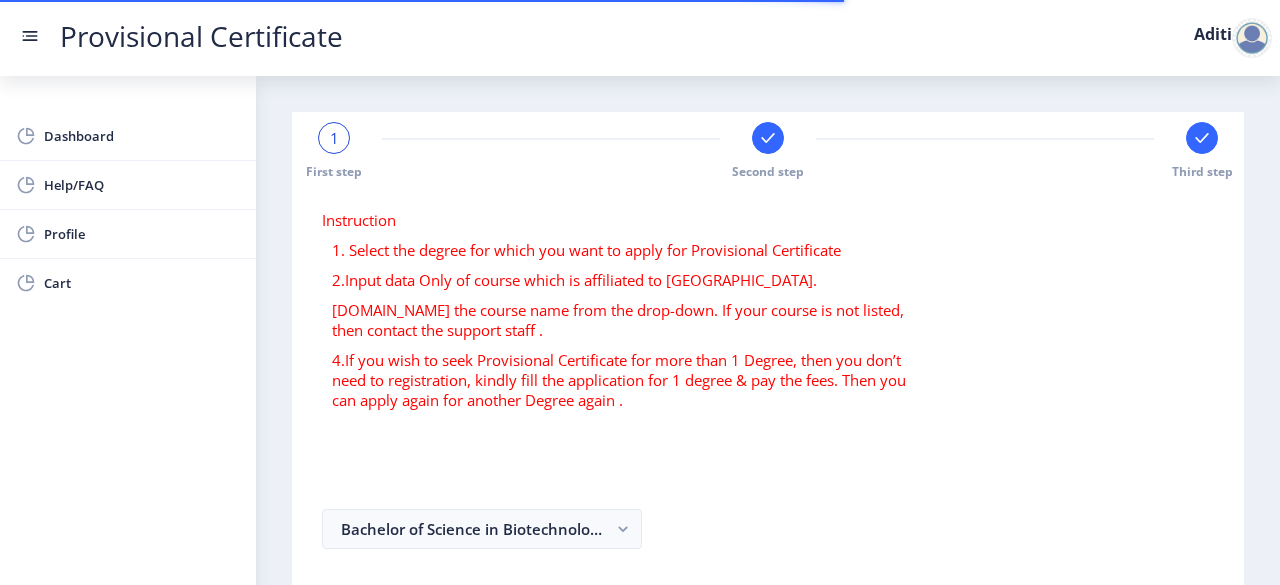 scroll, scrollTop: 0, scrollLeft: 0, axis: both 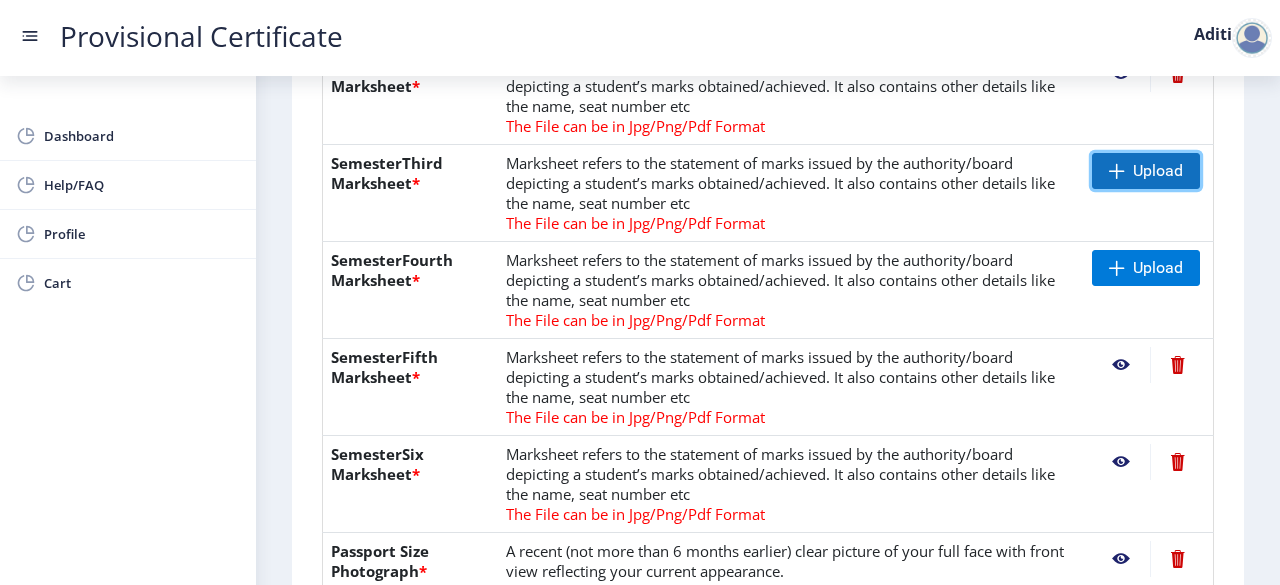 click 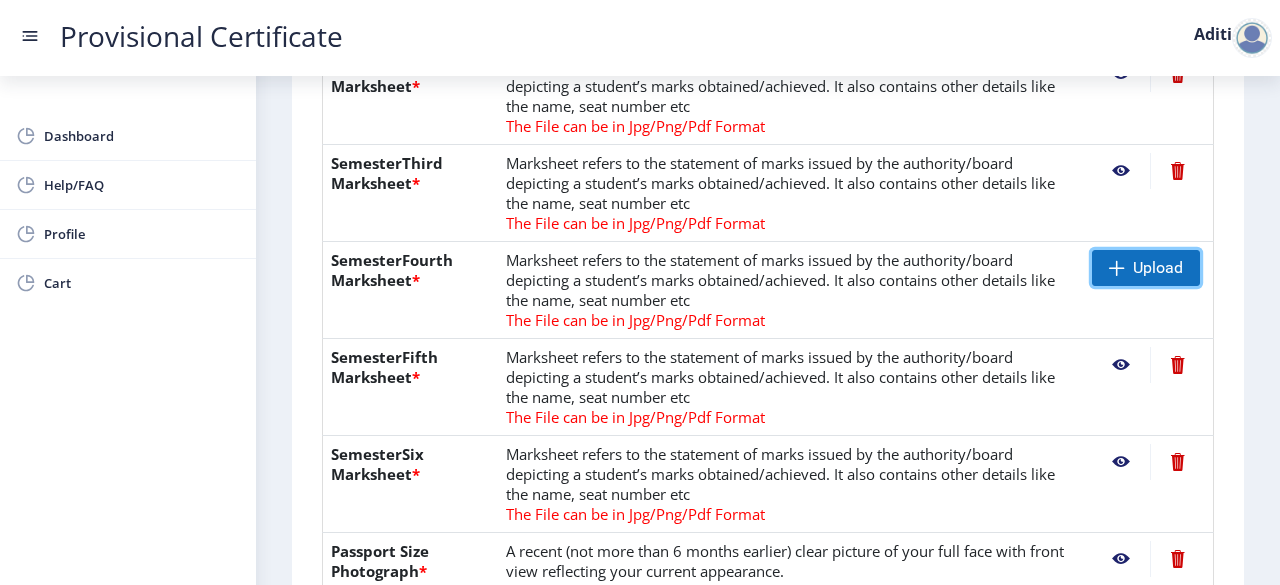 click on "Upload" 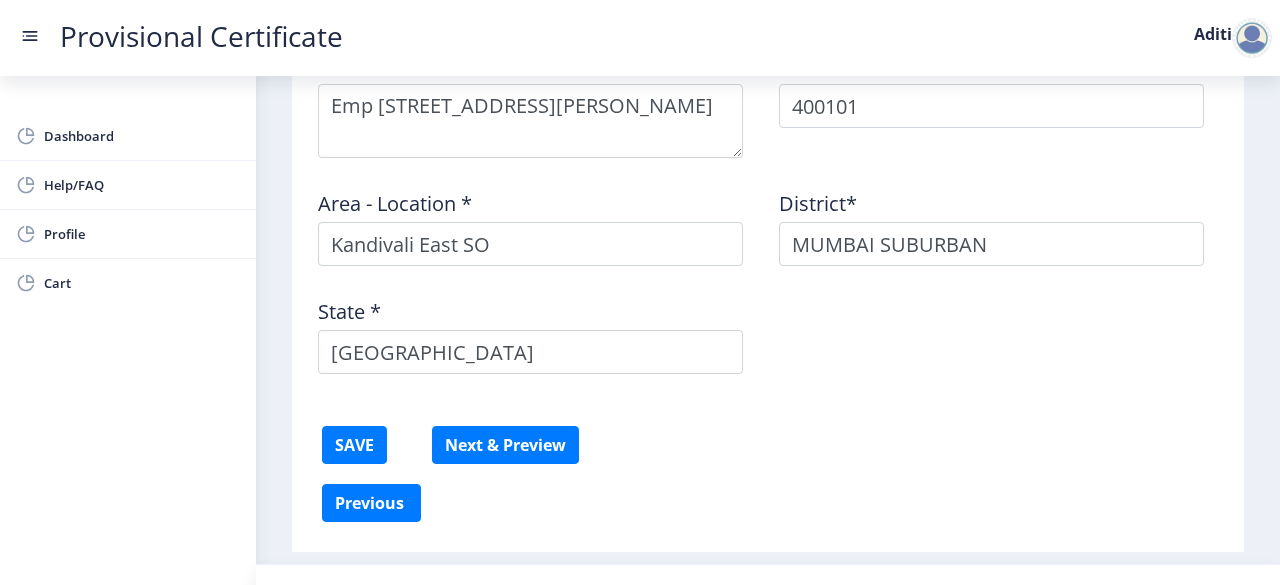 scroll, scrollTop: 1362, scrollLeft: 0, axis: vertical 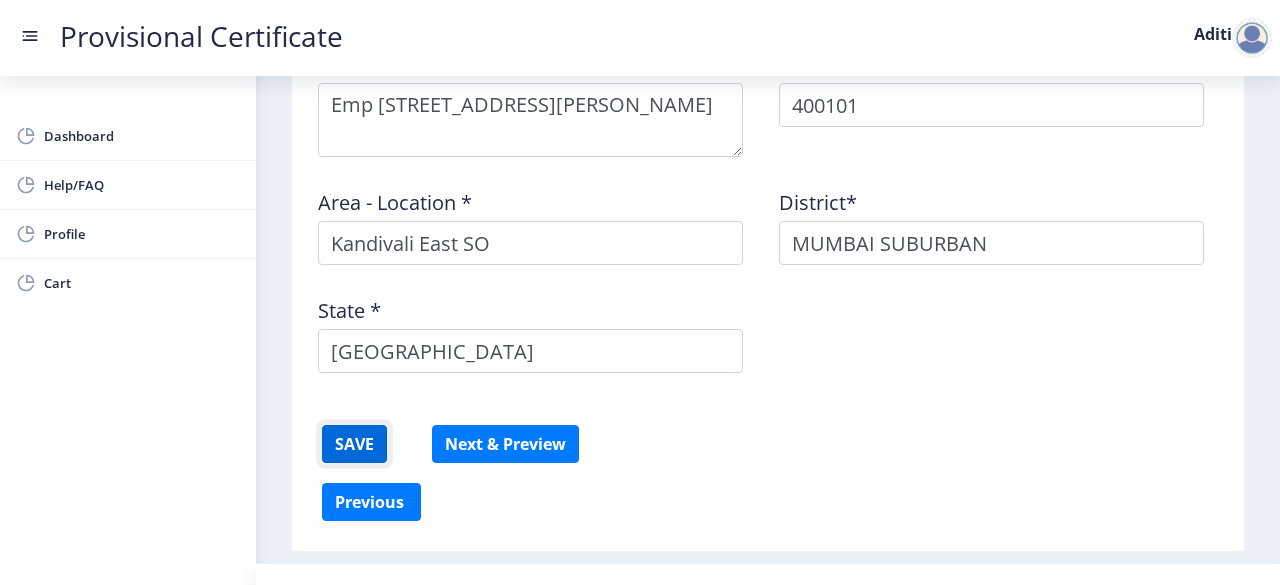 click on "SAVE" 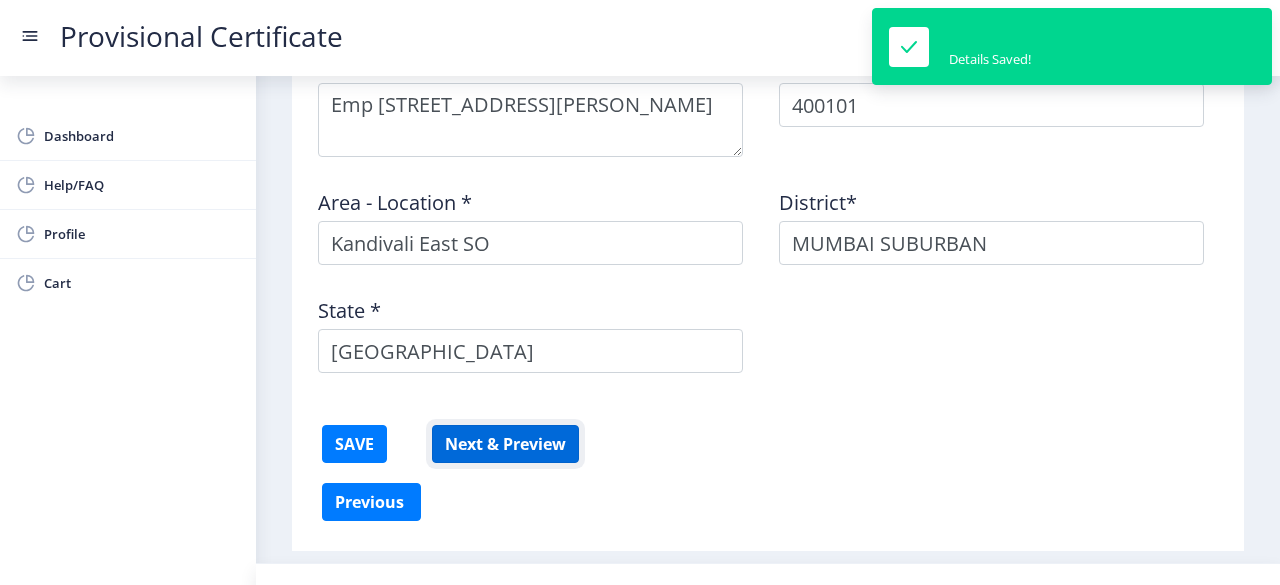 click on "Next & Preview" 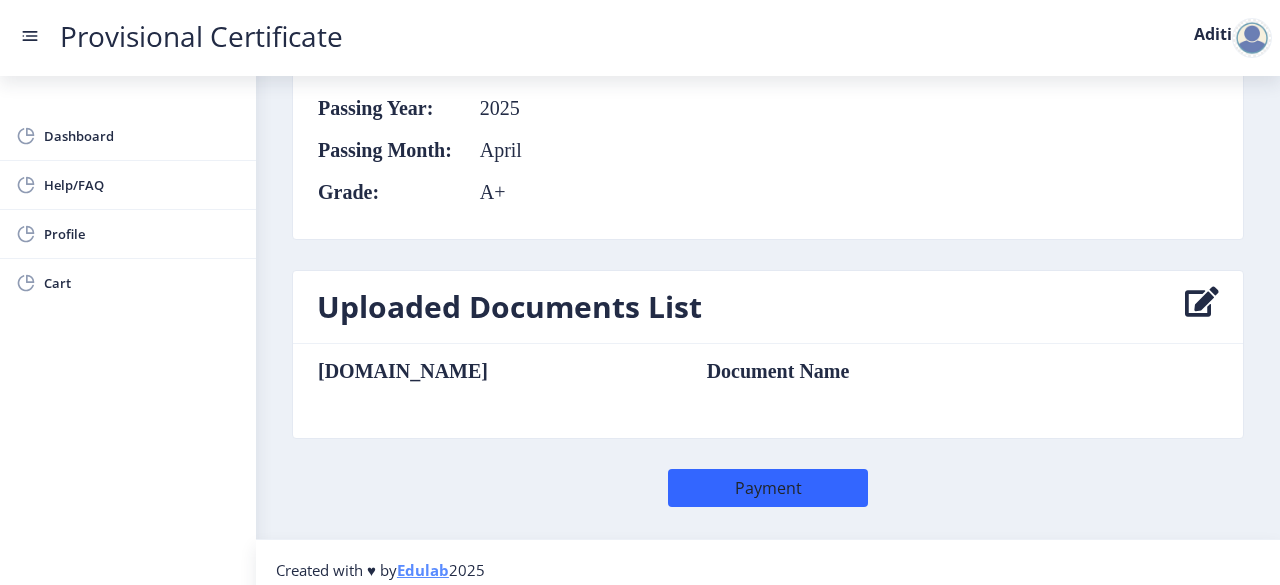 scroll, scrollTop: 1311, scrollLeft: 0, axis: vertical 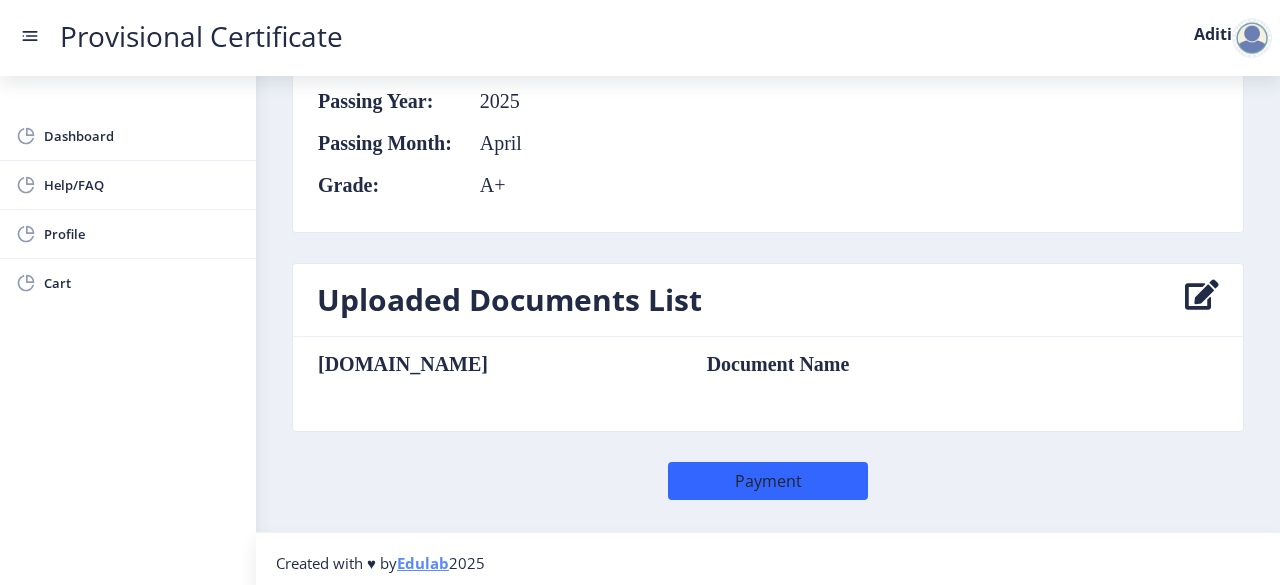 click 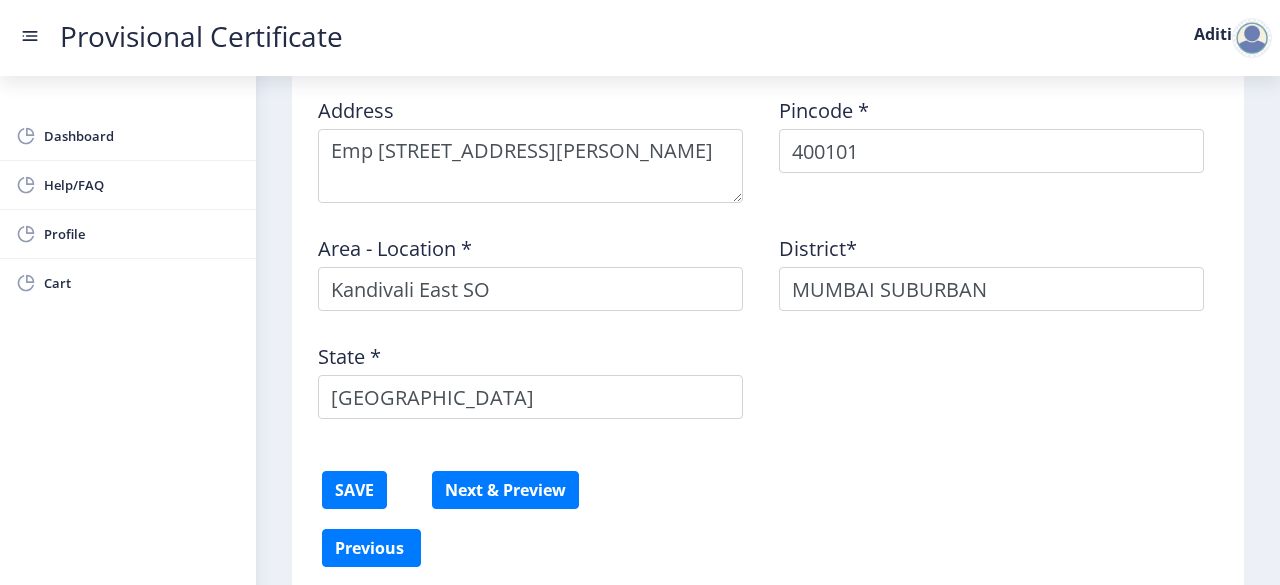 scroll, scrollTop: 1395, scrollLeft: 0, axis: vertical 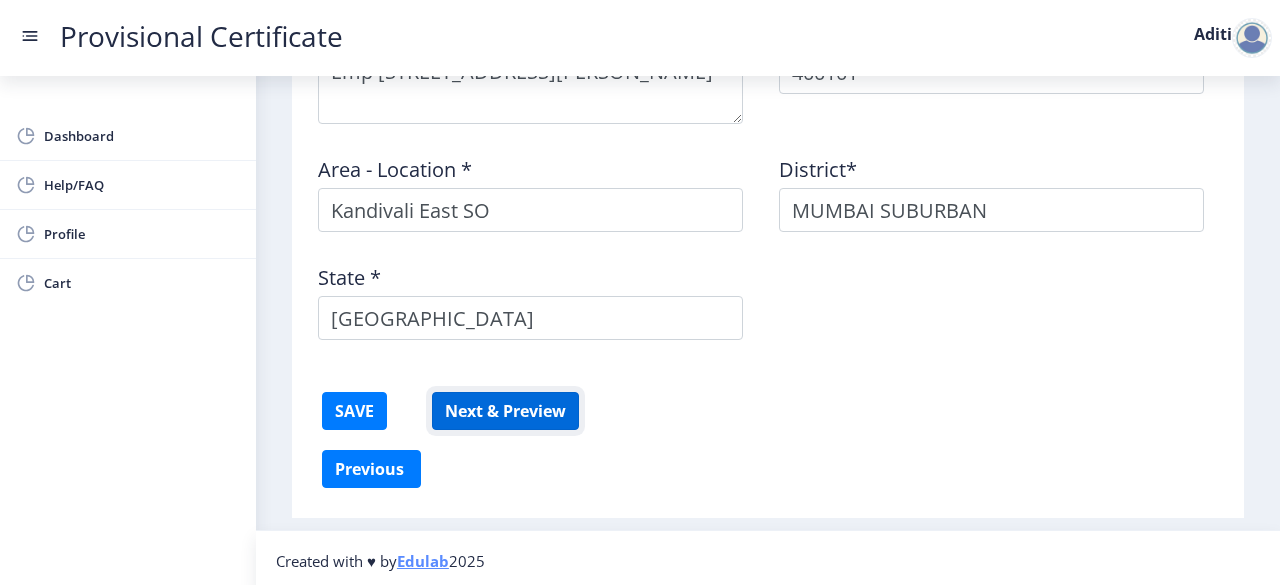 click on "Next & Preview" 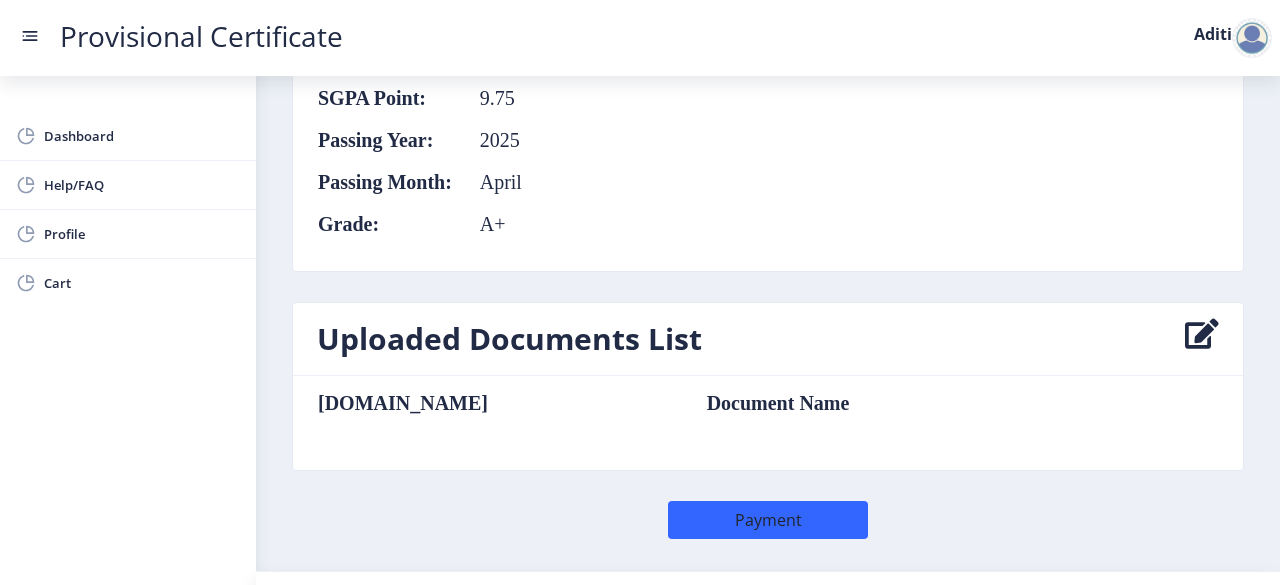 scroll, scrollTop: 1311, scrollLeft: 0, axis: vertical 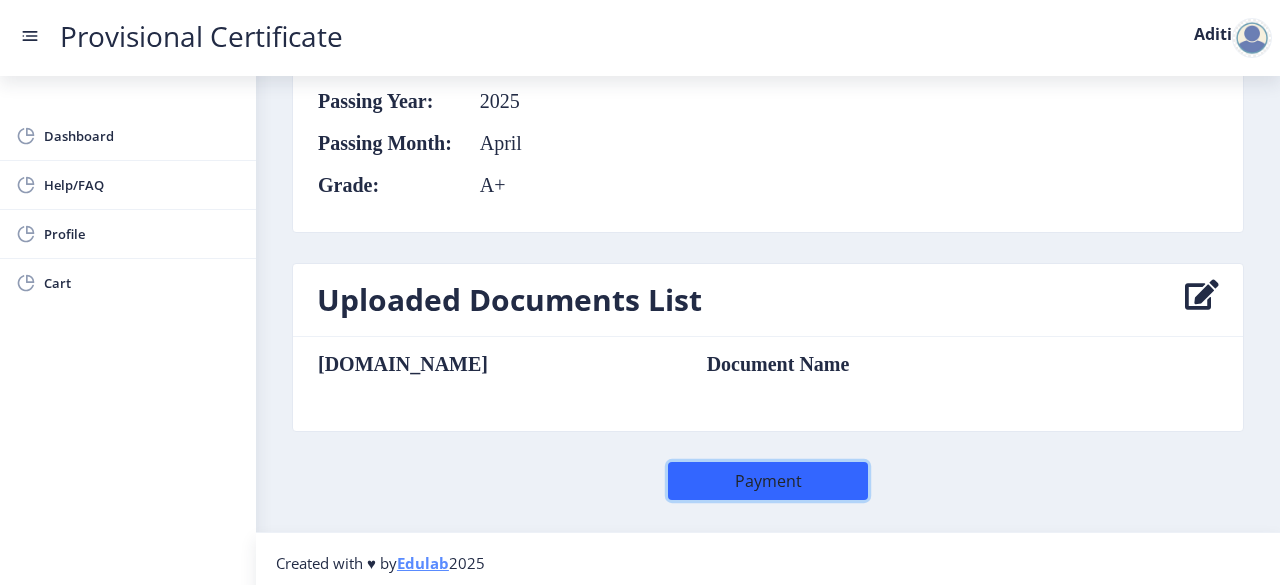 click on "Payment" 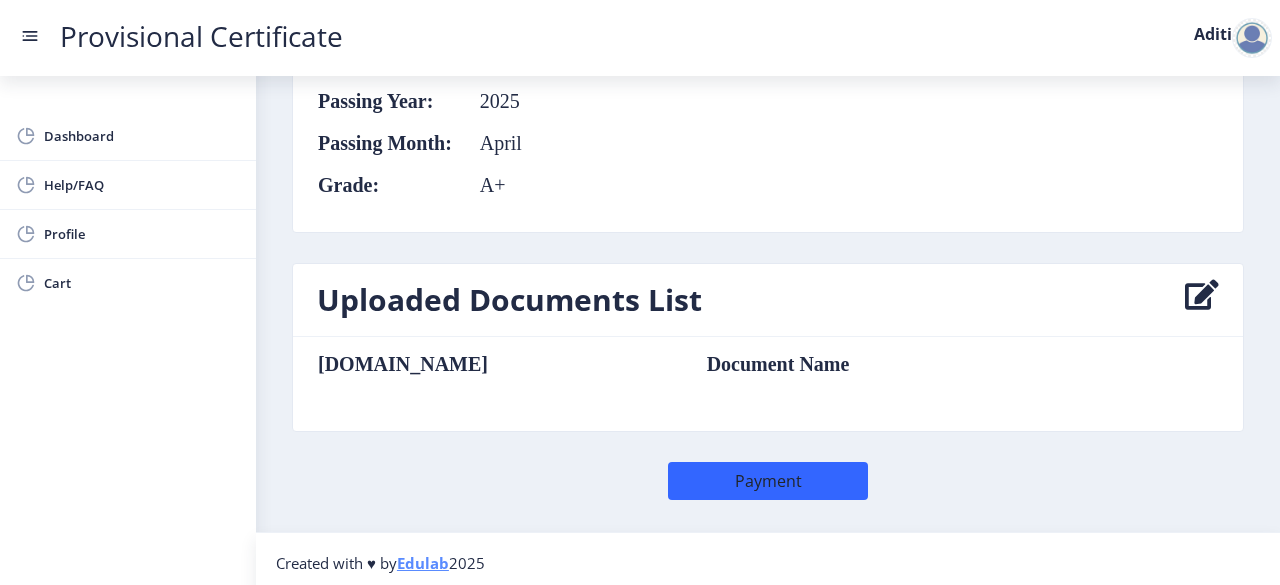 scroll, scrollTop: 0, scrollLeft: 0, axis: both 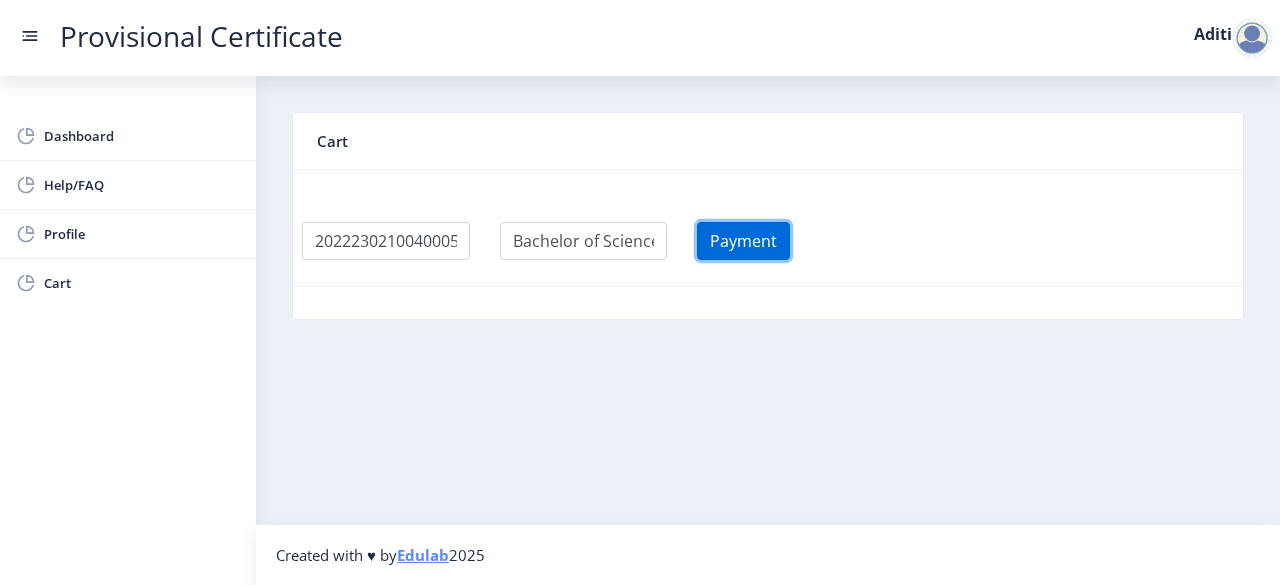 click on "Payment" 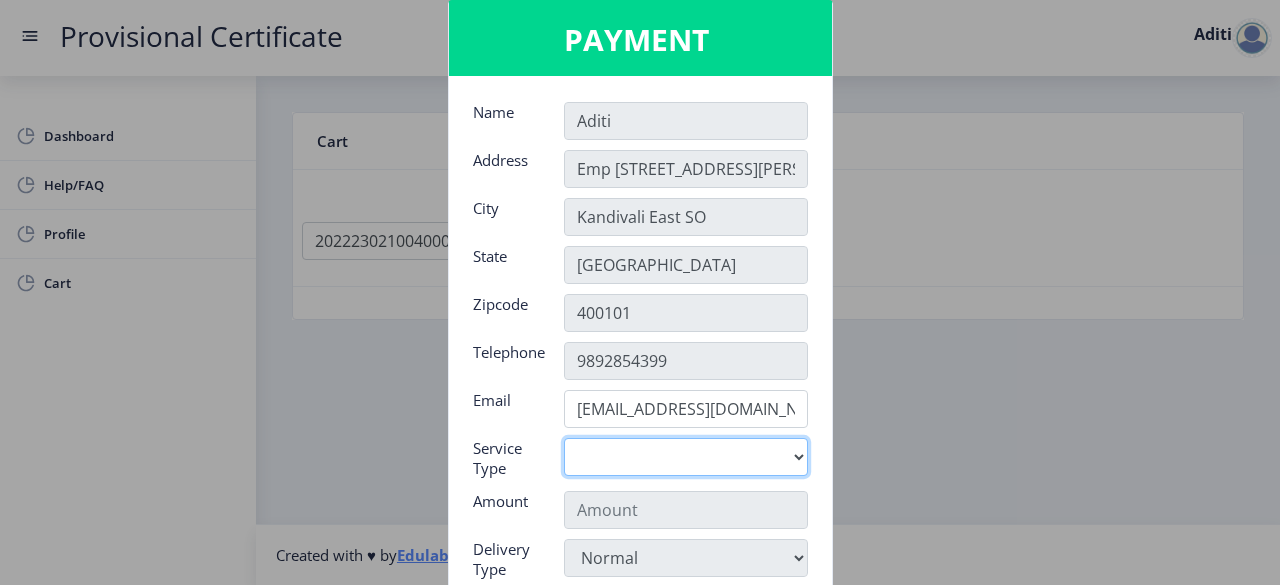 click on "Digital" at bounding box center (686, 457) 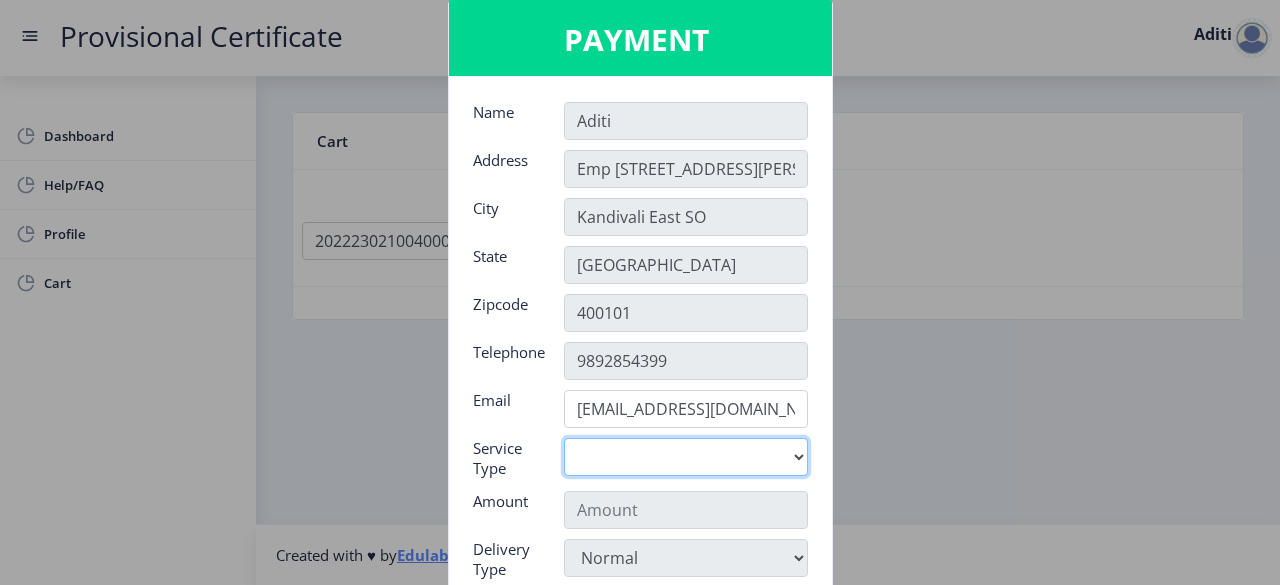 select on "old" 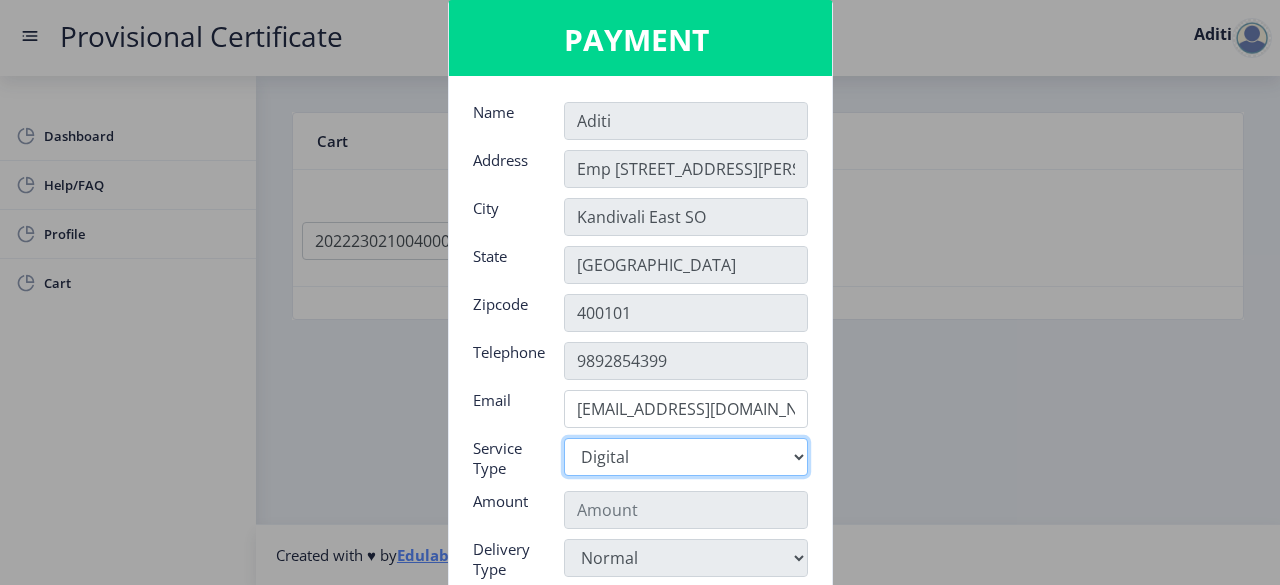 click on "Digital" at bounding box center [686, 457] 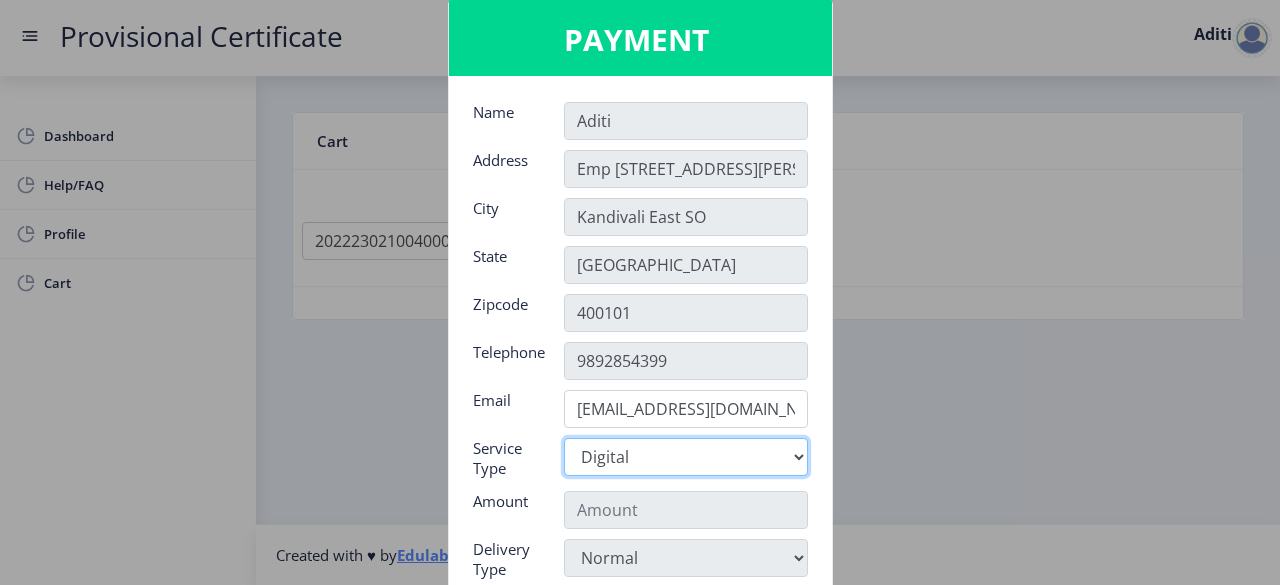 type on "795" 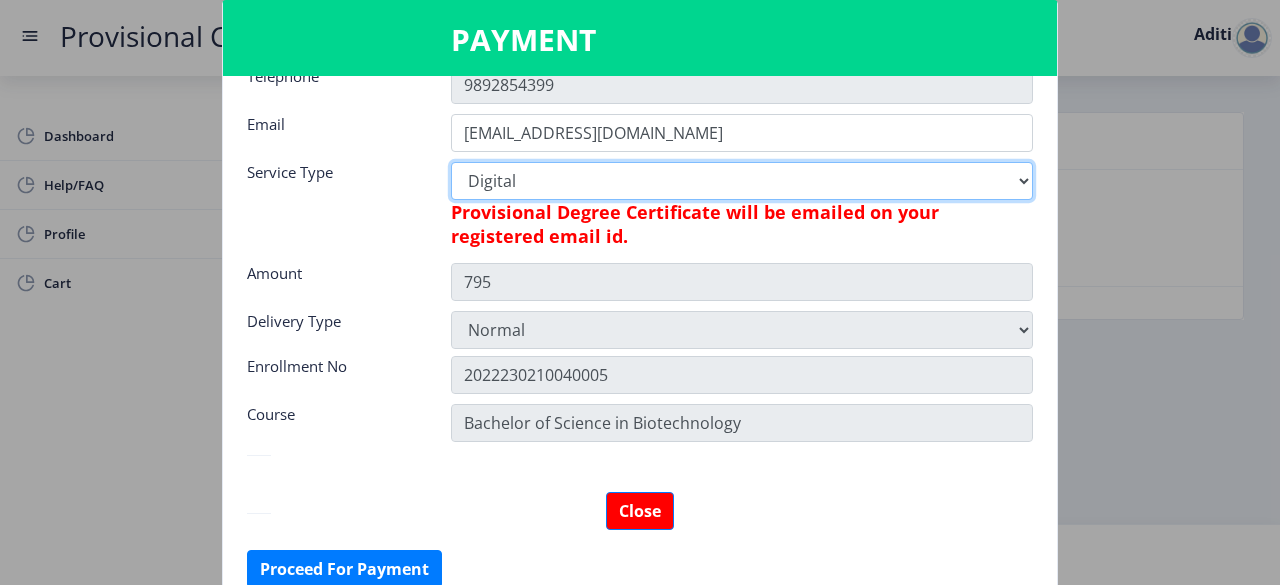 scroll, scrollTop: 279, scrollLeft: 0, axis: vertical 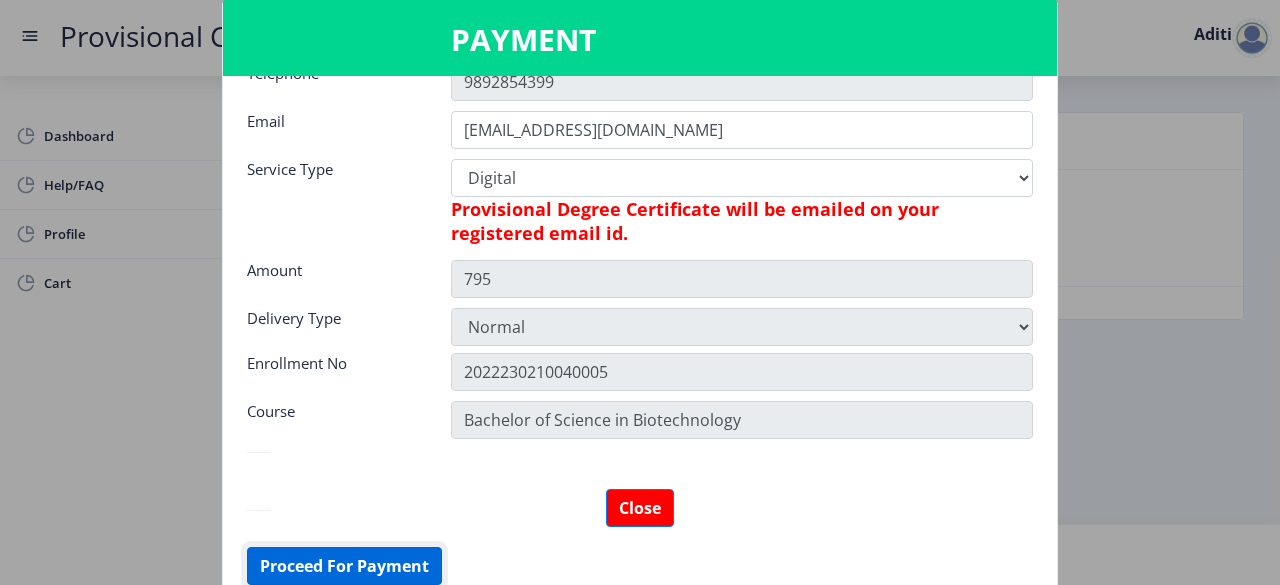 click on "Proceed For Payment" 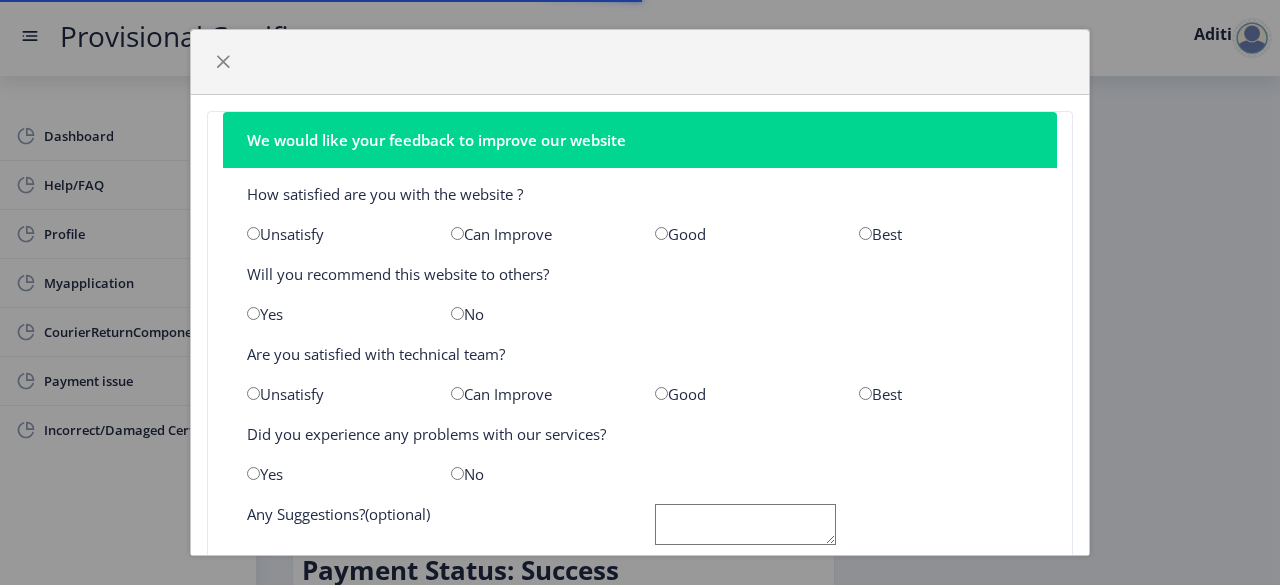 scroll, scrollTop: 0, scrollLeft: 0, axis: both 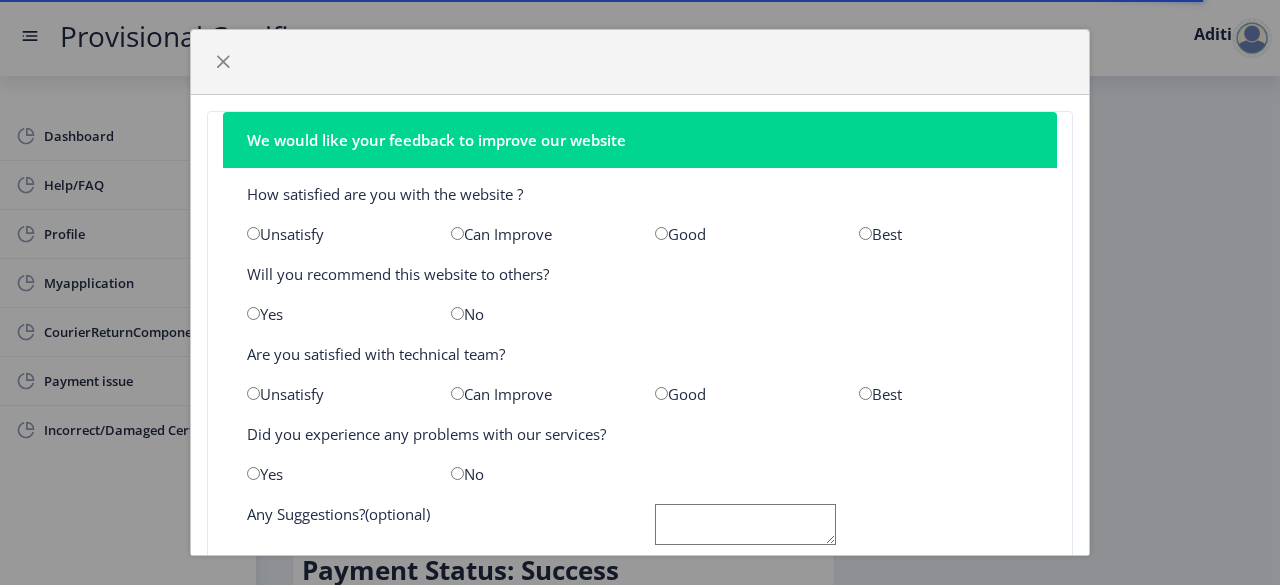 click at bounding box center [865, 233] 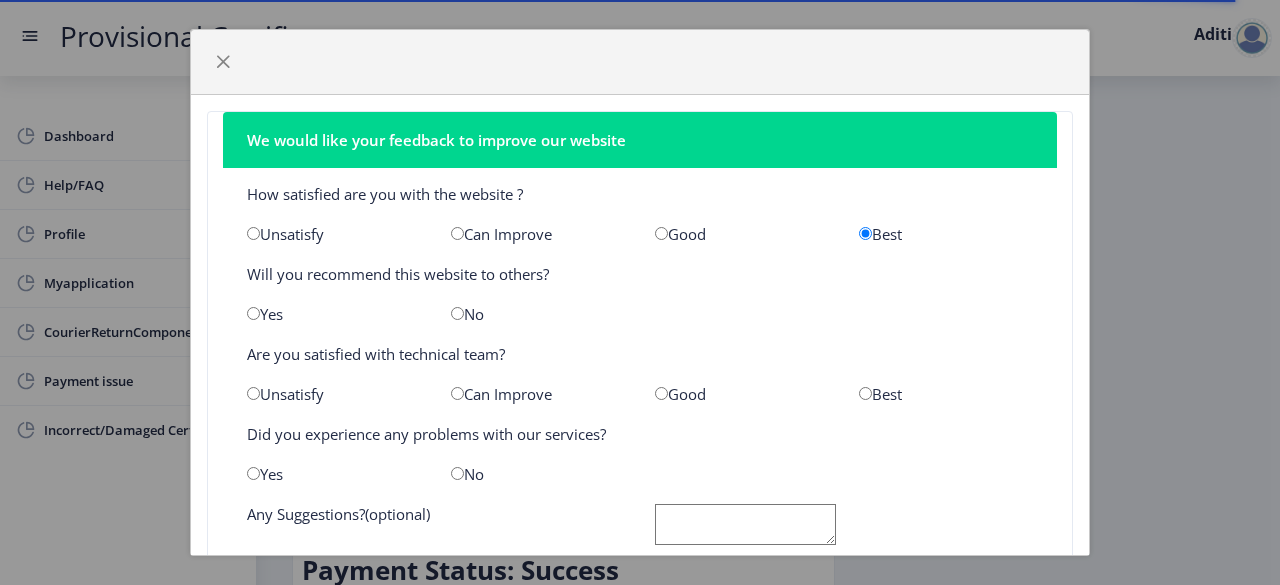 click at bounding box center [253, 313] 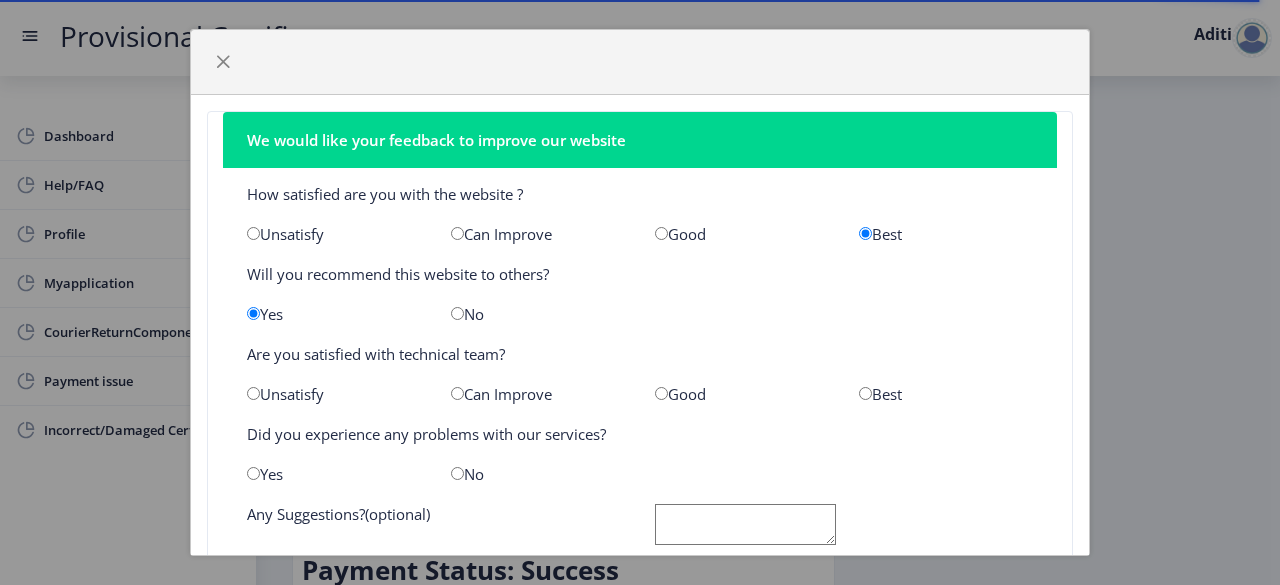 click at bounding box center [661, 393] 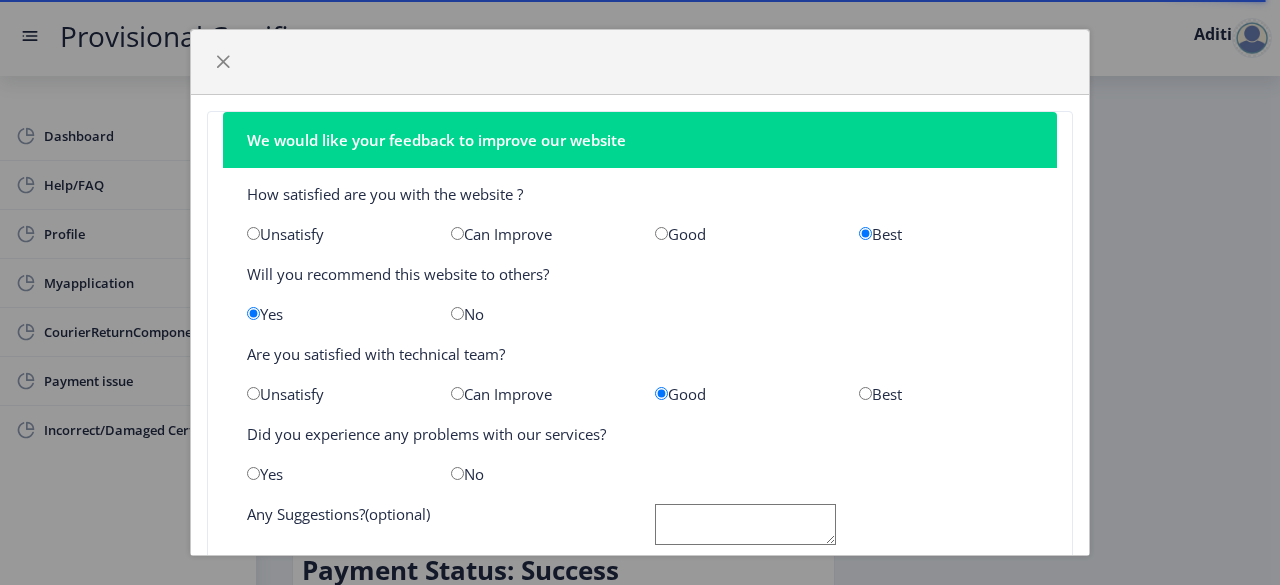 click at bounding box center [457, 473] 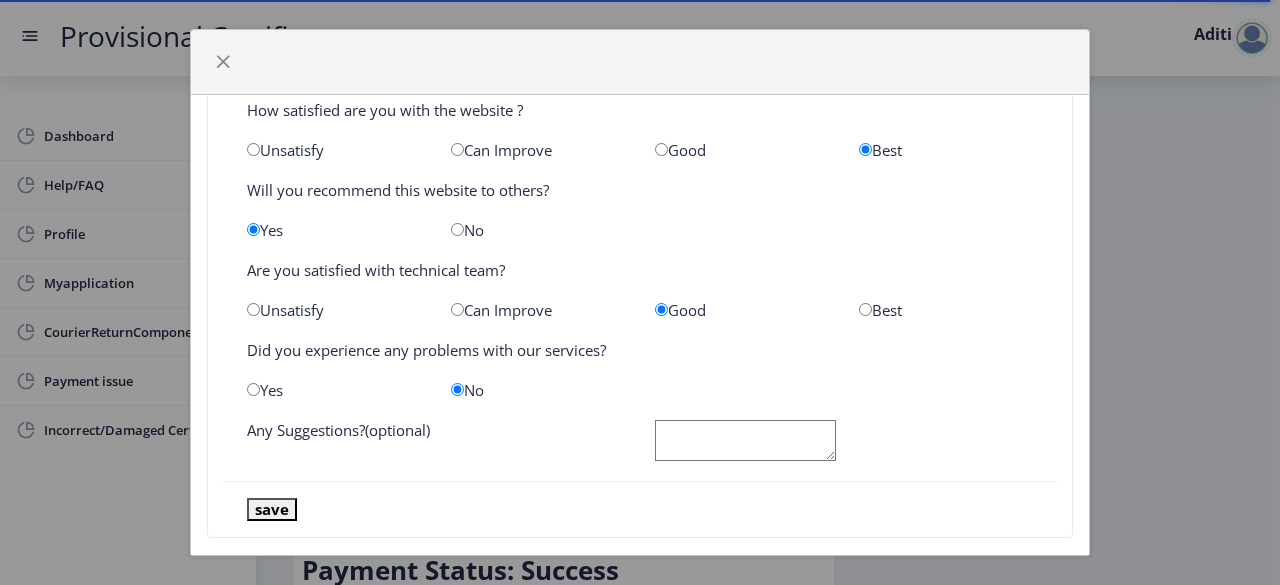 scroll, scrollTop: 111, scrollLeft: 0, axis: vertical 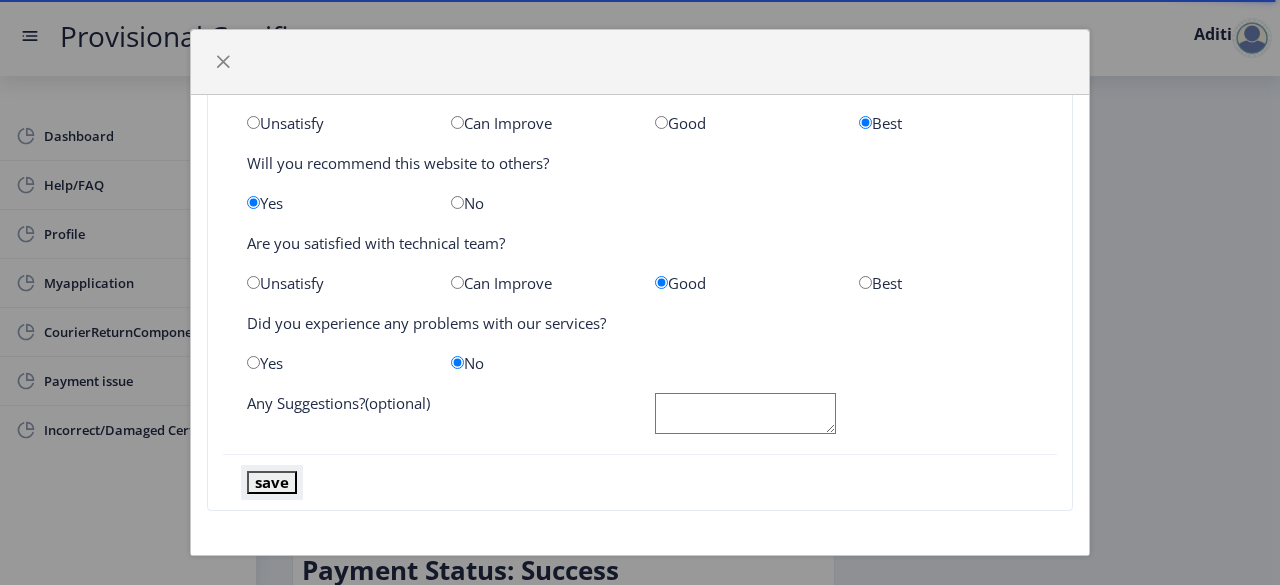 click on "save" 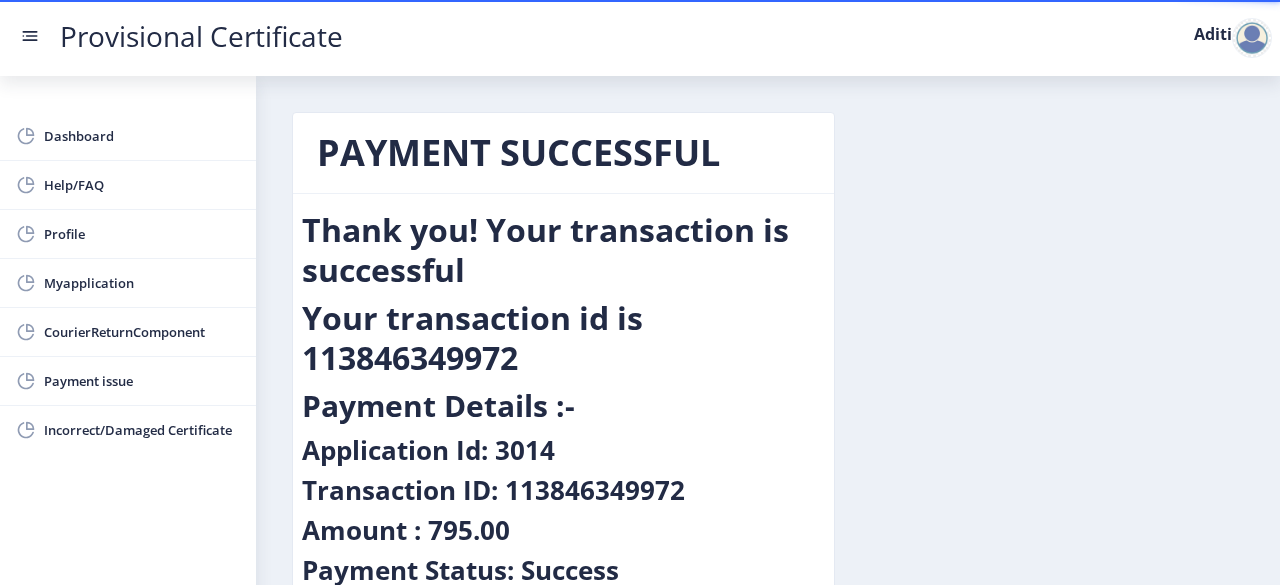 scroll, scrollTop: 127, scrollLeft: 0, axis: vertical 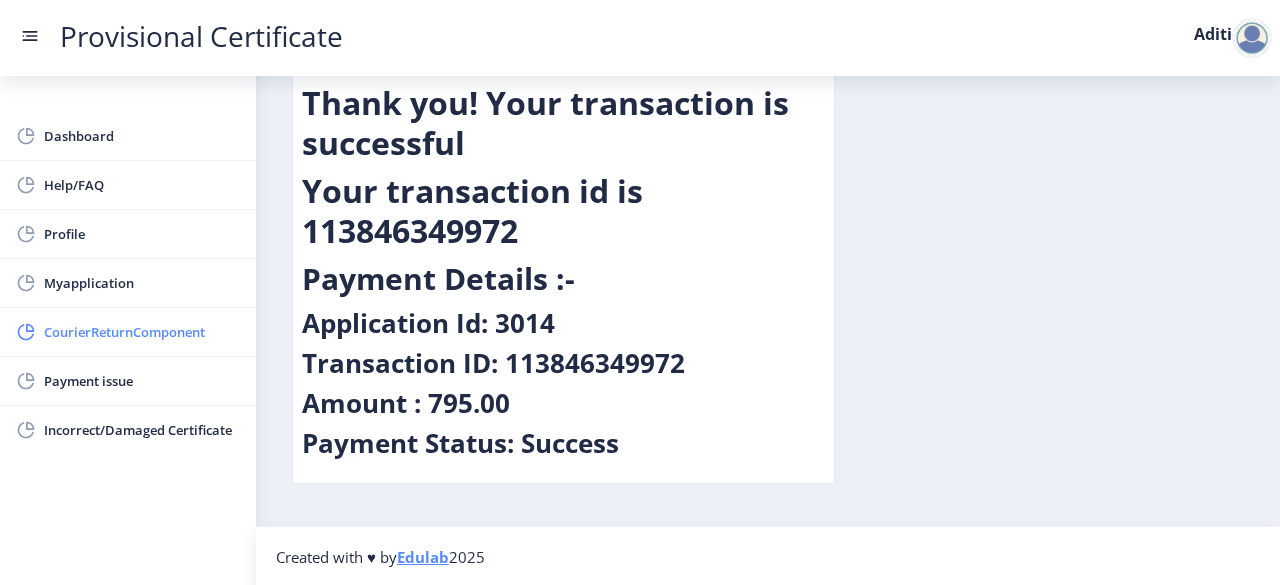 click on "CourierReturnComponent" 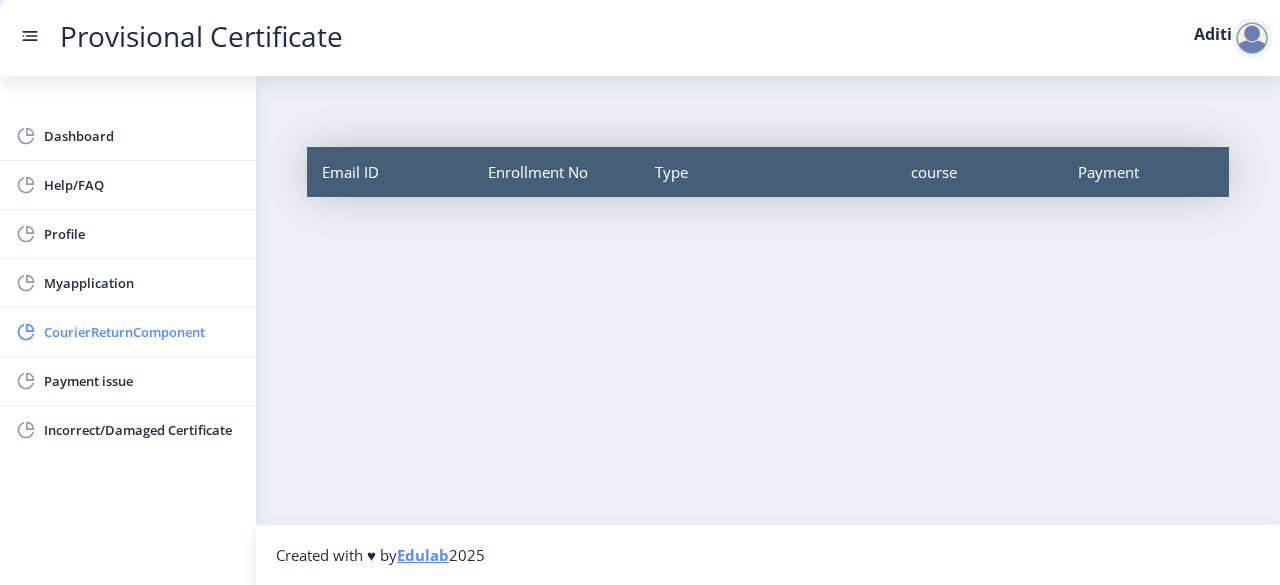 scroll, scrollTop: 0, scrollLeft: 0, axis: both 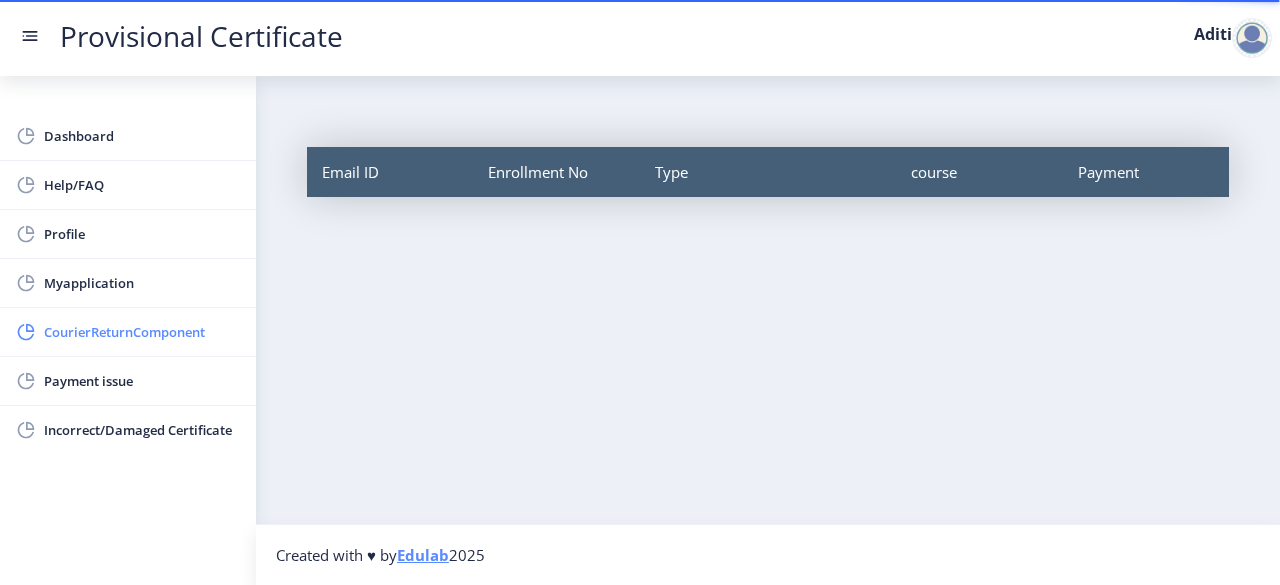 click on "CourierReturnComponent" 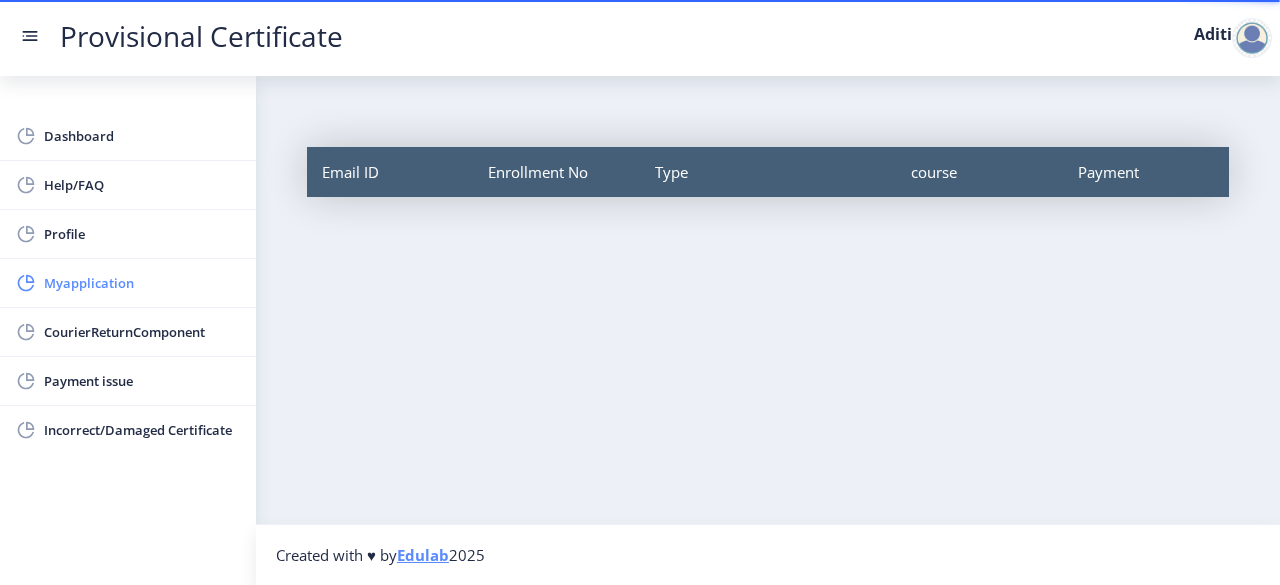 click on "Myapplication" 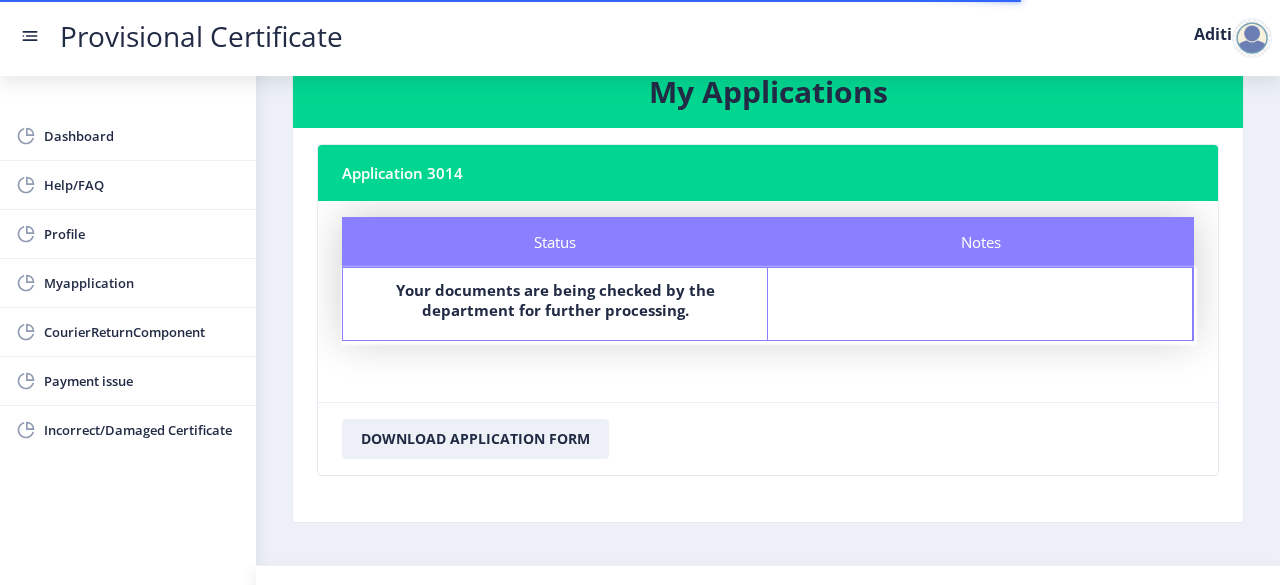 scroll, scrollTop: 94, scrollLeft: 0, axis: vertical 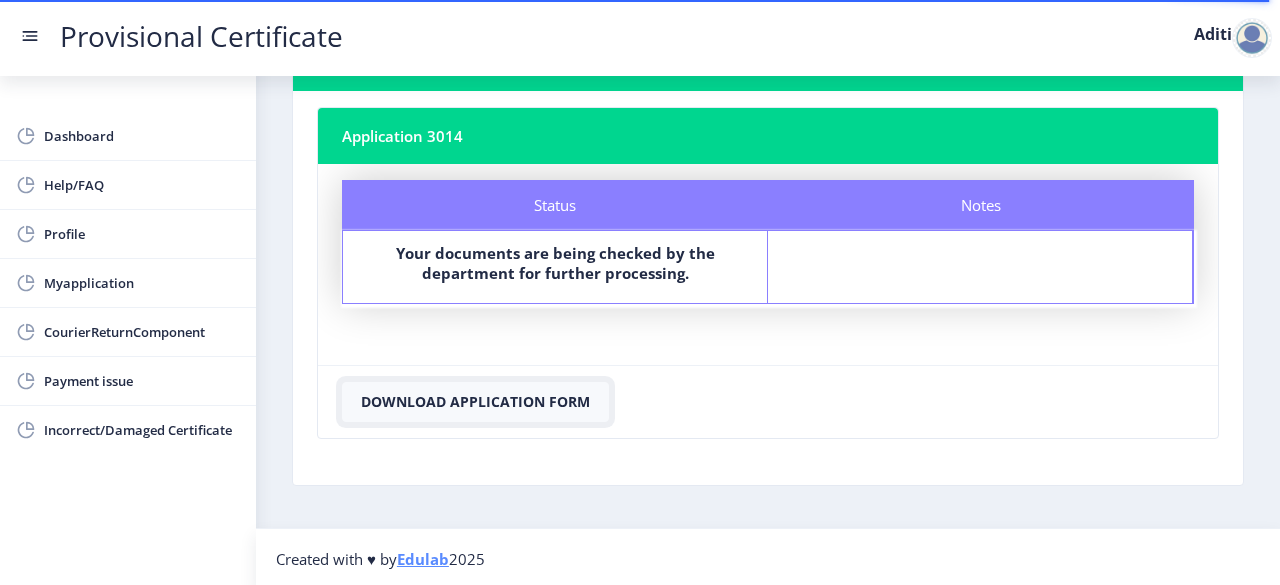 click on "Download Application Form" 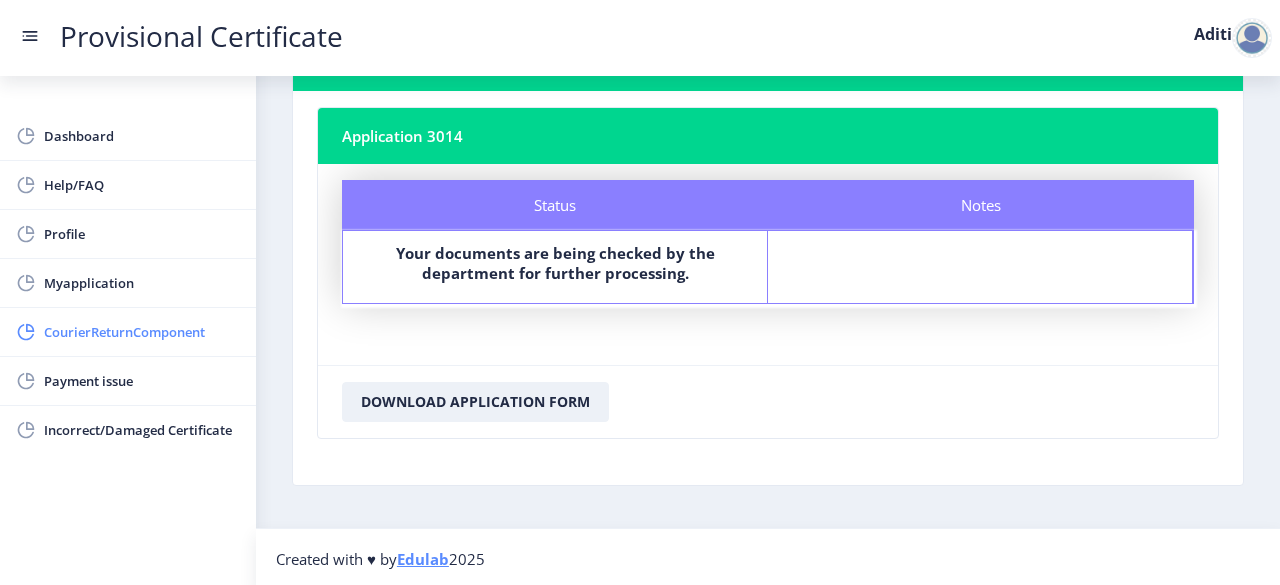 click on "CourierReturnComponent" 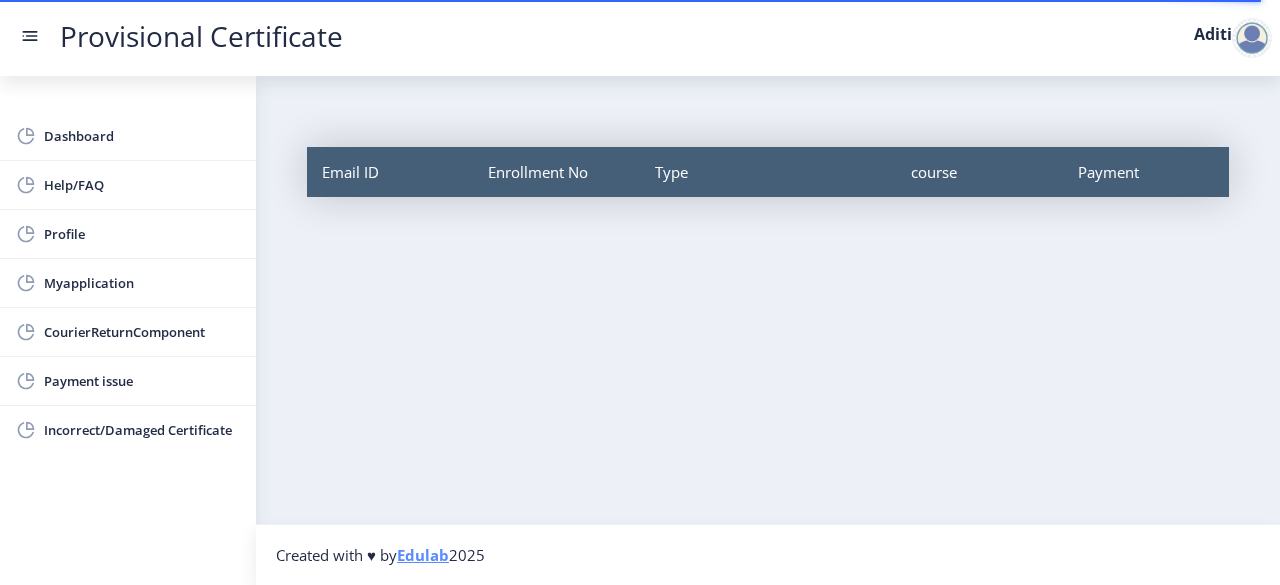 click 